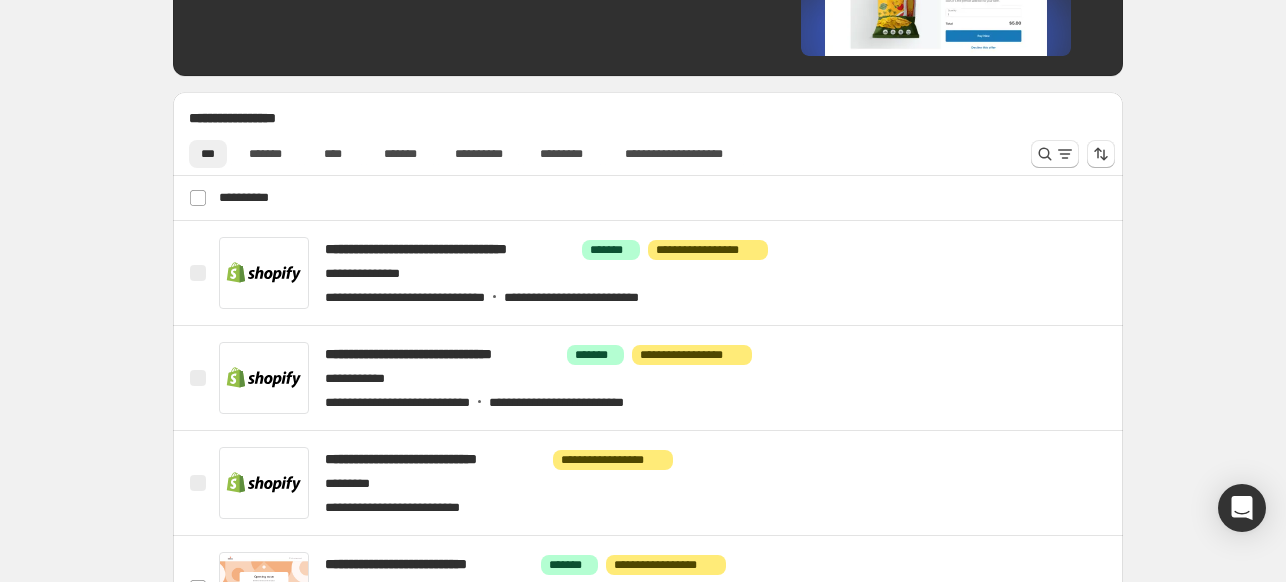 scroll, scrollTop: 800, scrollLeft: 0, axis: vertical 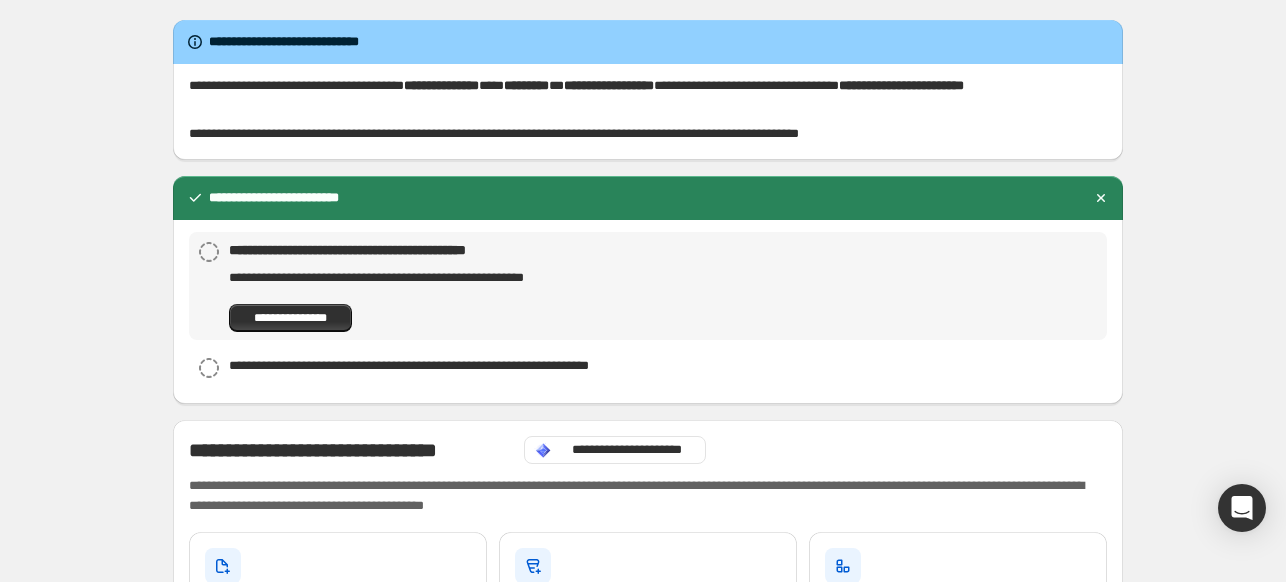 drag, startPoint x: 2, startPoint y: 319, endPoint x: 72, endPoint y: 415, distance: 118.810776 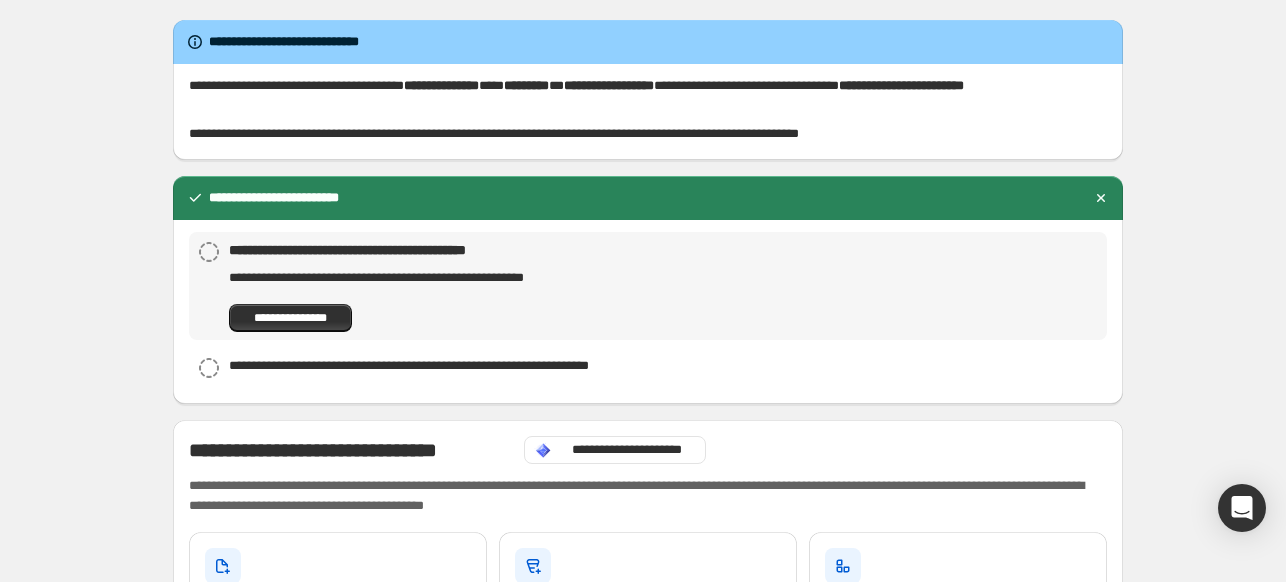 drag, startPoint x: 0, startPoint y: 320, endPoint x: 89, endPoint y: 111, distance: 227.16074 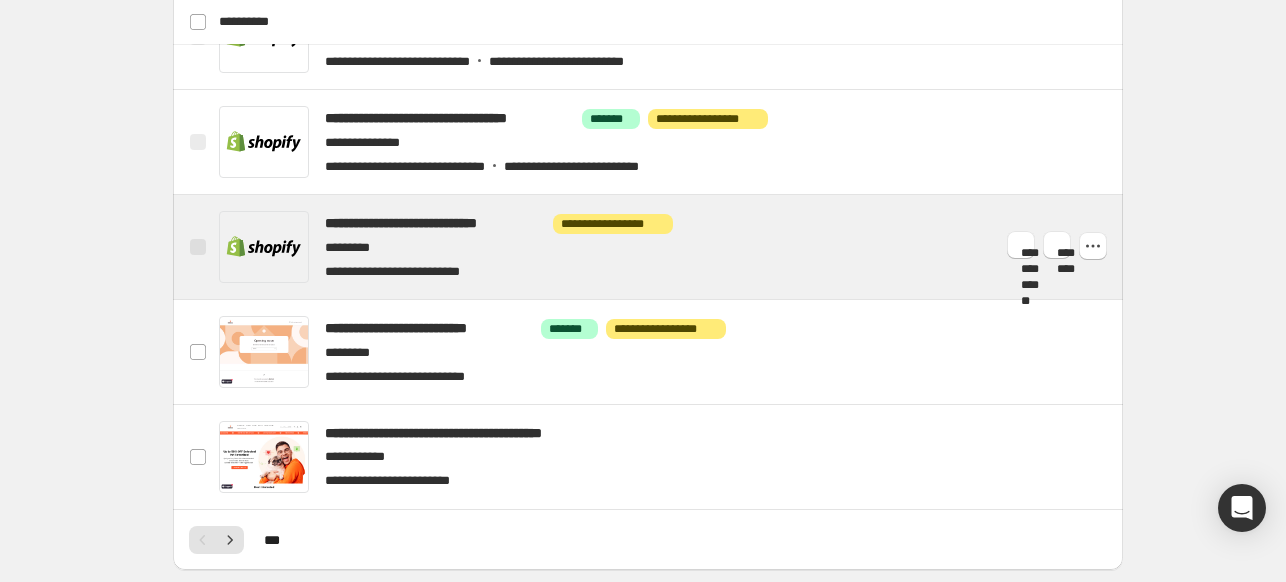 scroll, scrollTop: 1100, scrollLeft: 0, axis: vertical 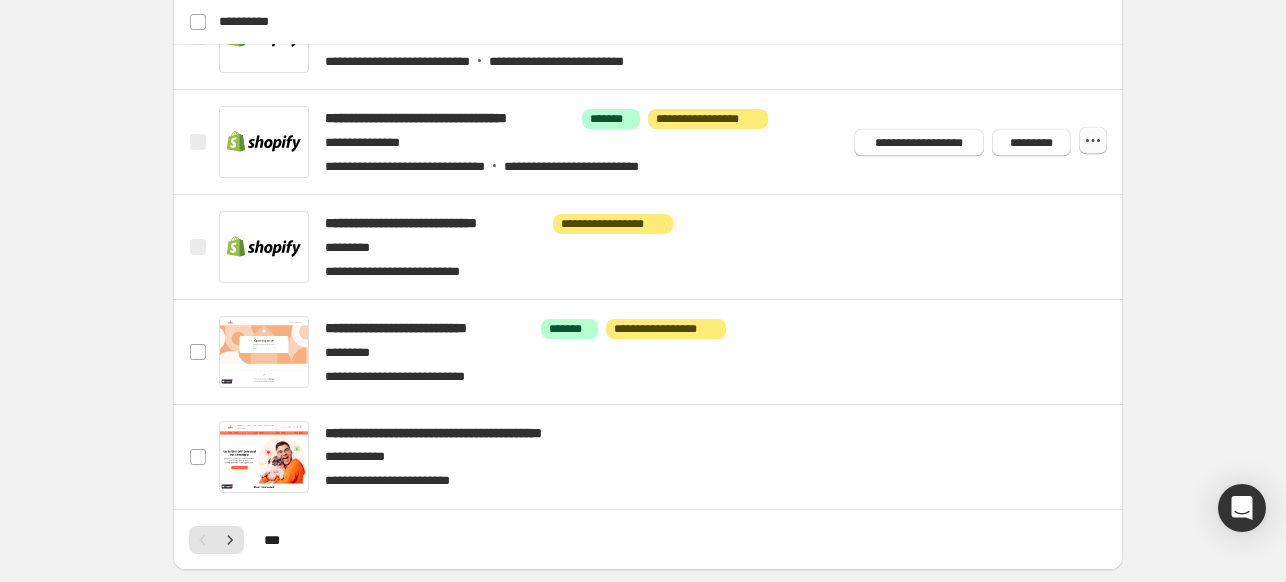 click 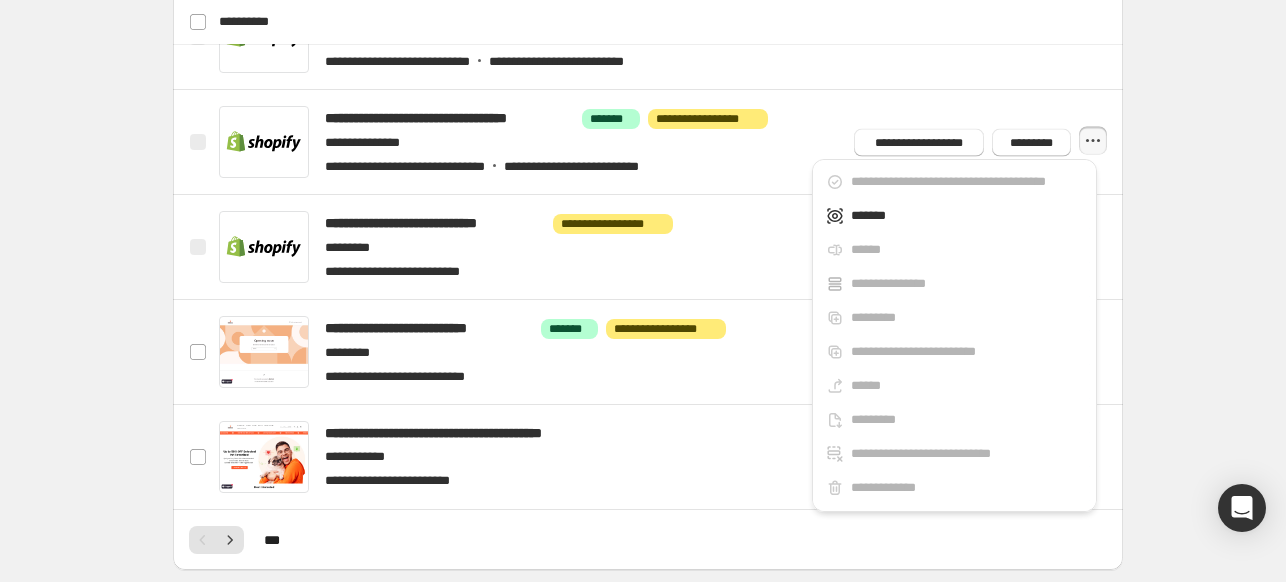click 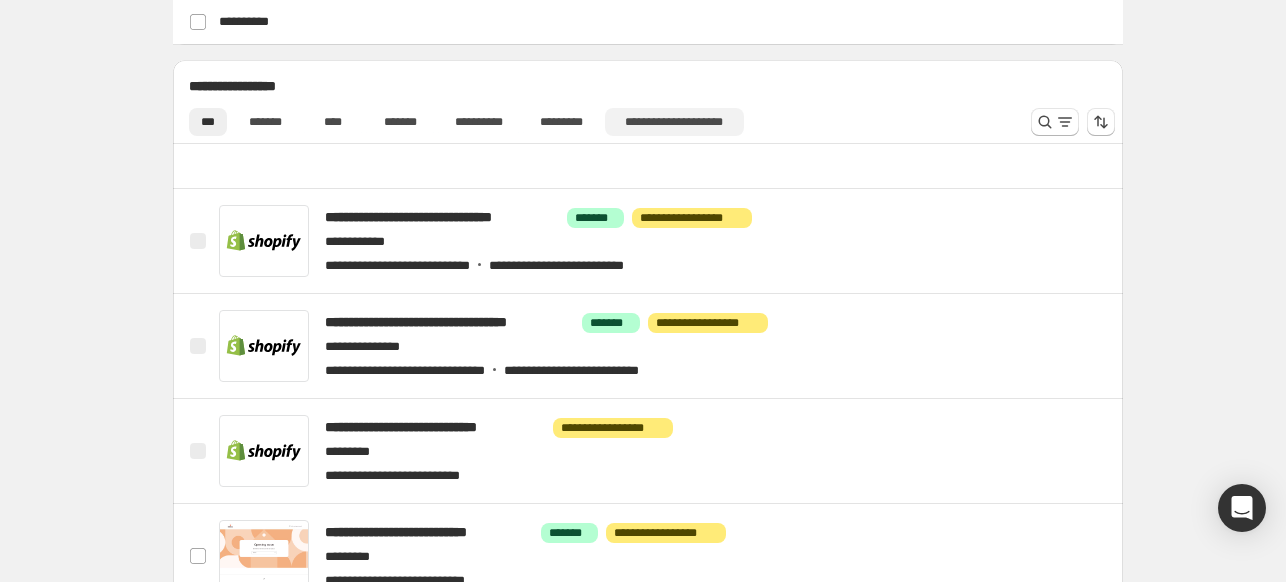 scroll, scrollTop: 800, scrollLeft: 0, axis: vertical 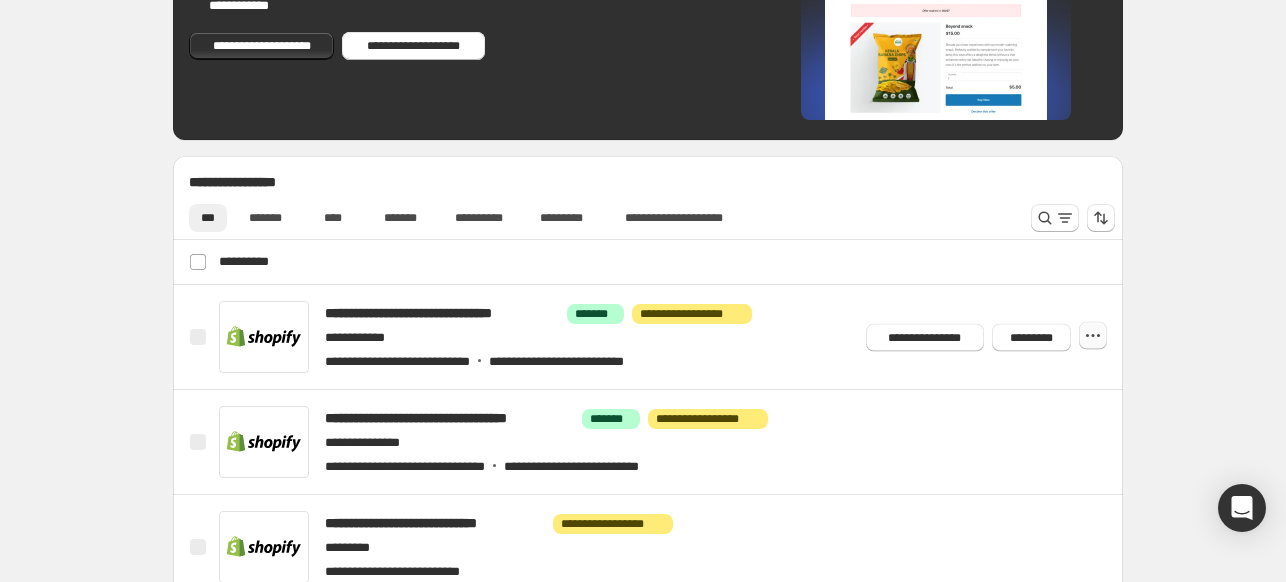 click 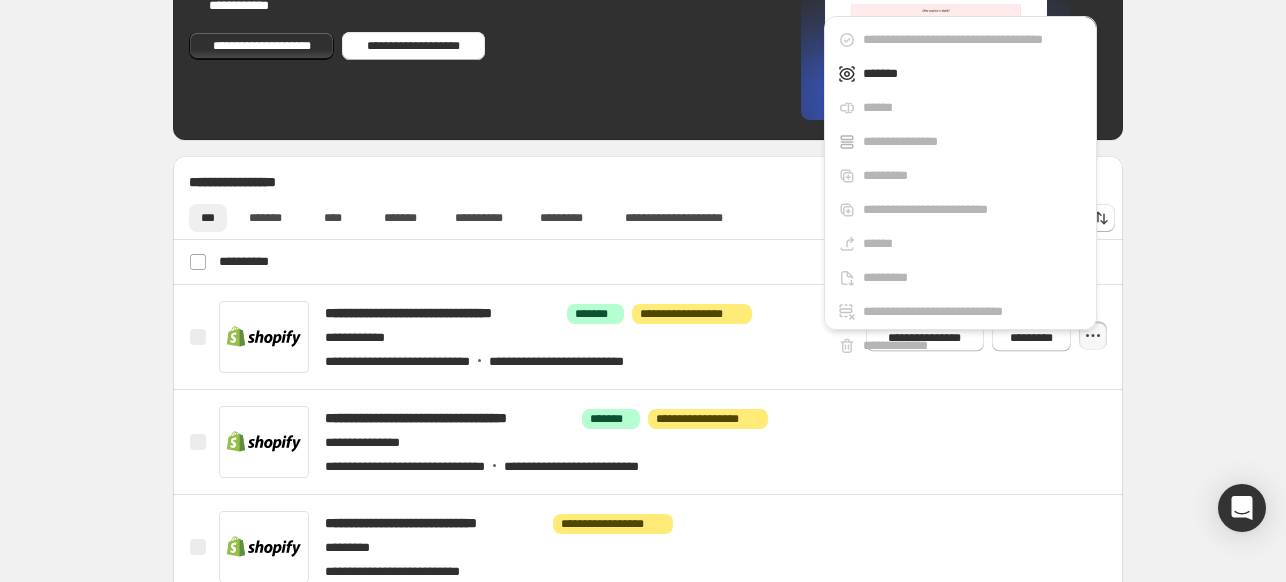 click on "**********" at bounding box center [960, 192] 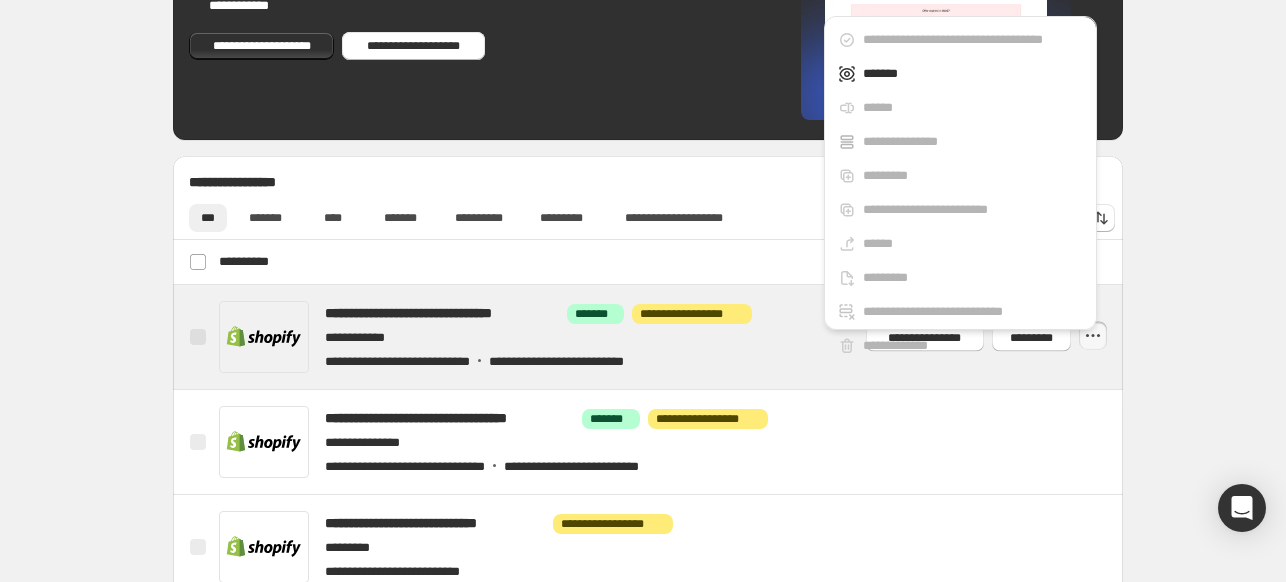 click at bounding box center [672, 337] 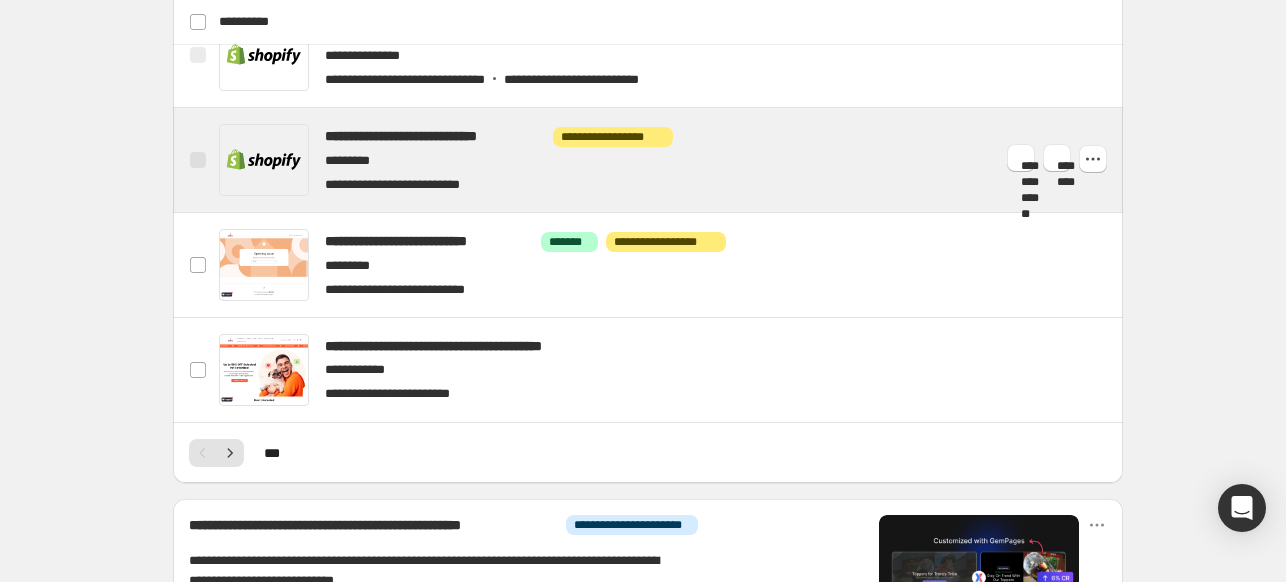 scroll, scrollTop: 1208, scrollLeft: 0, axis: vertical 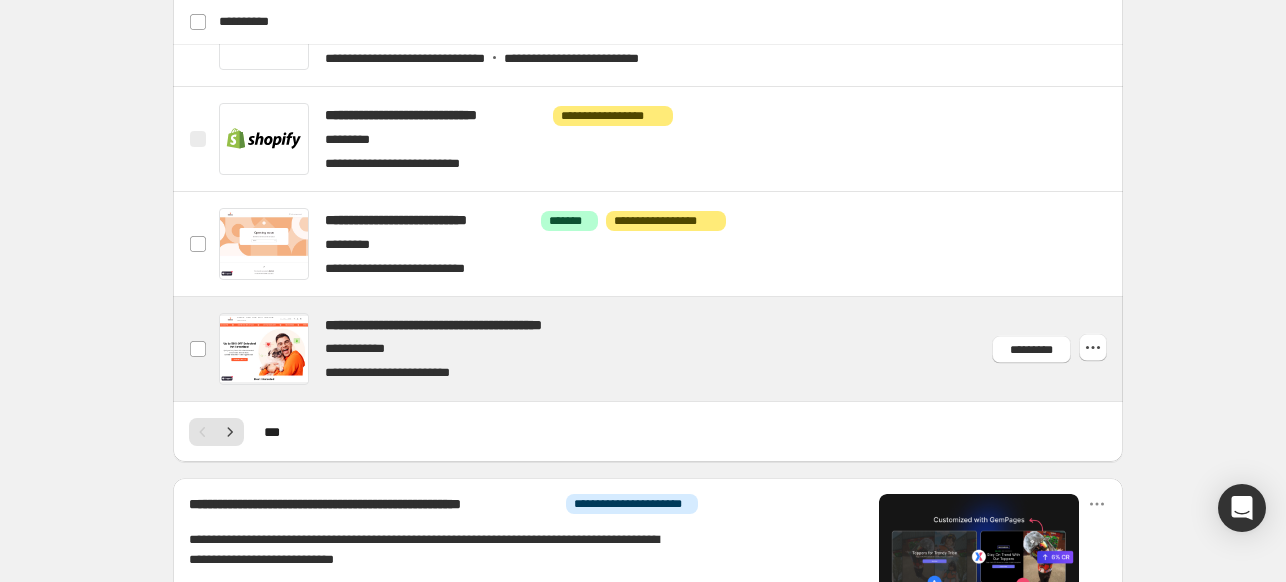click at bounding box center [672, 349] 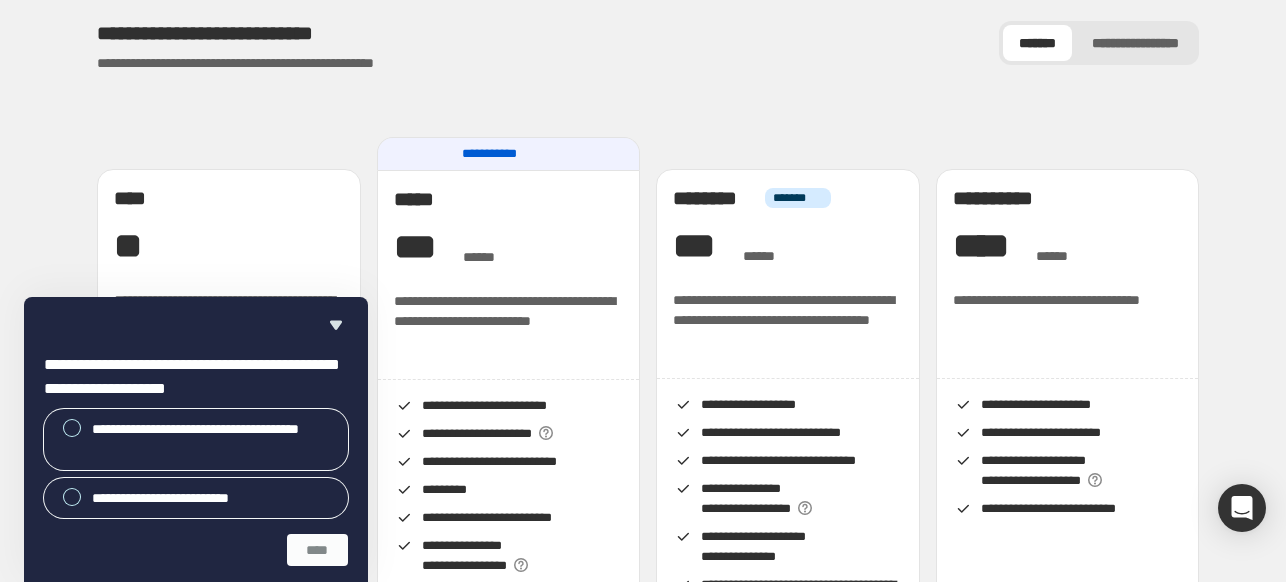 scroll, scrollTop: 0, scrollLeft: 0, axis: both 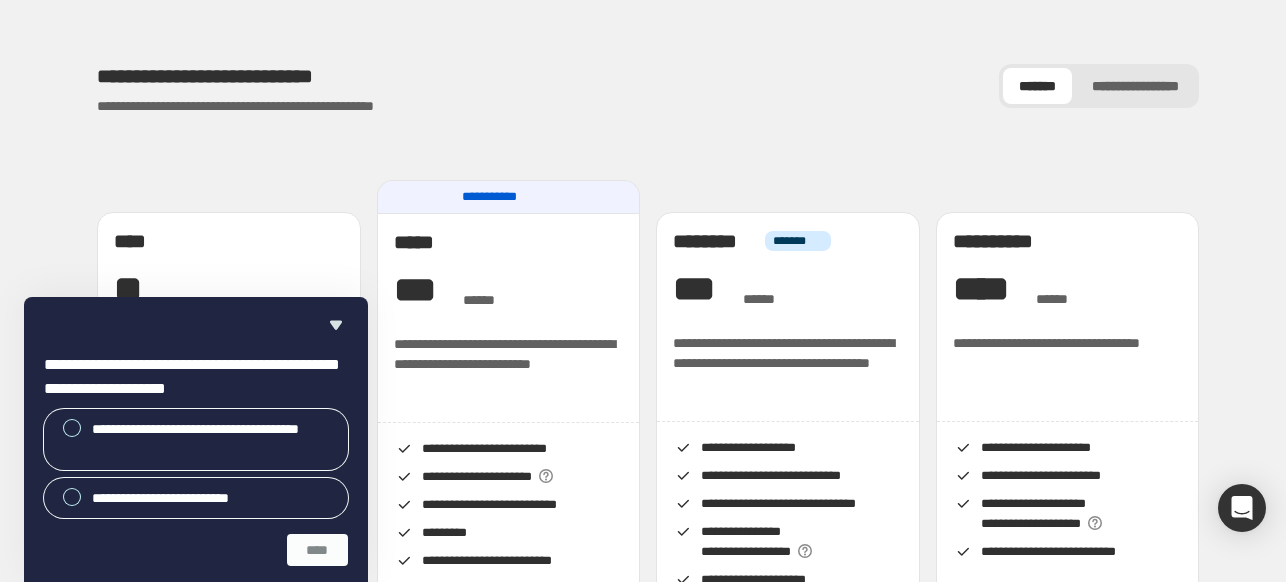 click on "**********" at bounding box center (286, 76) 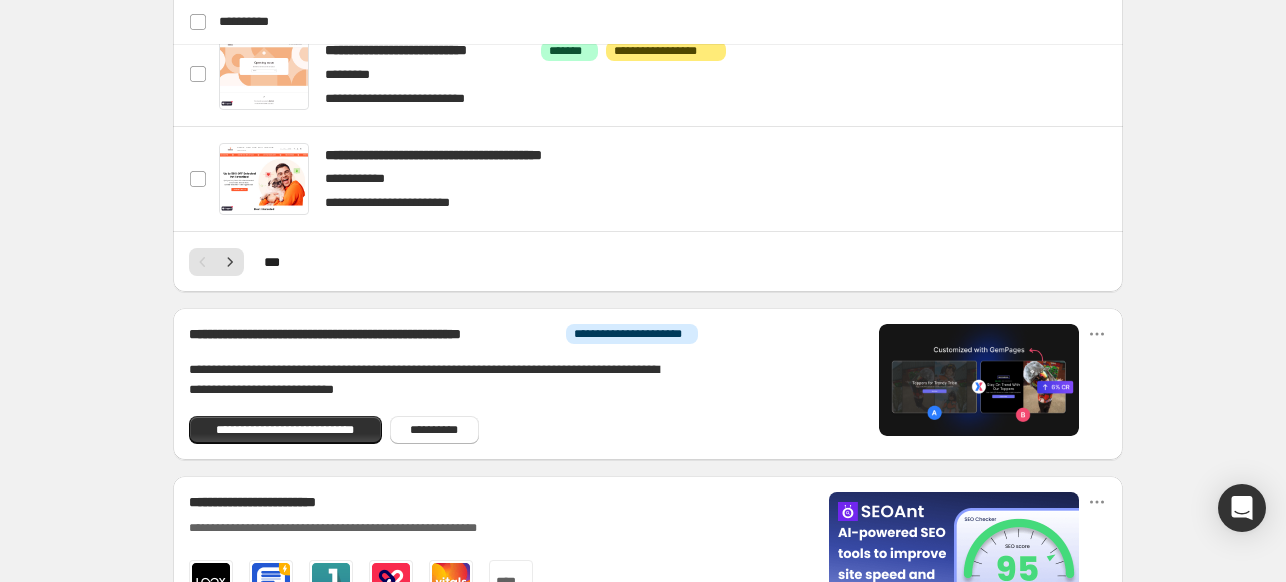 scroll, scrollTop: 1360, scrollLeft: 0, axis: vertical 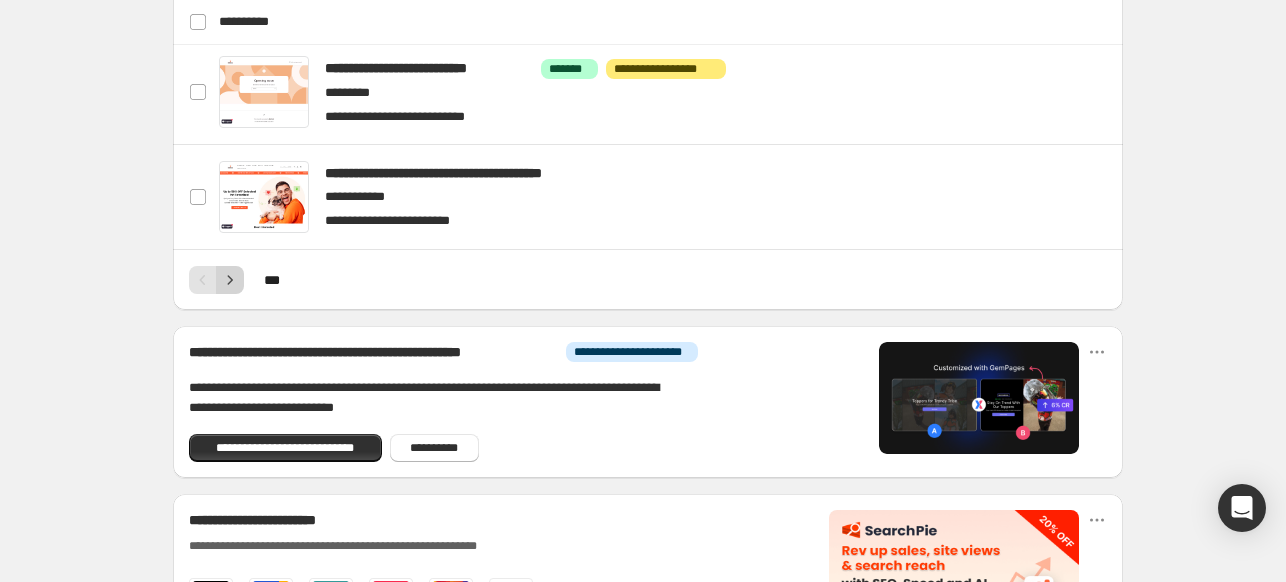 click 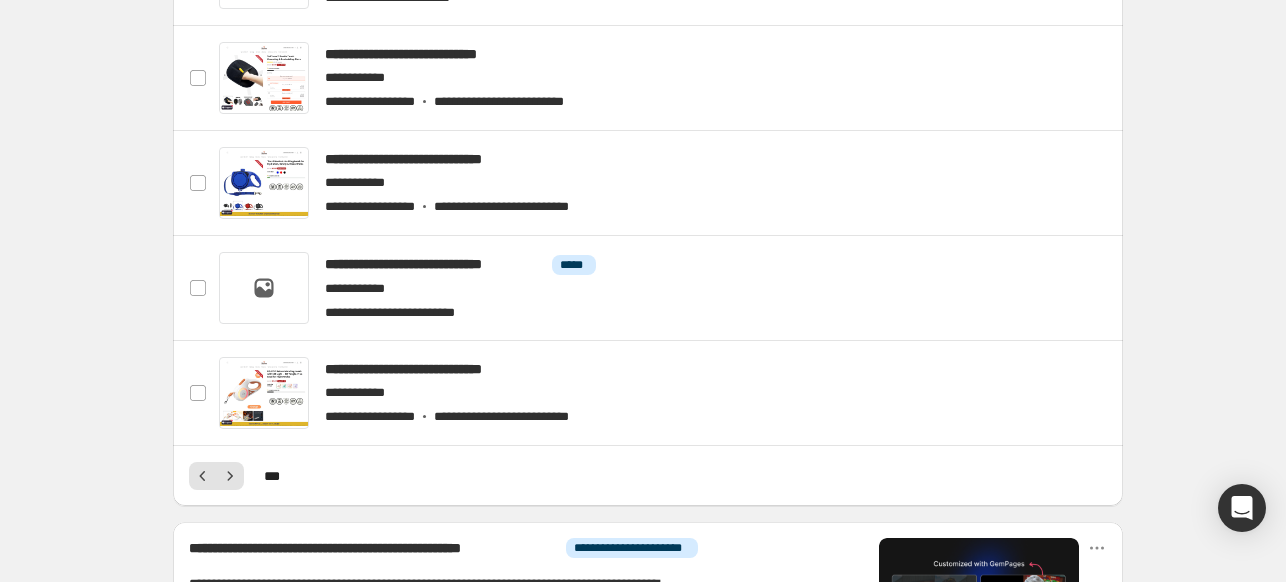scroll, scrollTop: 956, scrollLeft: 0, axis: vertical 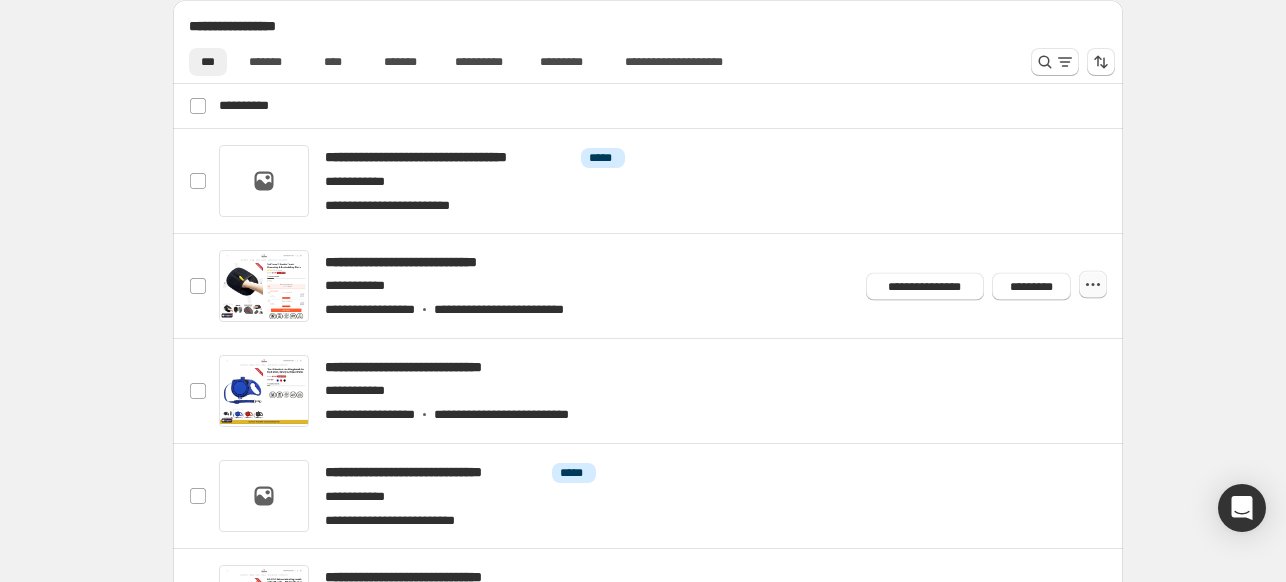 click 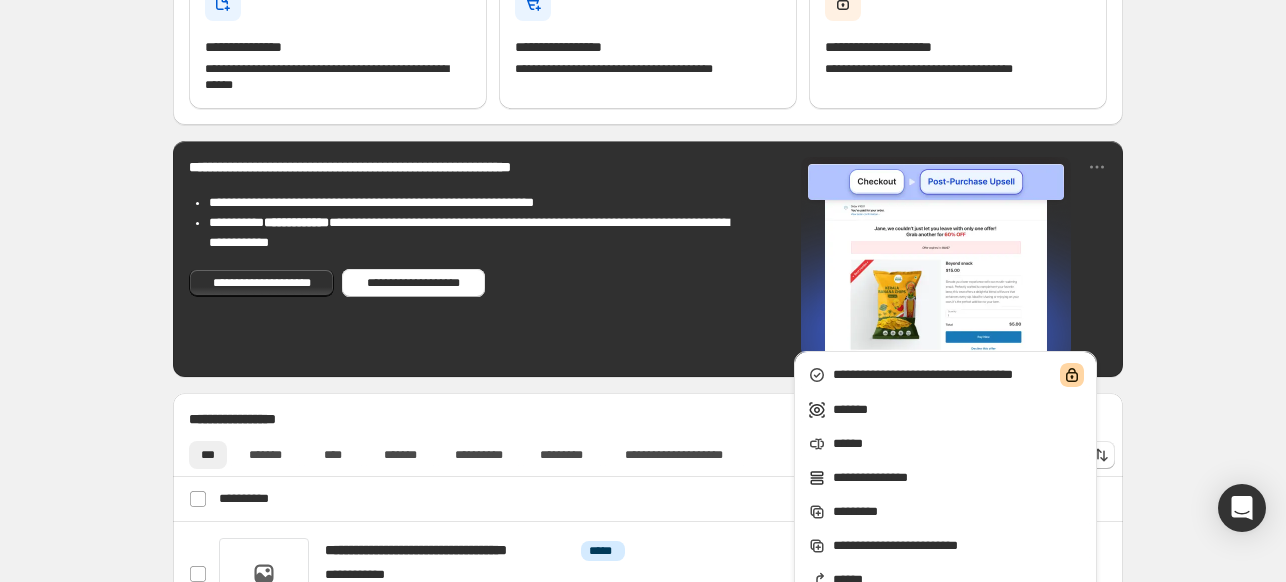 scroll, scrollTop: 556, scrollLeft: 0, axis: vertical 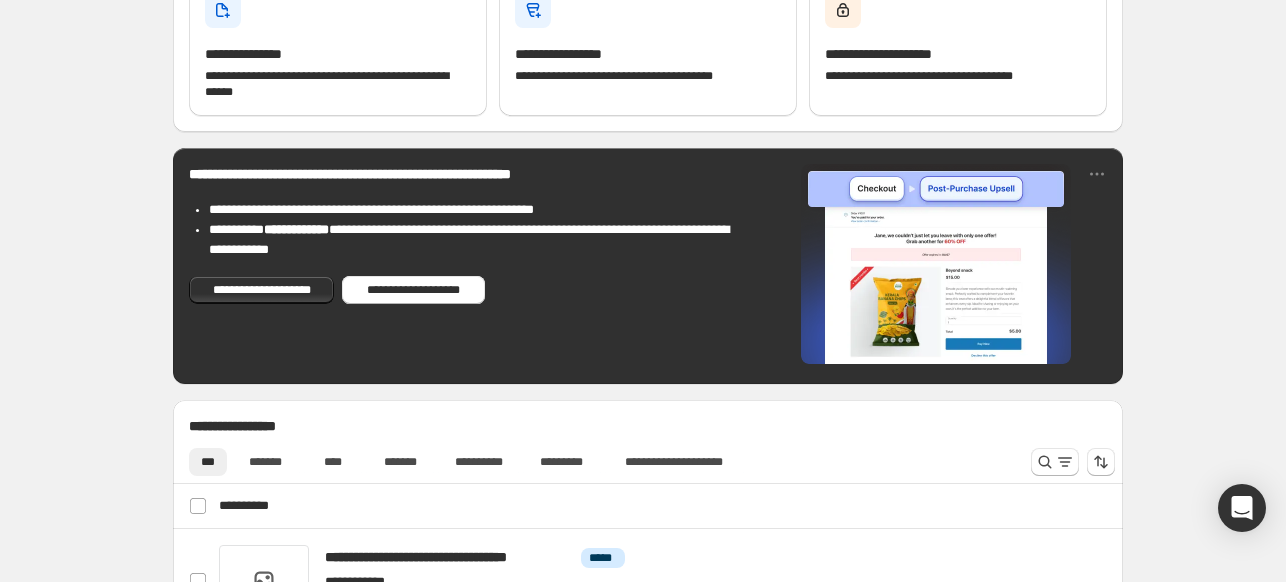 click on "**********" at bounding box center (650, 506) 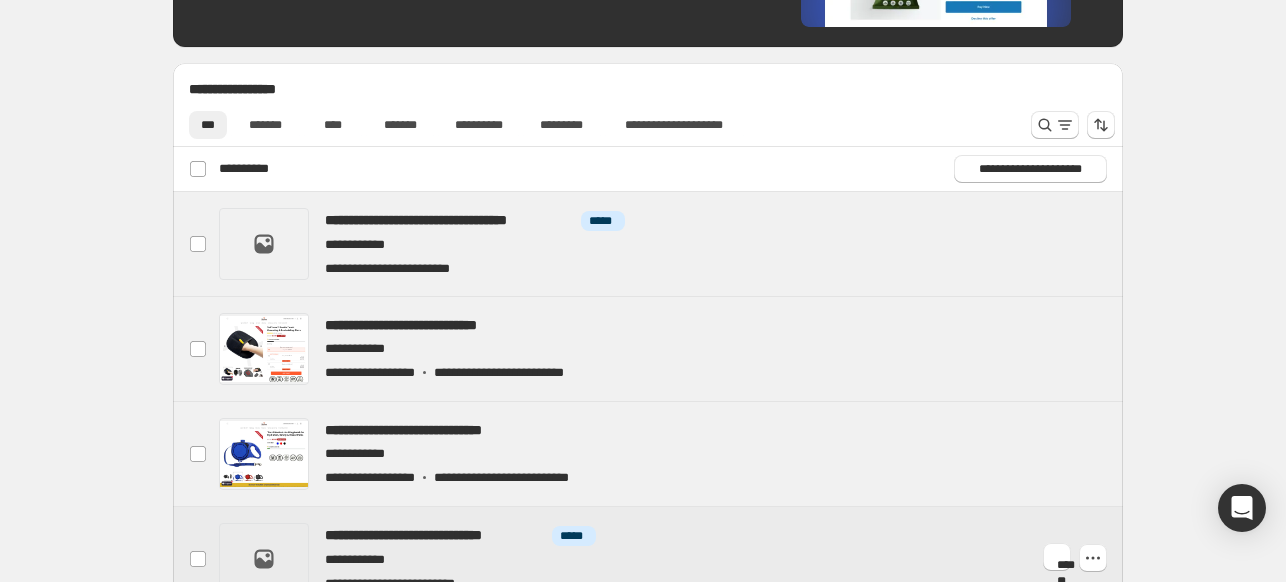 scroll, scrollTop: 856, scrollLeft: 0, axis: vertical 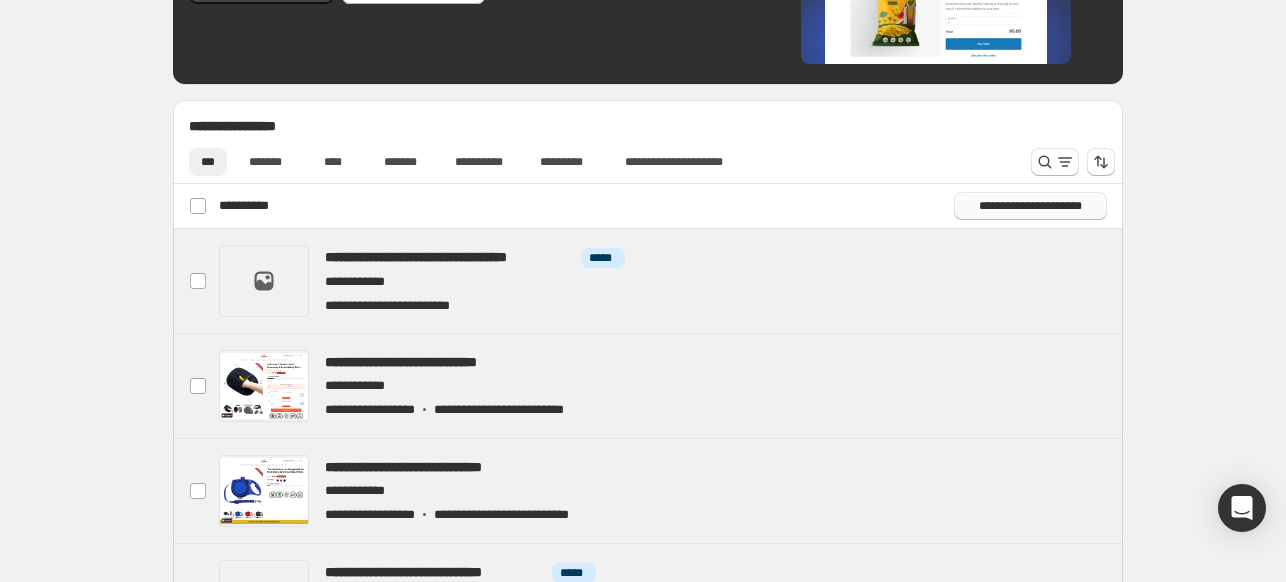 click on "**********" at bounding box center (1030, 206) 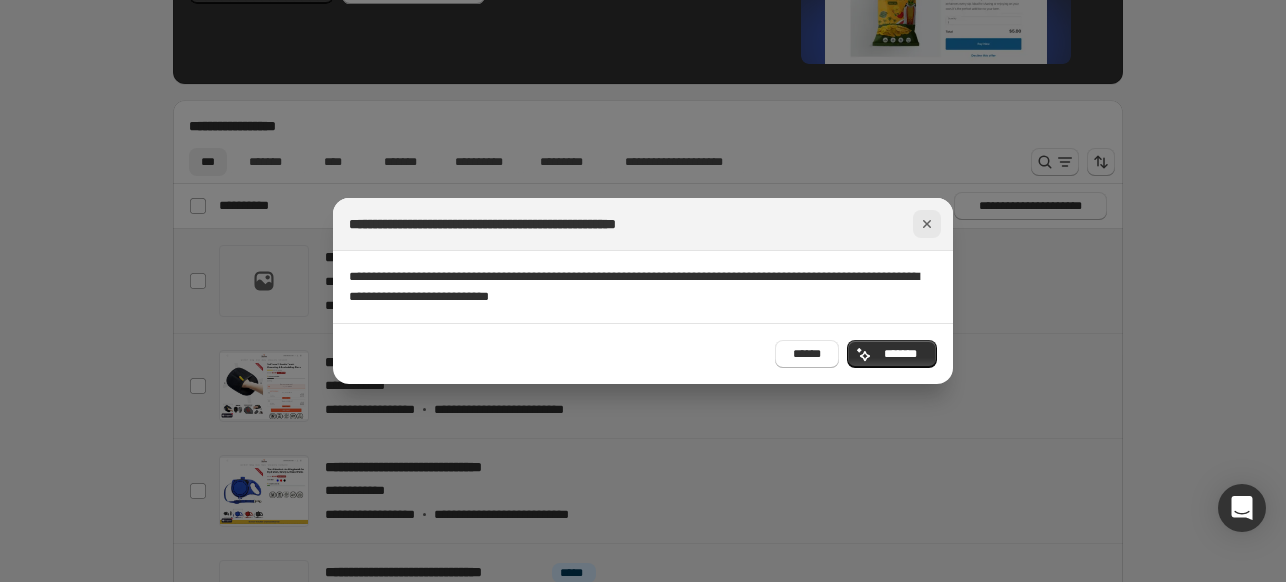click 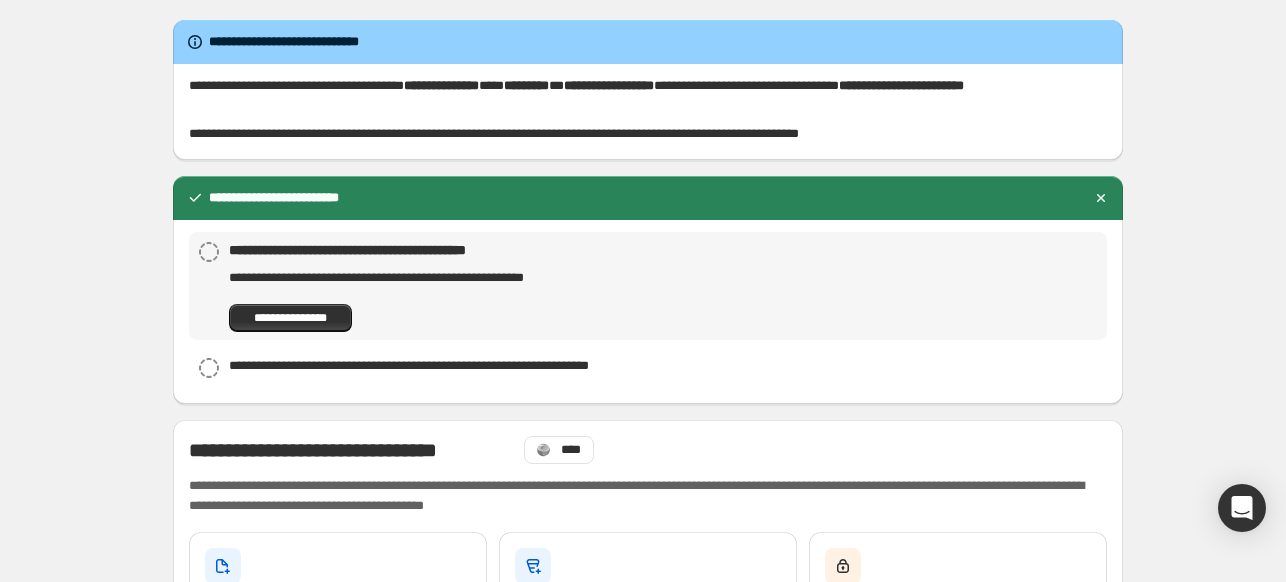scroll, scrollTop: 0, scrollLeft: 0, axis: both 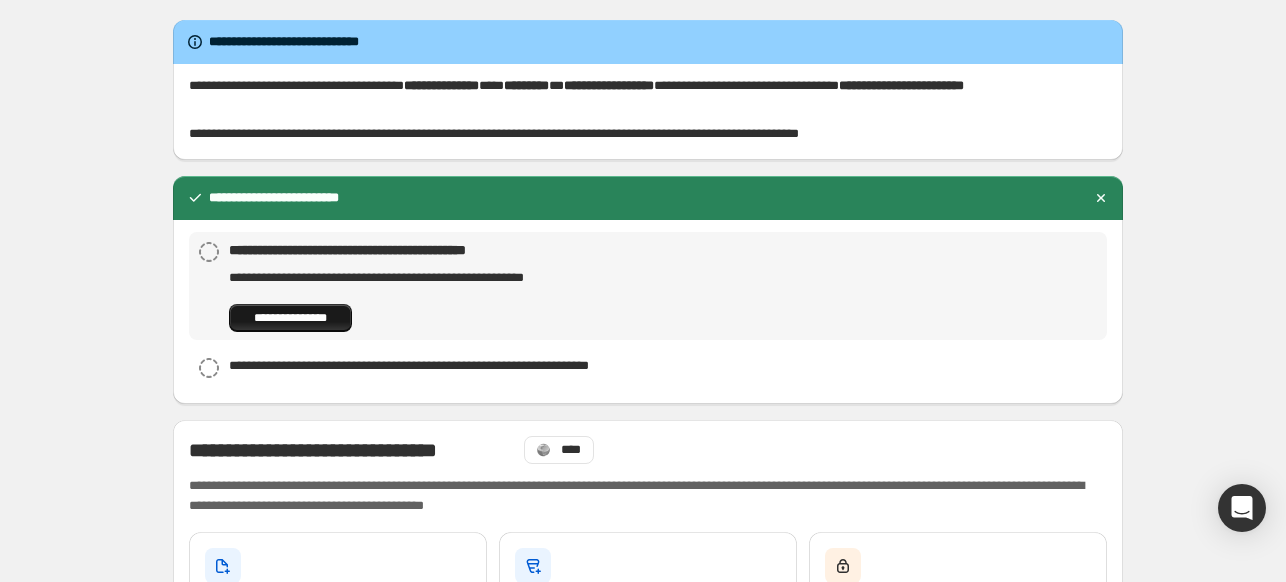 click on "**********" at bounding box center [290, 318] 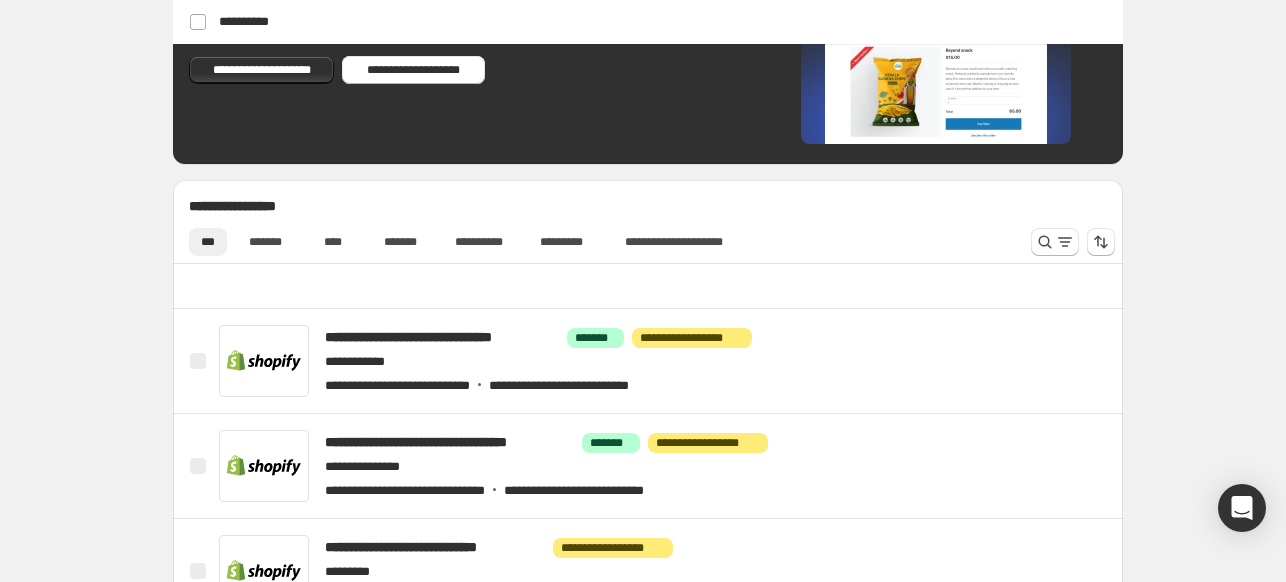 scroll, scrollTop: 694, scrollLeft: 0, axis: vertical 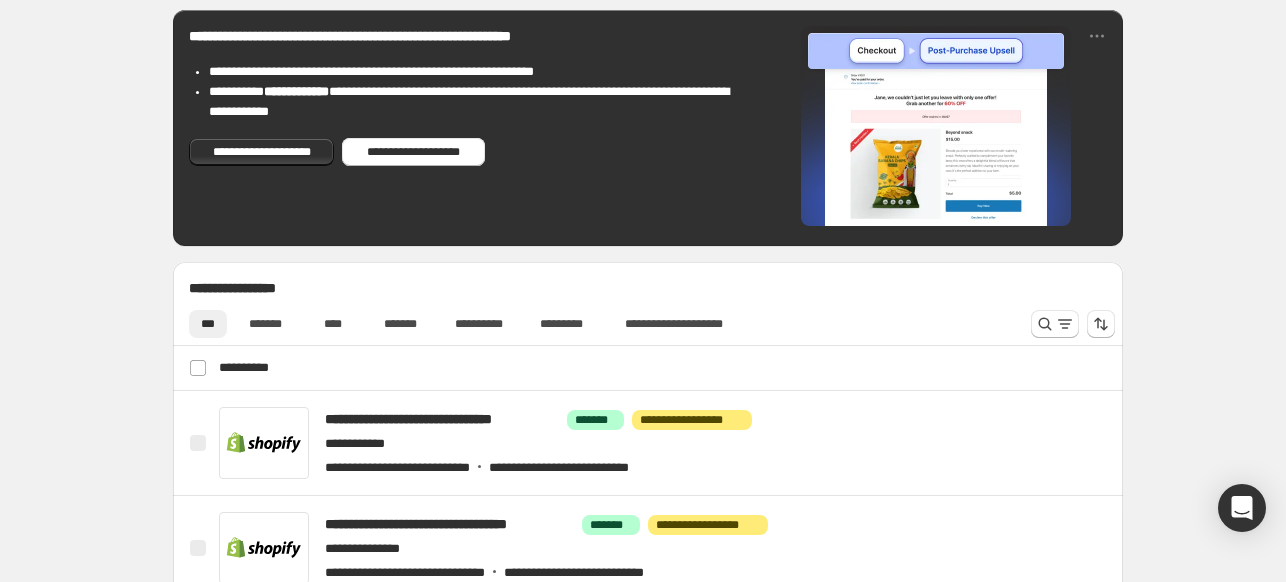 click on "**********" at bounding box center [650, 368] 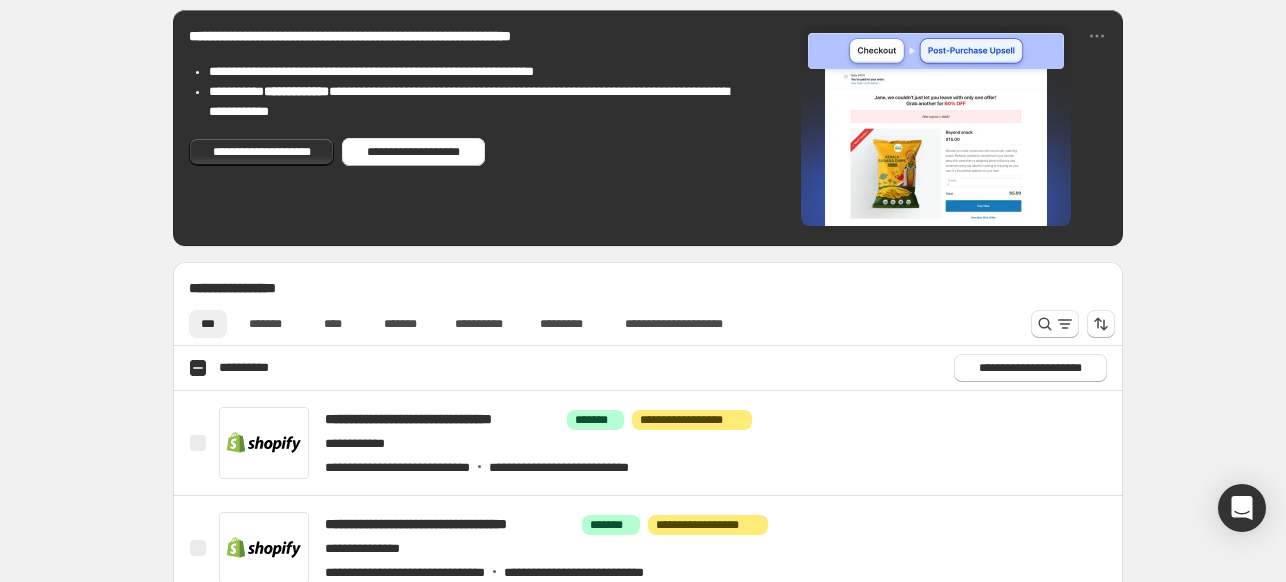 click on "**********" at bounding box center (236, 368) 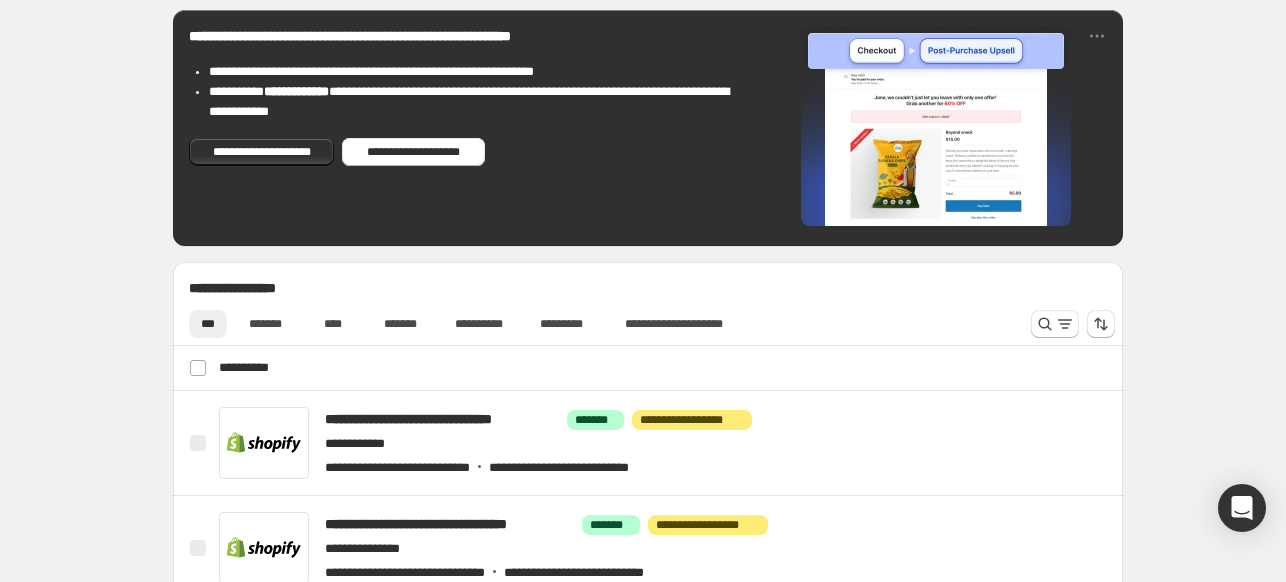 click on "**********" at bounding box center (650, 368) 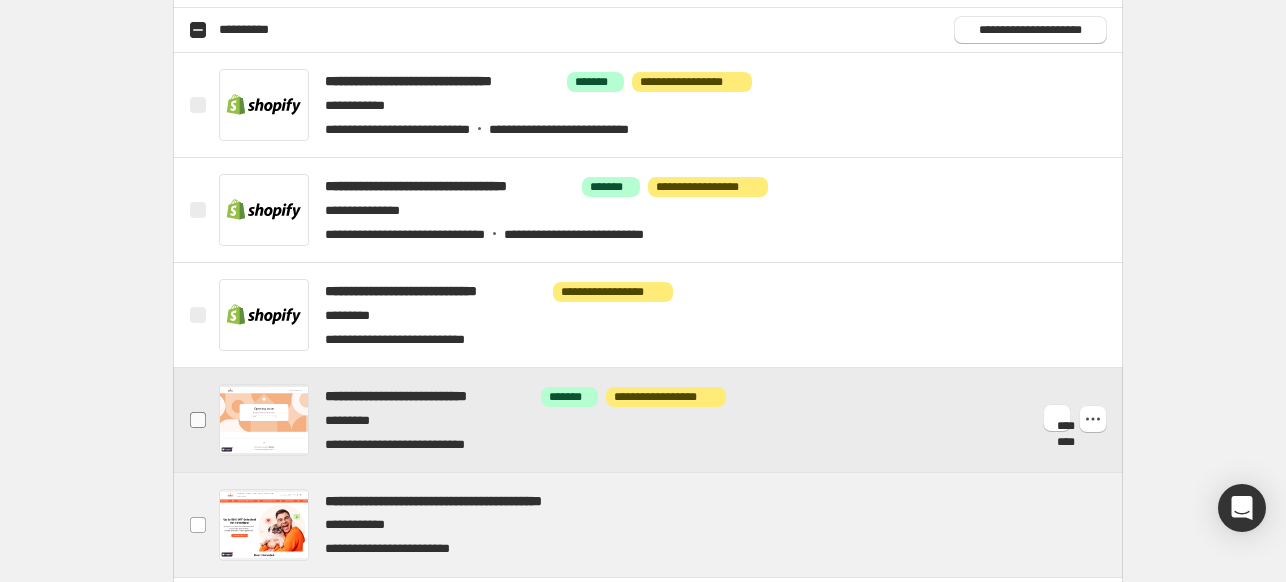 scroll, scrollTop: 1094, scrollLeft: 0, axis: vertical 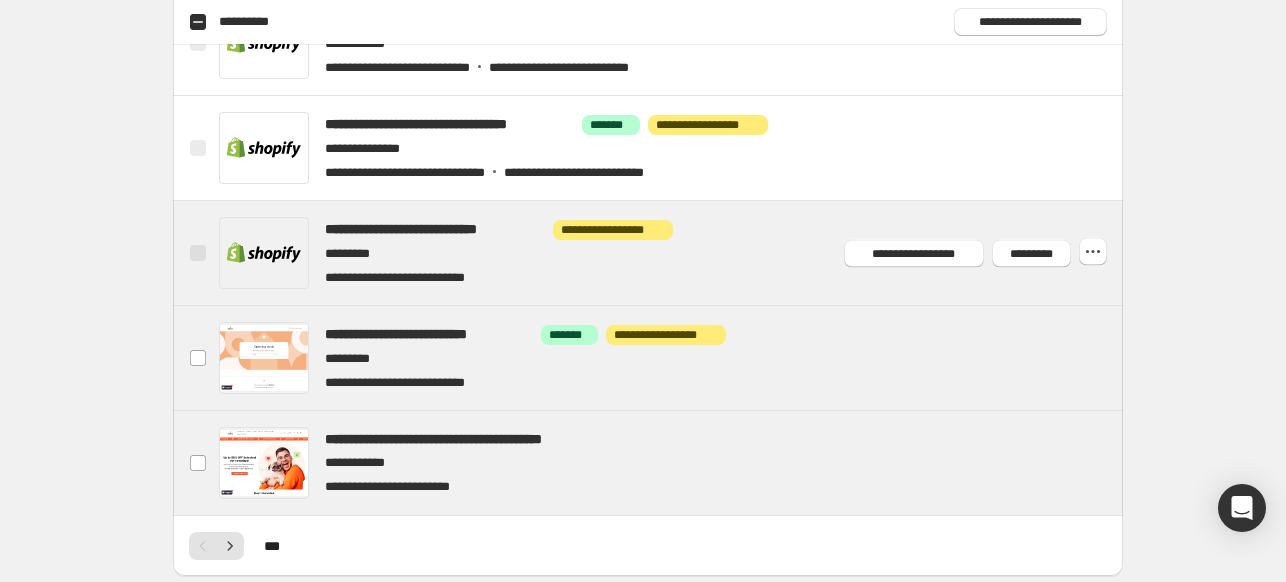 click at bounding box center (198, 253) 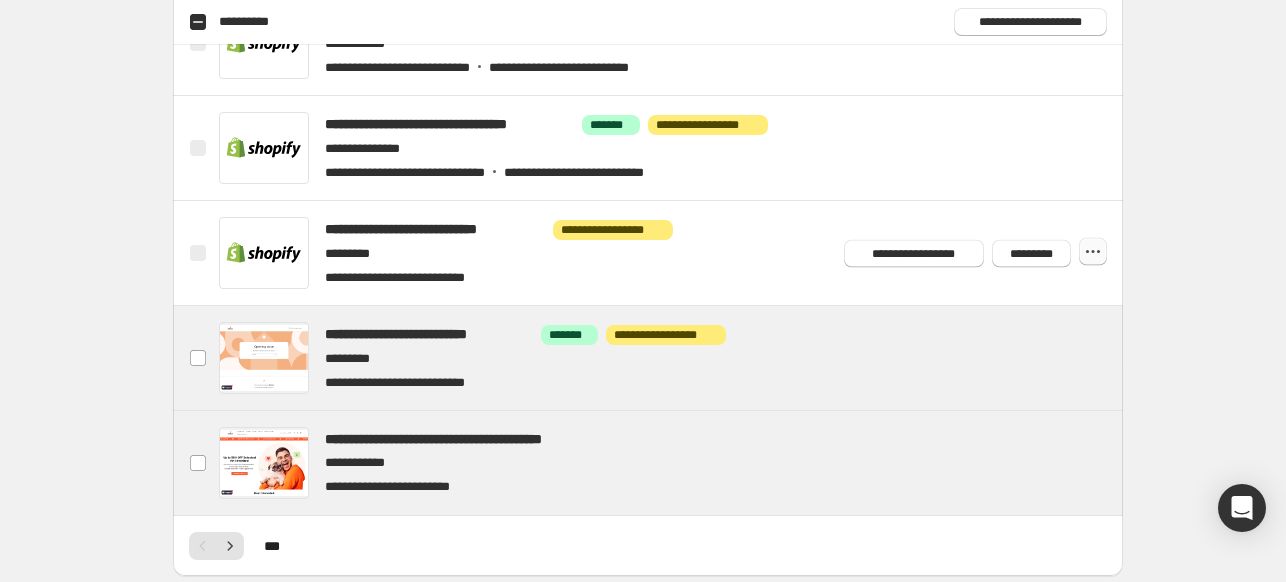 click 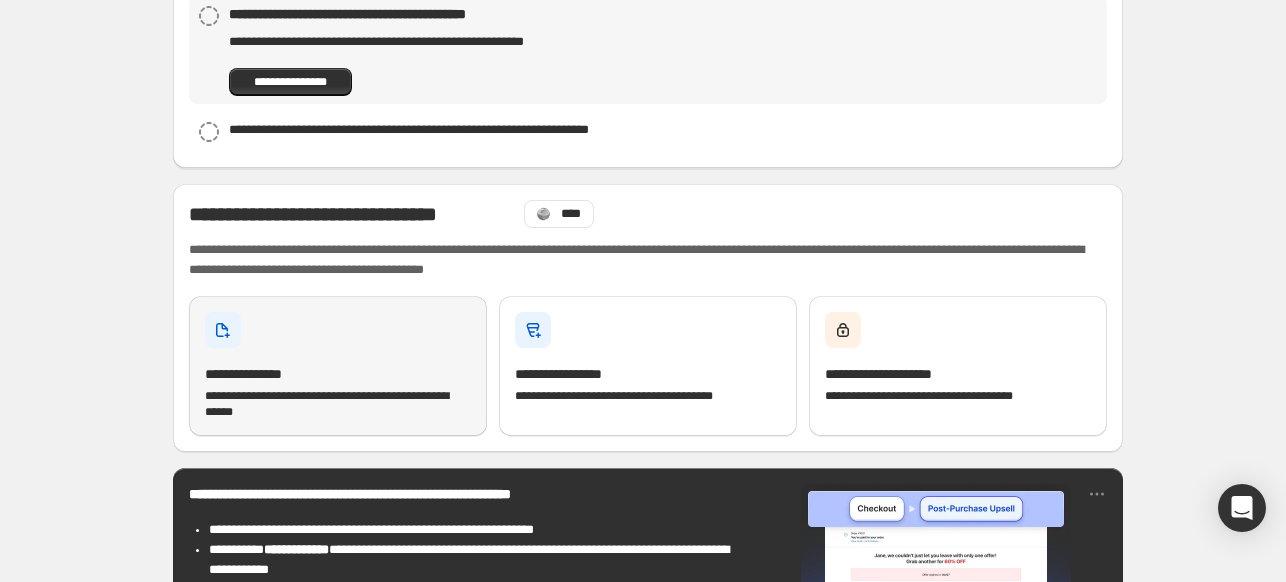 scroll, scrollTop: 300, scrollLeft: 0, axis: vertical 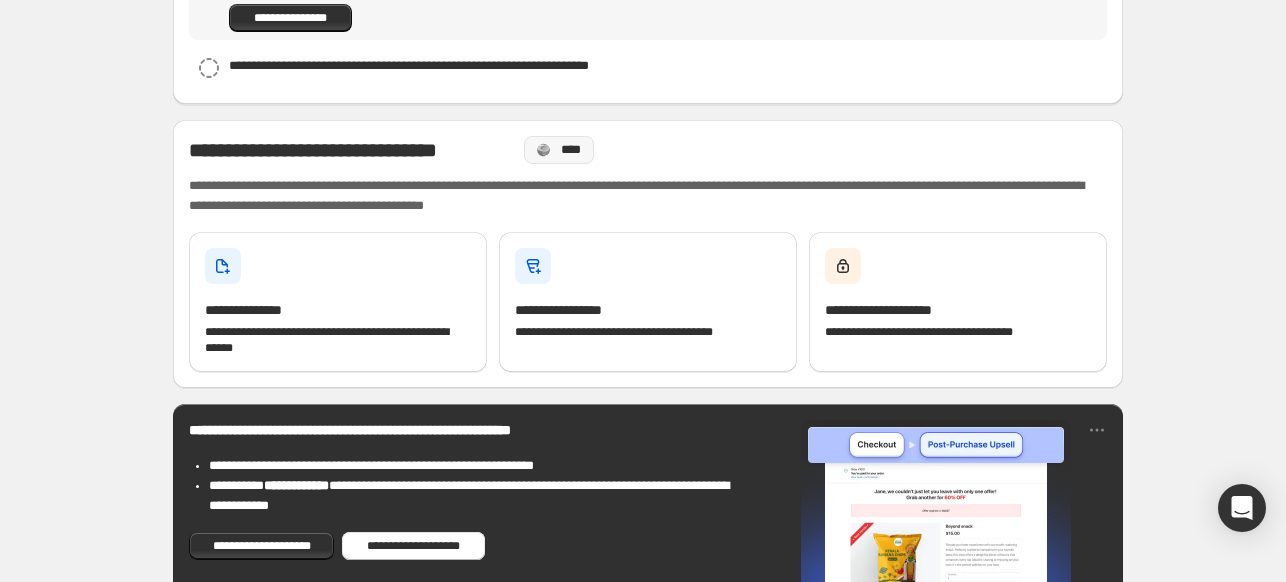 click on "****" at bounding box center [570, 150] 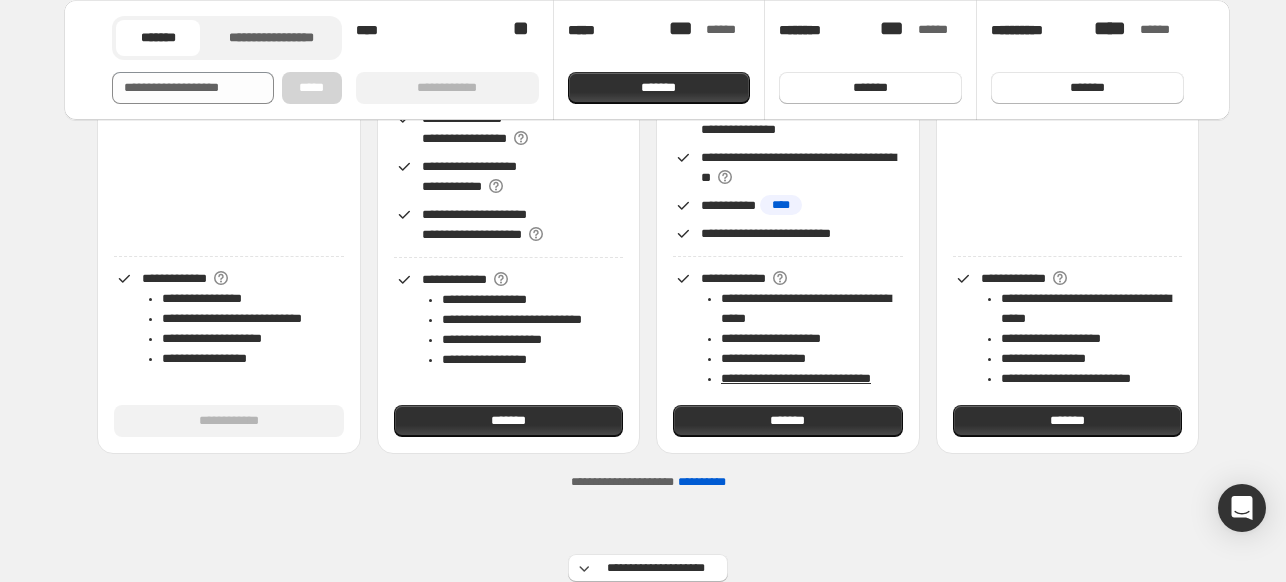 scroll, scrollTop: 500, scrollLeft: 0, axis: vertical 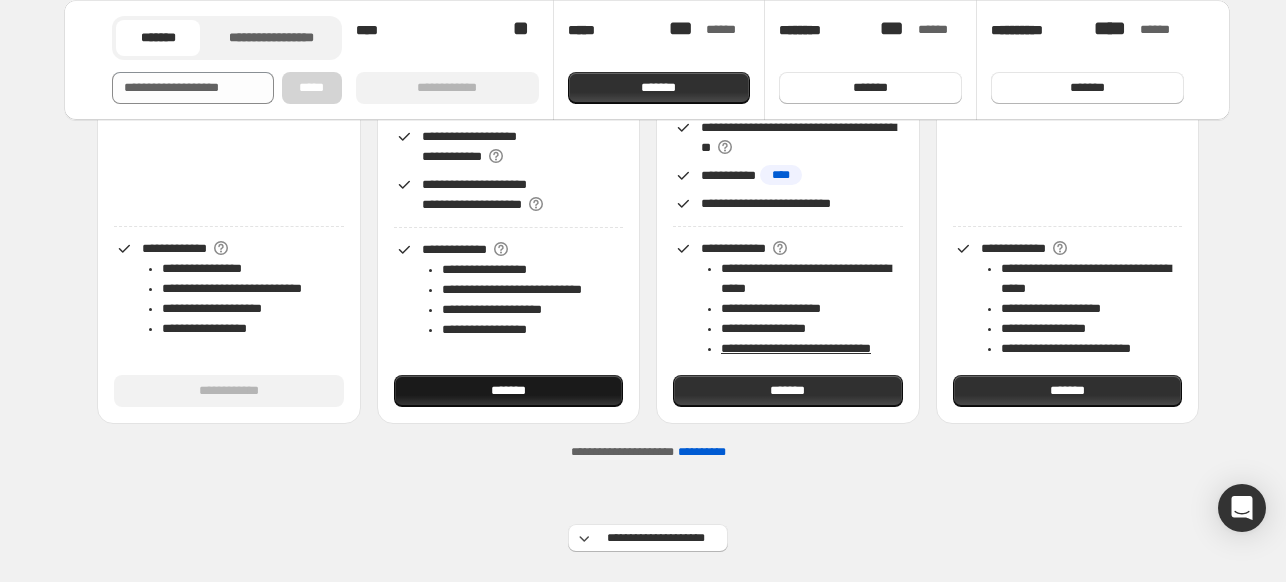 click on "*******" at bounding box center [509, 391] 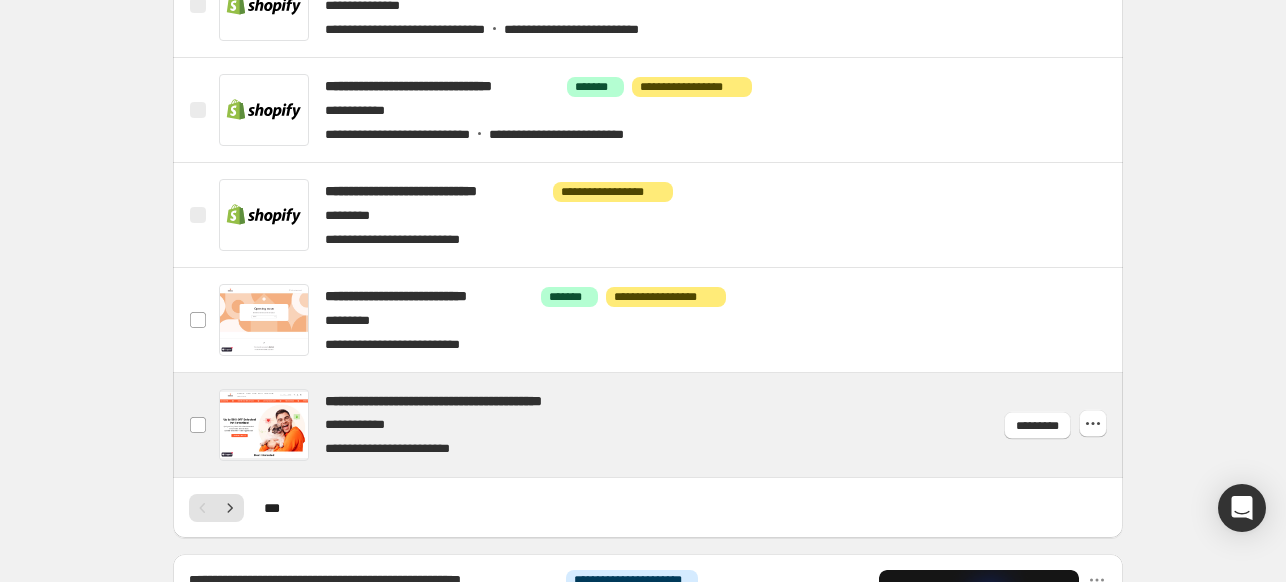 scroll, scrollTop: 1200, scrollLeft: 0, axis: vertical 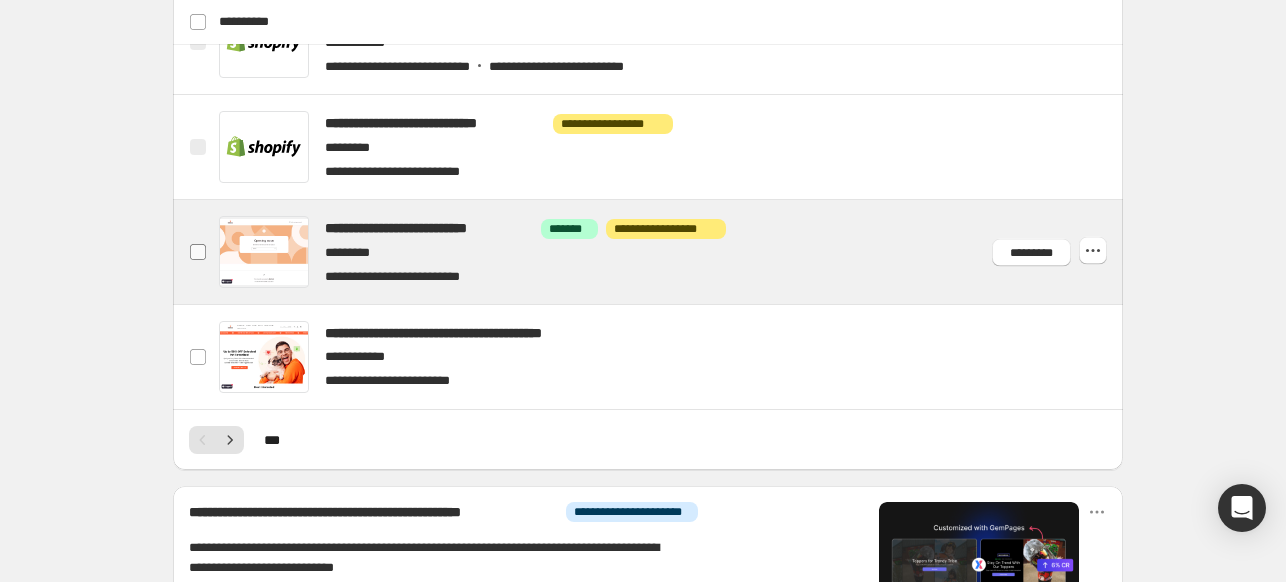 click at bounding box center (198, 252) 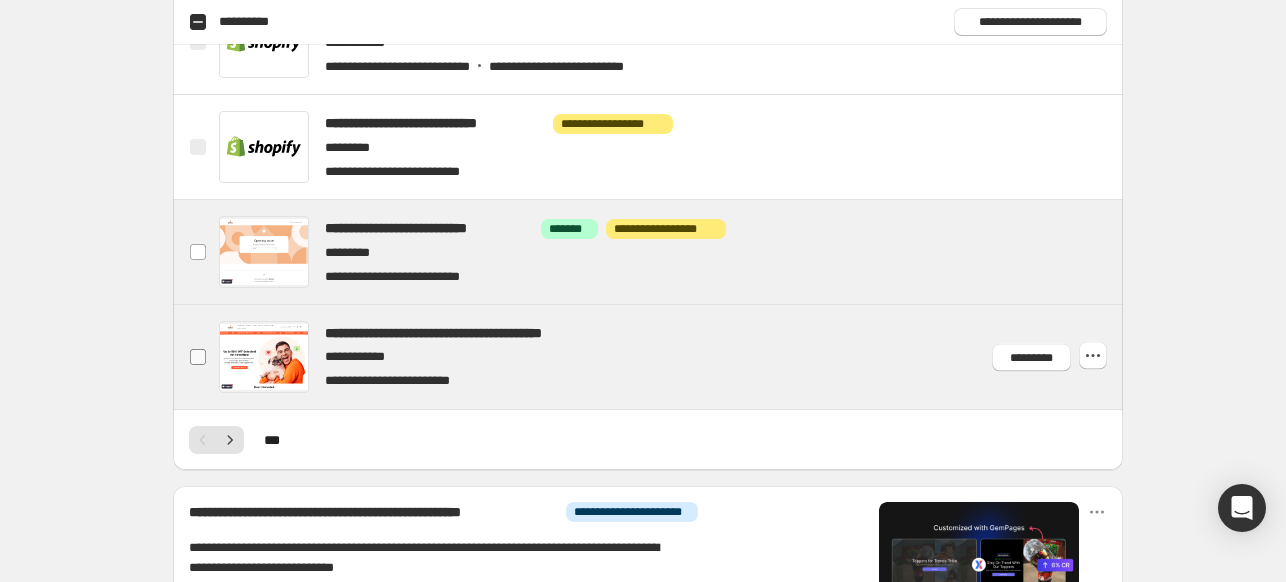click at bounding box center (198, 357) 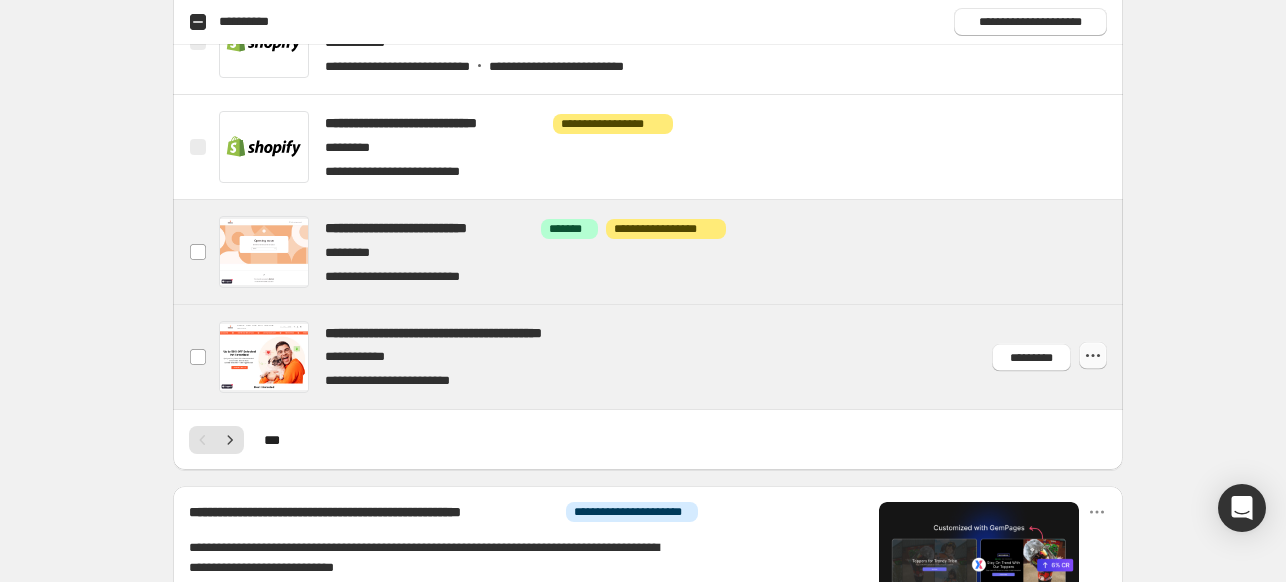 click 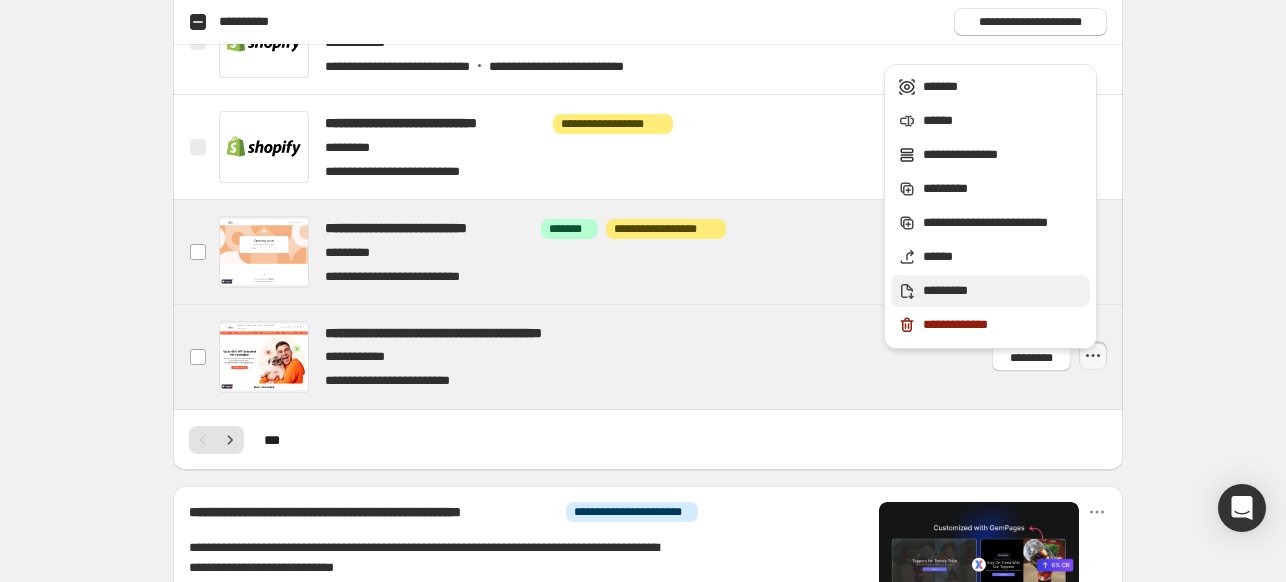 click on "*********" at bounding box center (1003, 291) 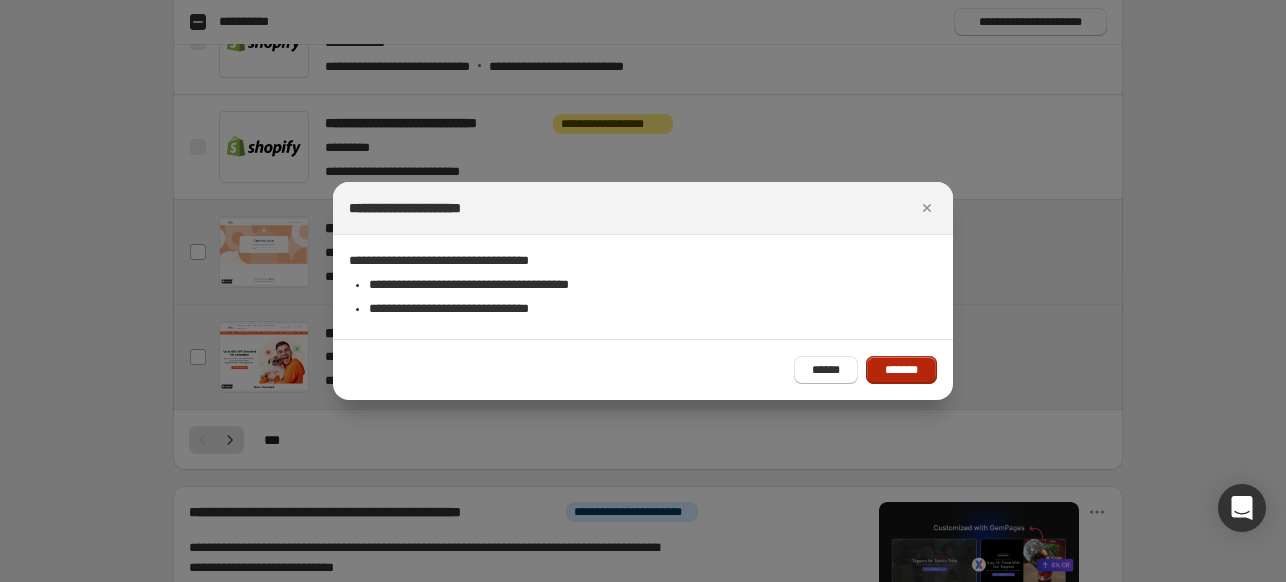 click on "*******" at bounding box center [901, 370] 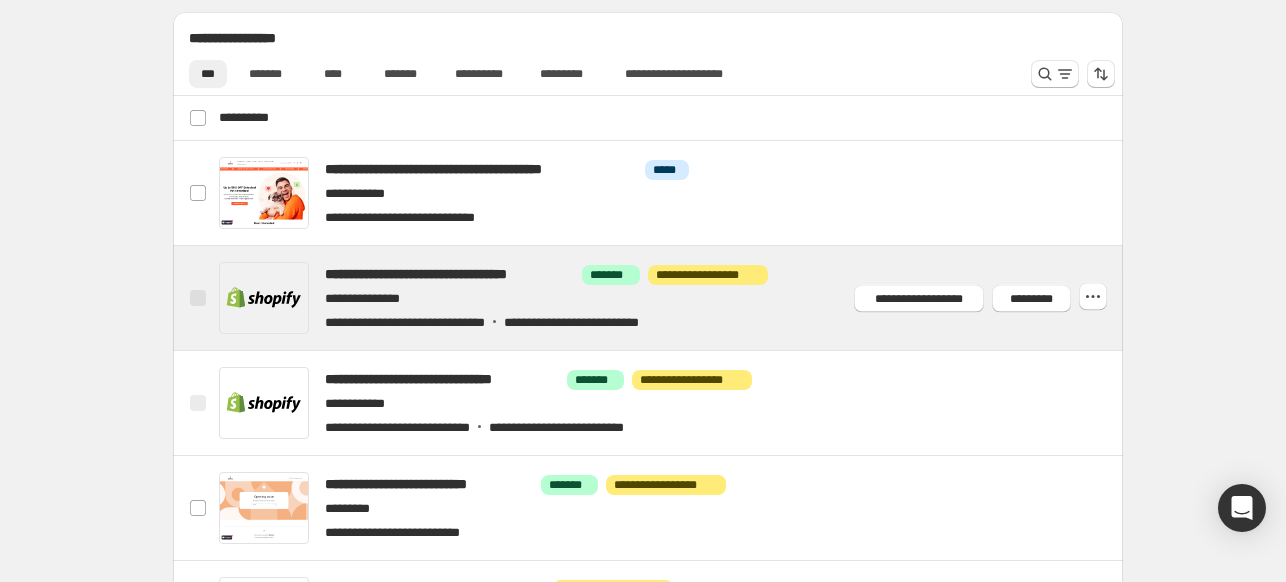 scroll, scrollTop: 1100, scrollLeft: 0, axis: vertical 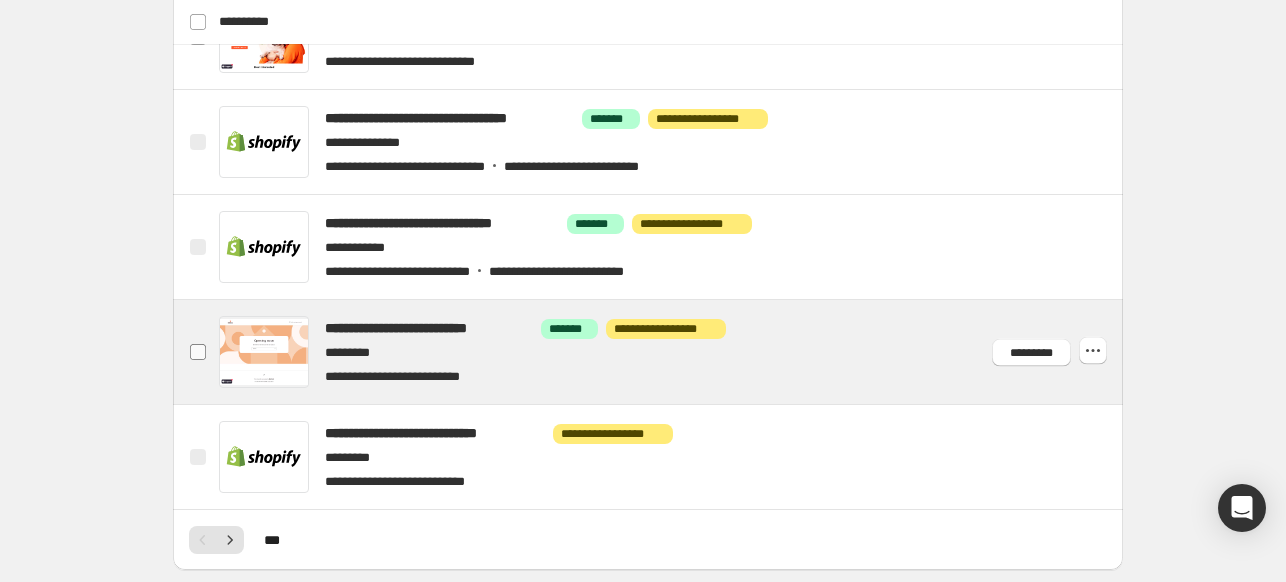 click at bounding box center (198, 352) 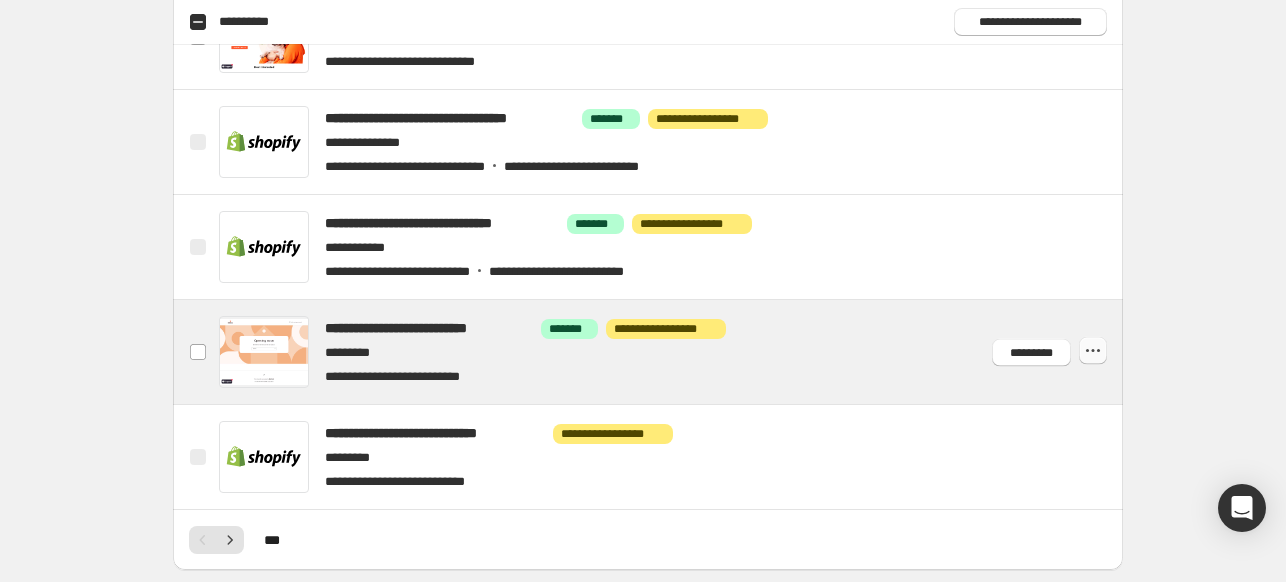 click 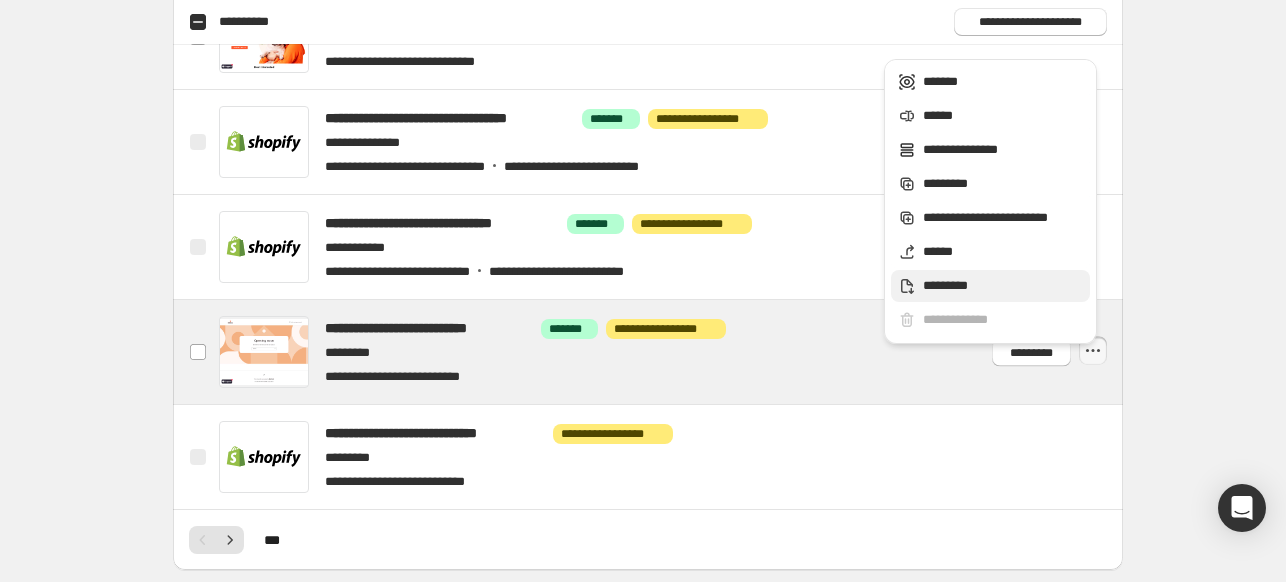 click on "*********" at bounding box center [1003, 286] 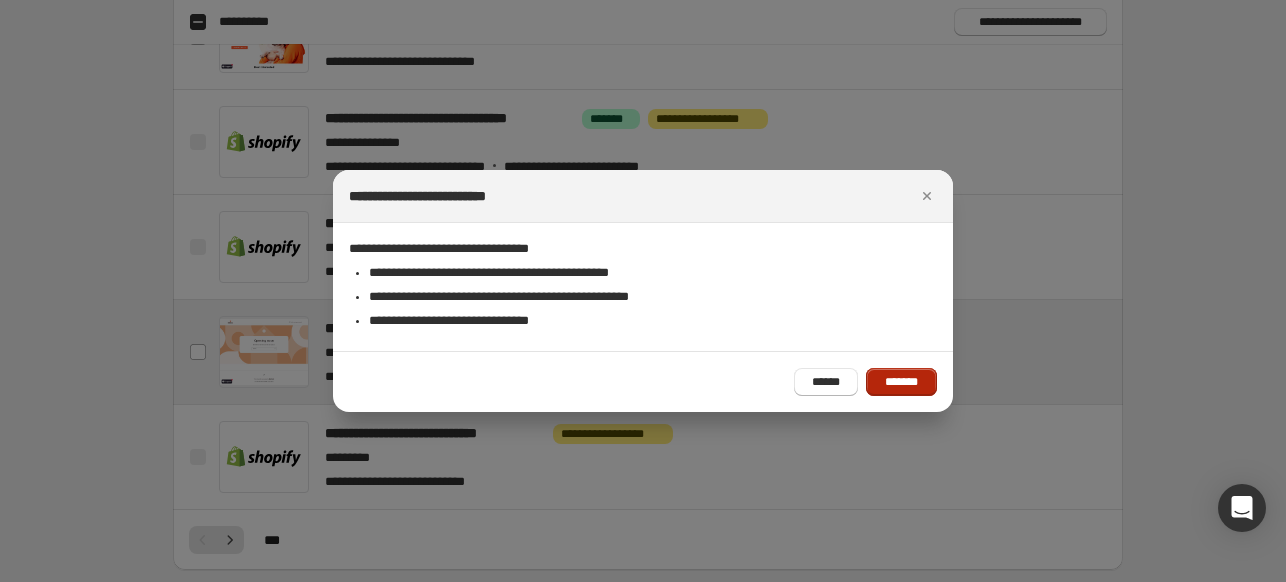 click on "*******" at bounding box center (901, 382) 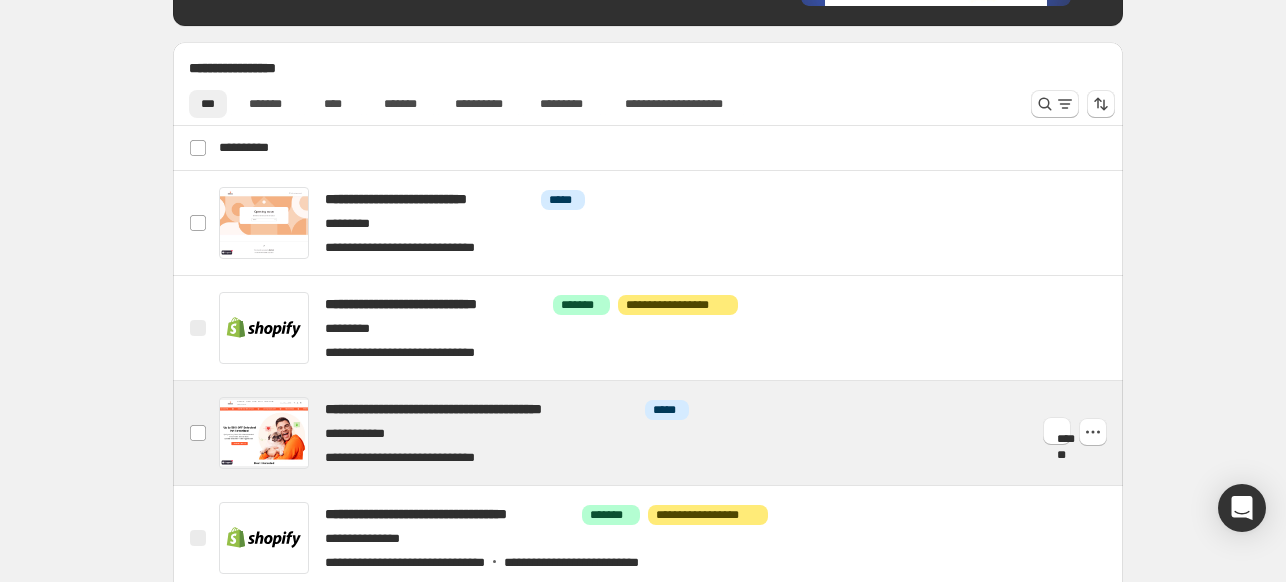 scroll, scrollTop: 900, scrollLeft: 0, axis: vertical 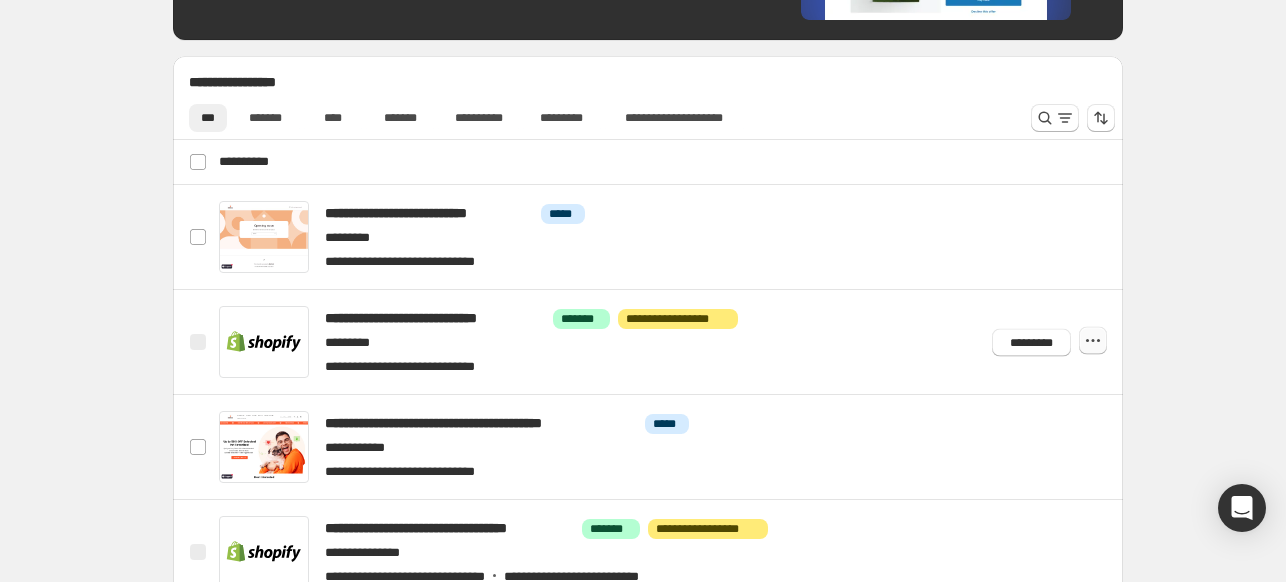 click 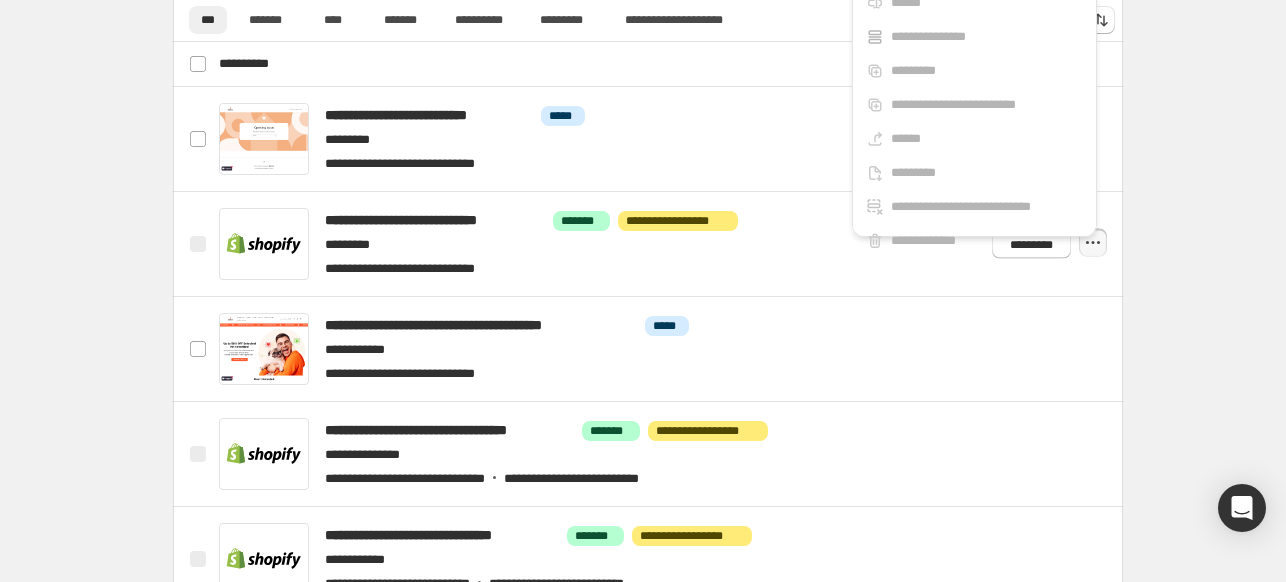 scroll, scrollTop: 1000, scrollLeft: 0, axis: vertical 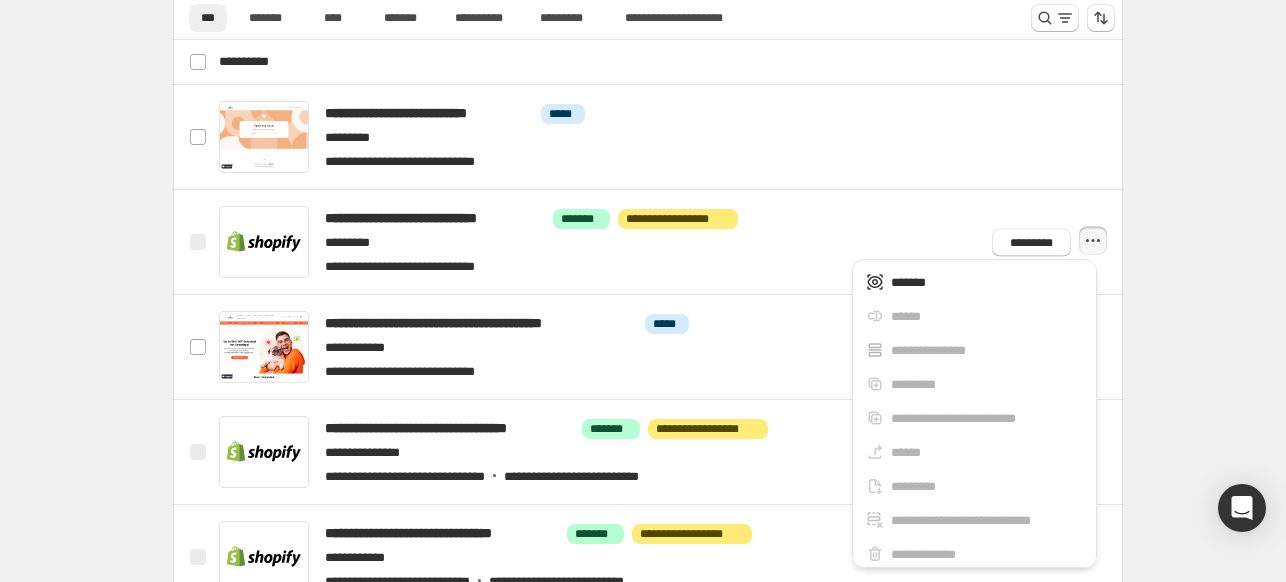 click on "**********" at bounding box center [648, 139] 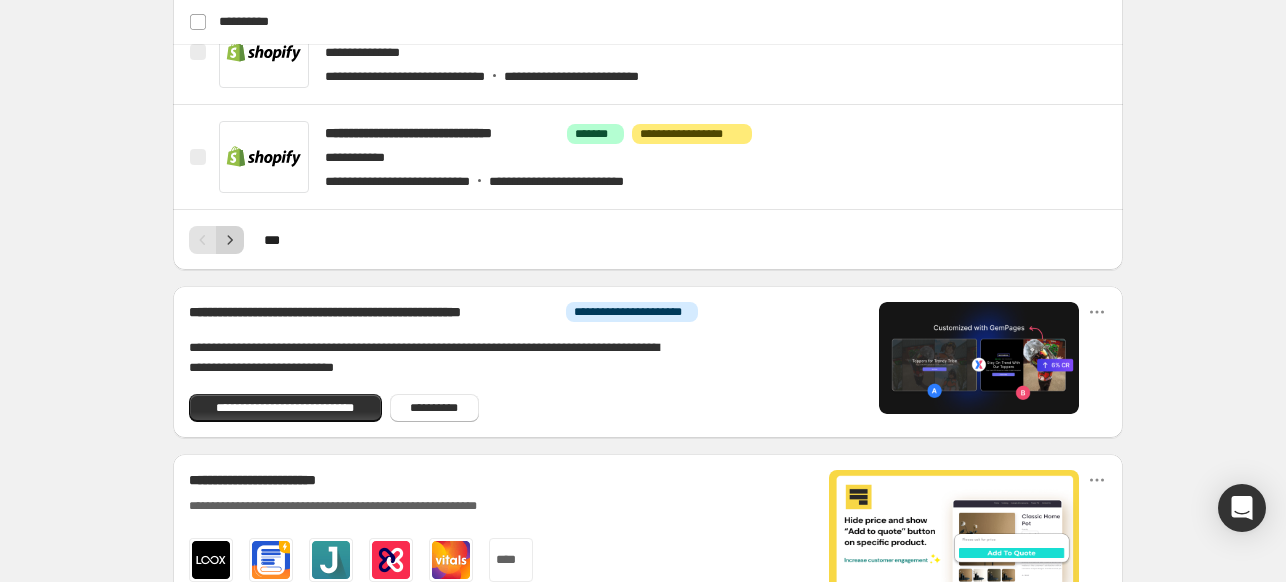 click 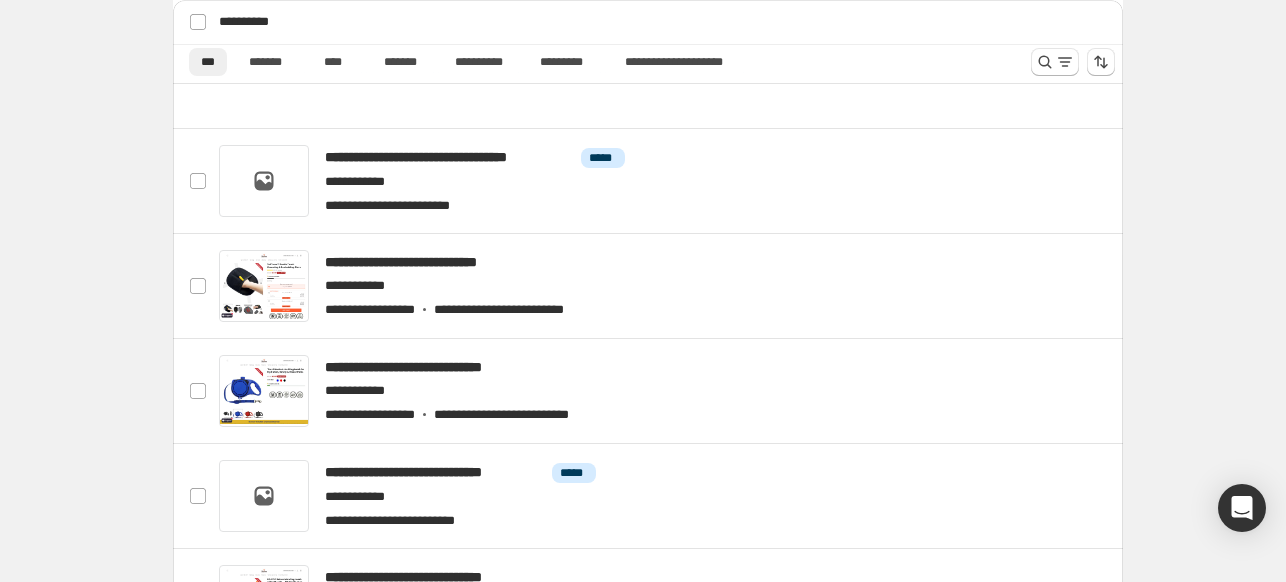 scroll, scrollTop: 956, scrollLeft: 0, axis: vertical 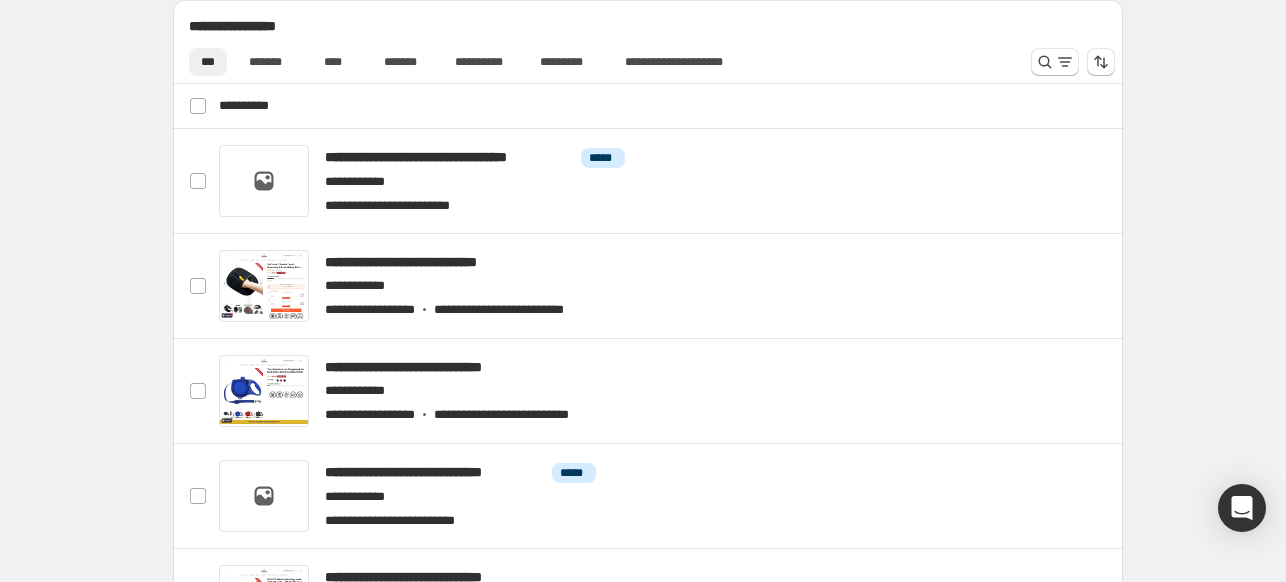 click on "**********" at bounding box center (650, 106) 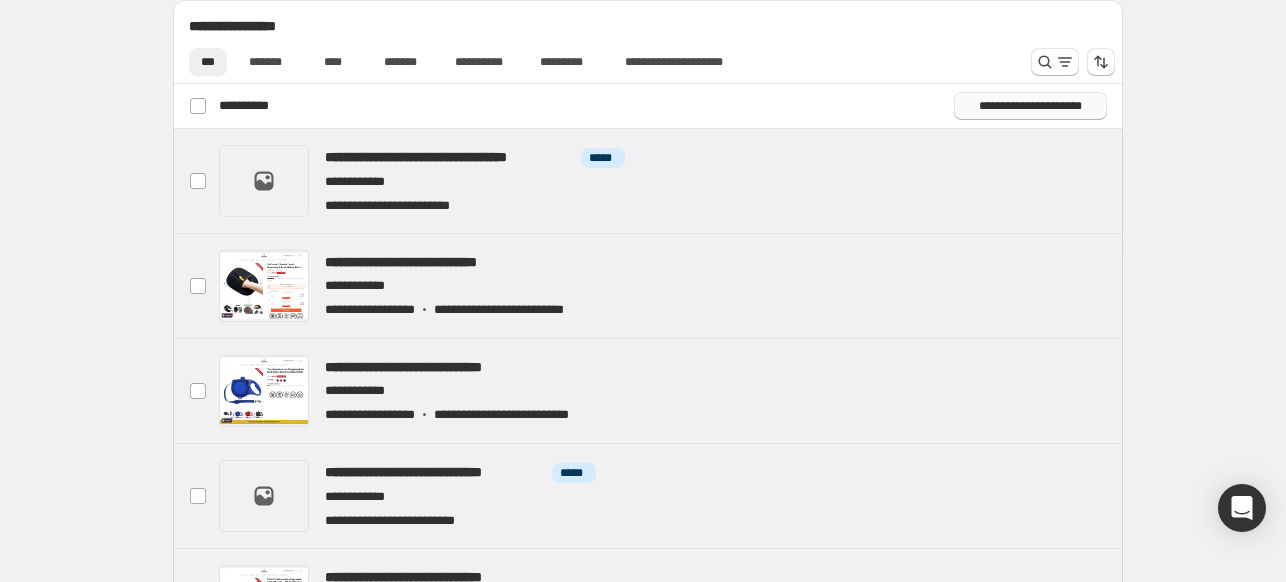 click on "**********" at bounding box center (1030, 106) 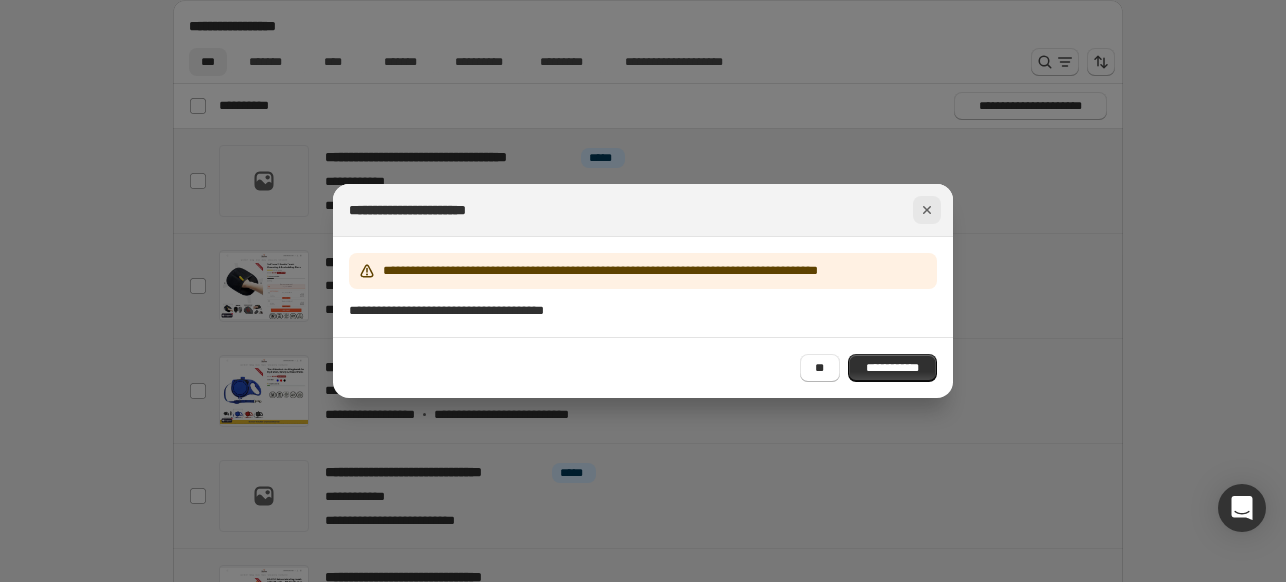 click 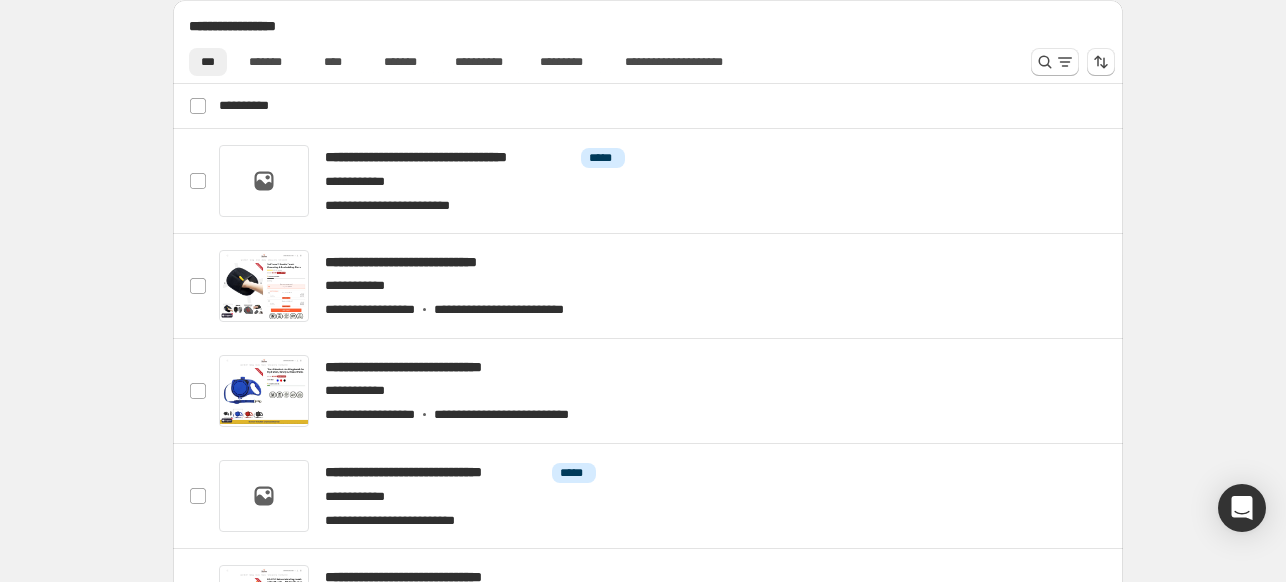 click on "**********" at bounding box center (650, 106) 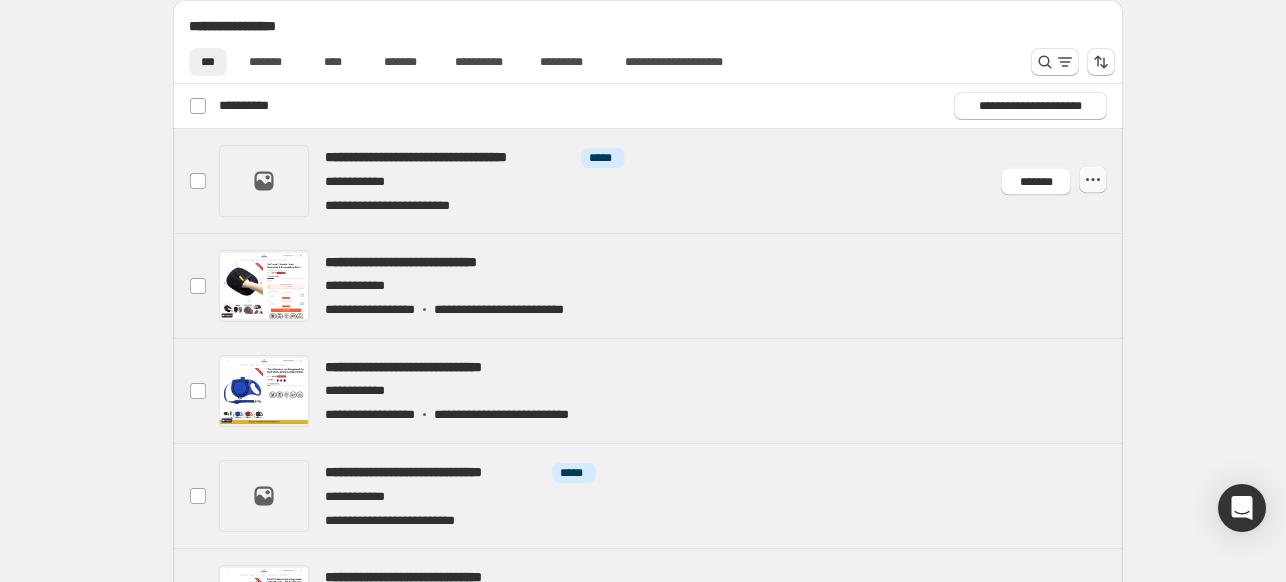 click 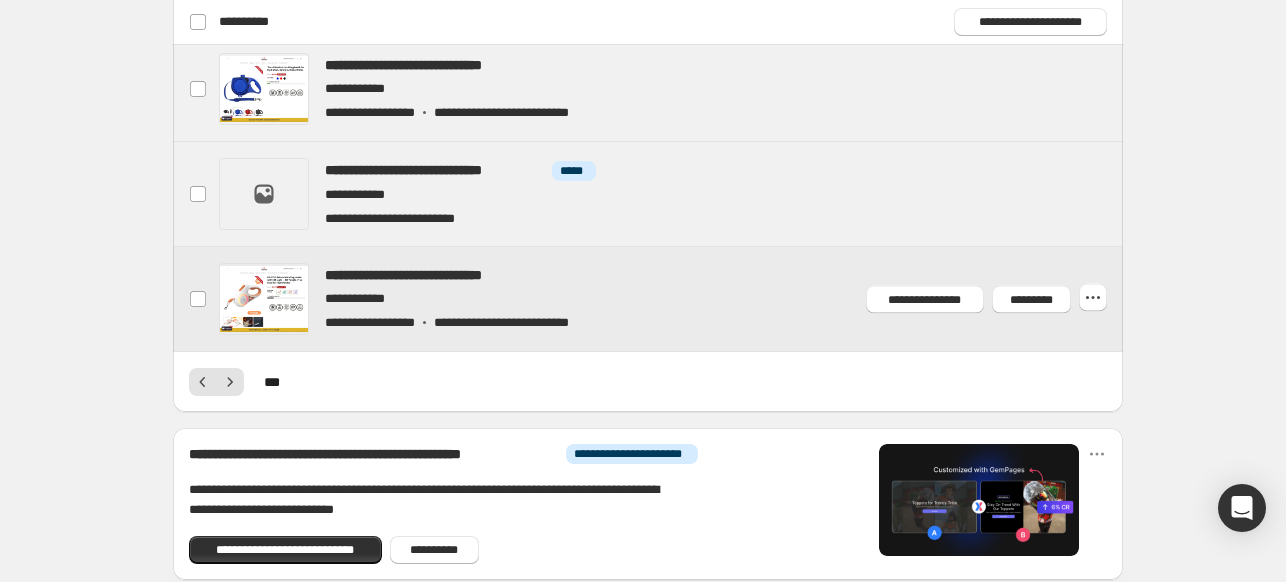 scroll, scrollTop: 1256, scrollLeft: 0, axis: vertical 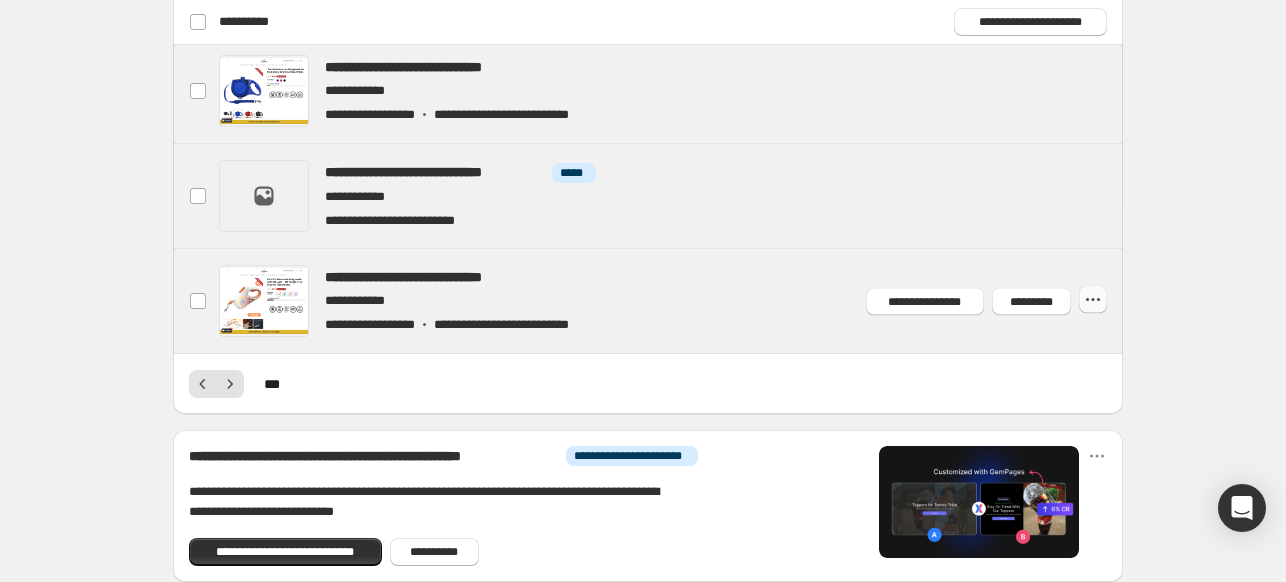 click at bounding box center [1093, 300] 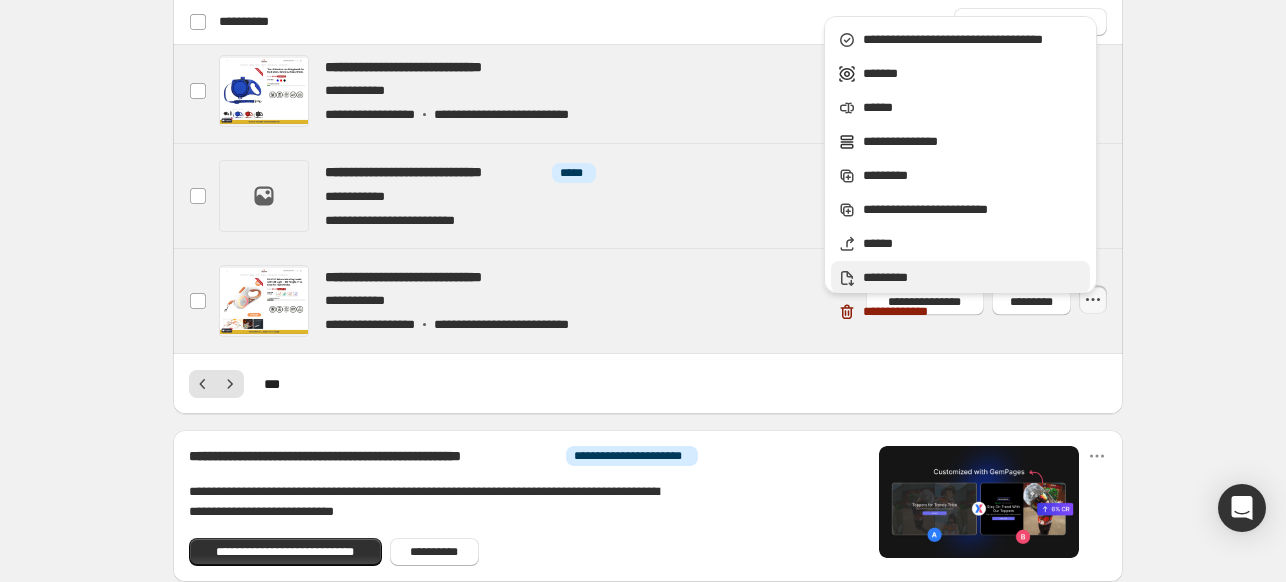 click on "*********" at bounding box center (973, 278) 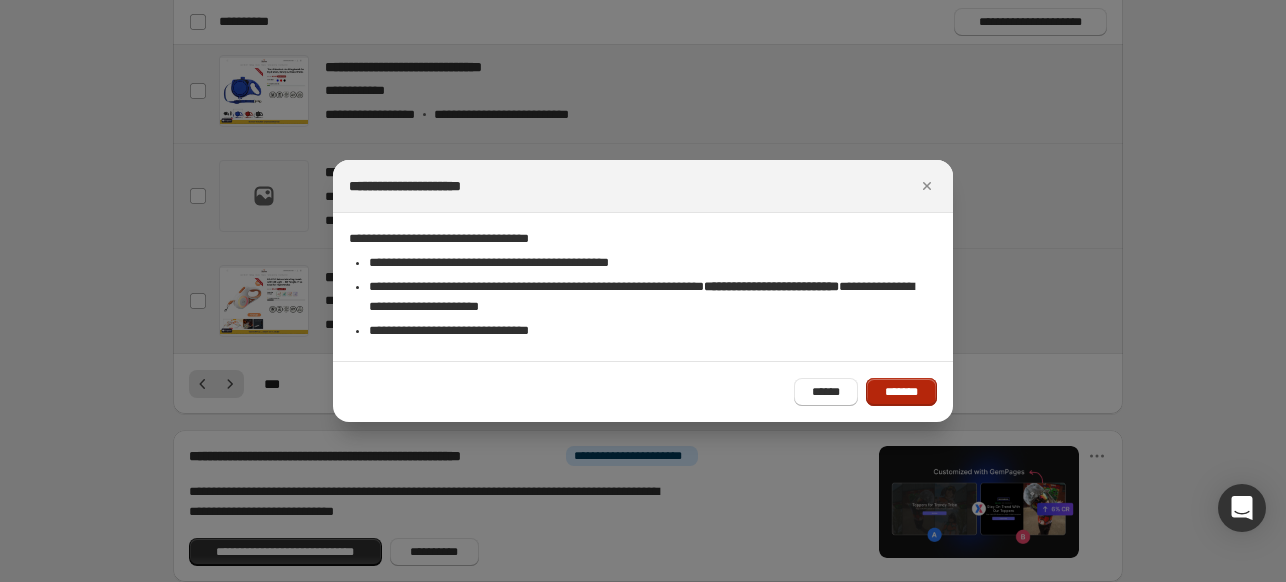 click on "*******" at bounding box center [901, 392] 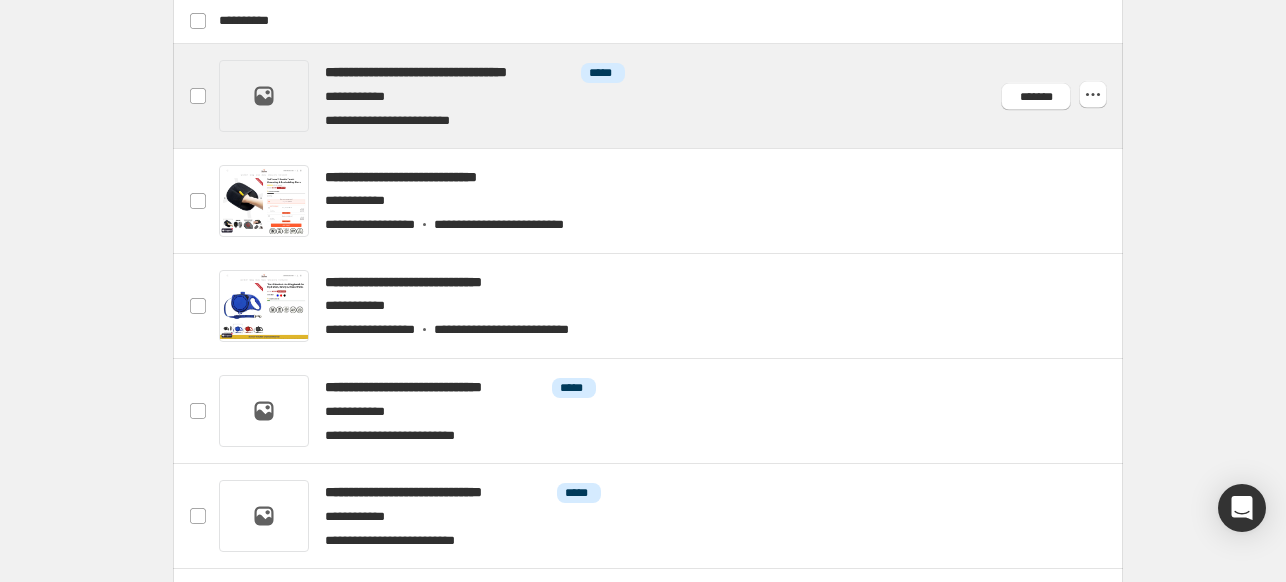 scroll, scrollTop: 1056, scrollLeft: 0, axis: vertical 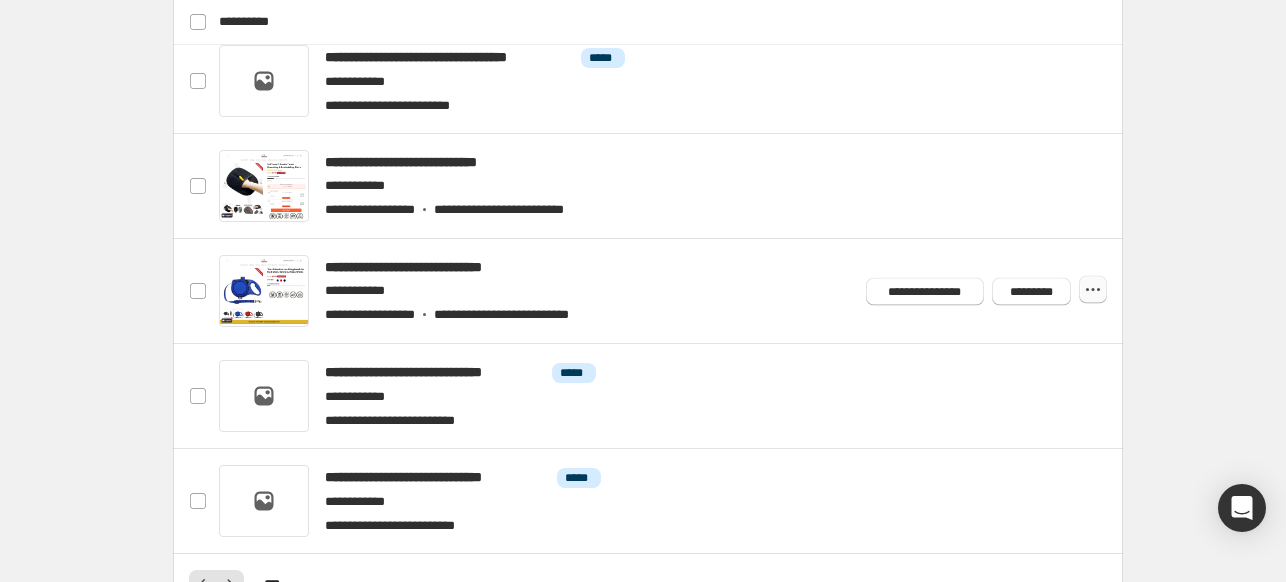 click 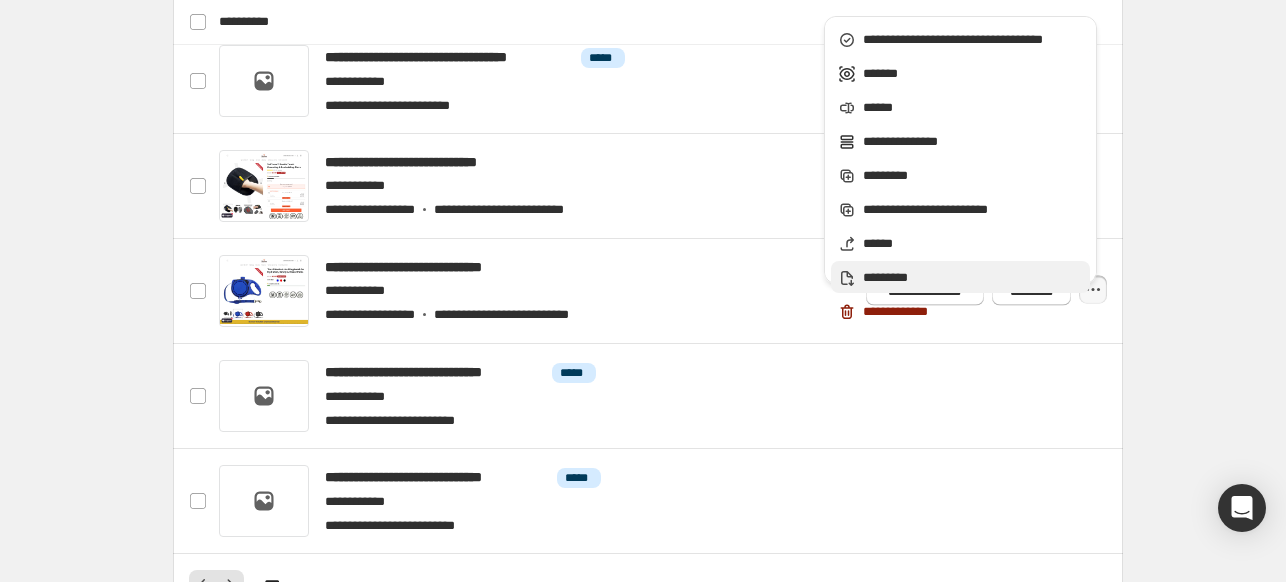 click on "*********" at bounding box center (960, 277) 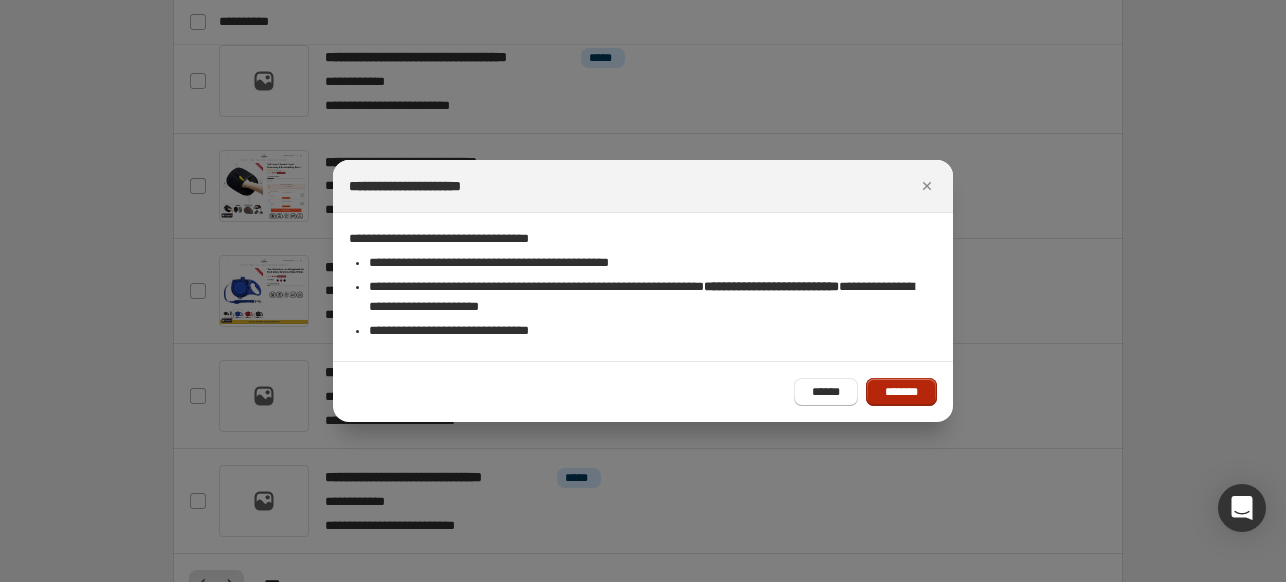 click on "*******" at bounding box center (901, 392) 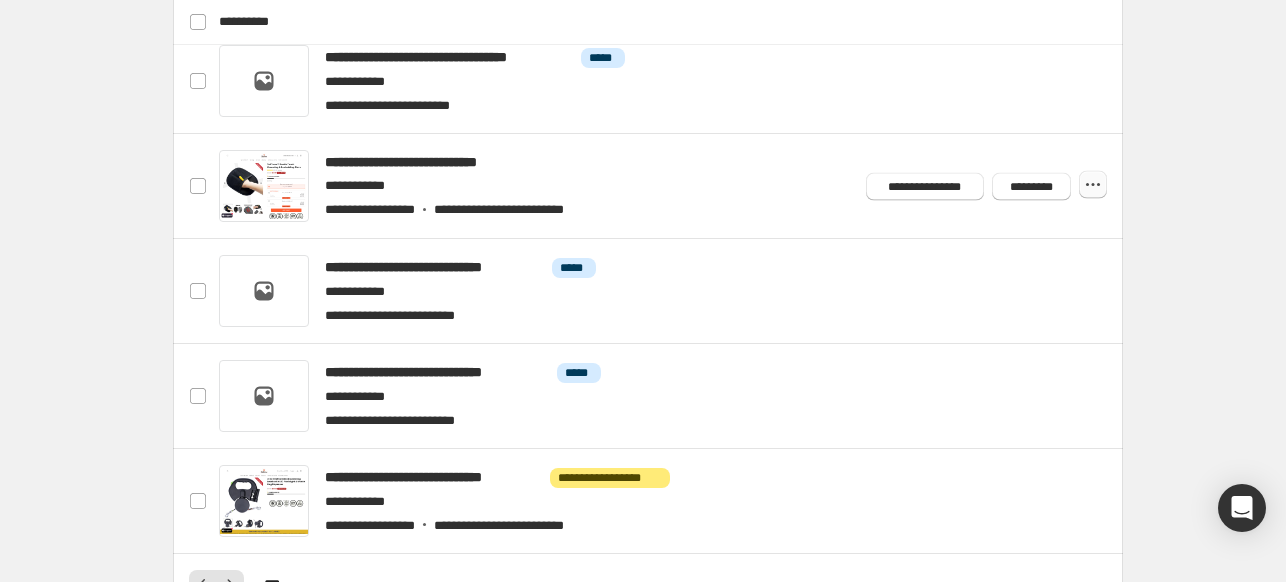 click 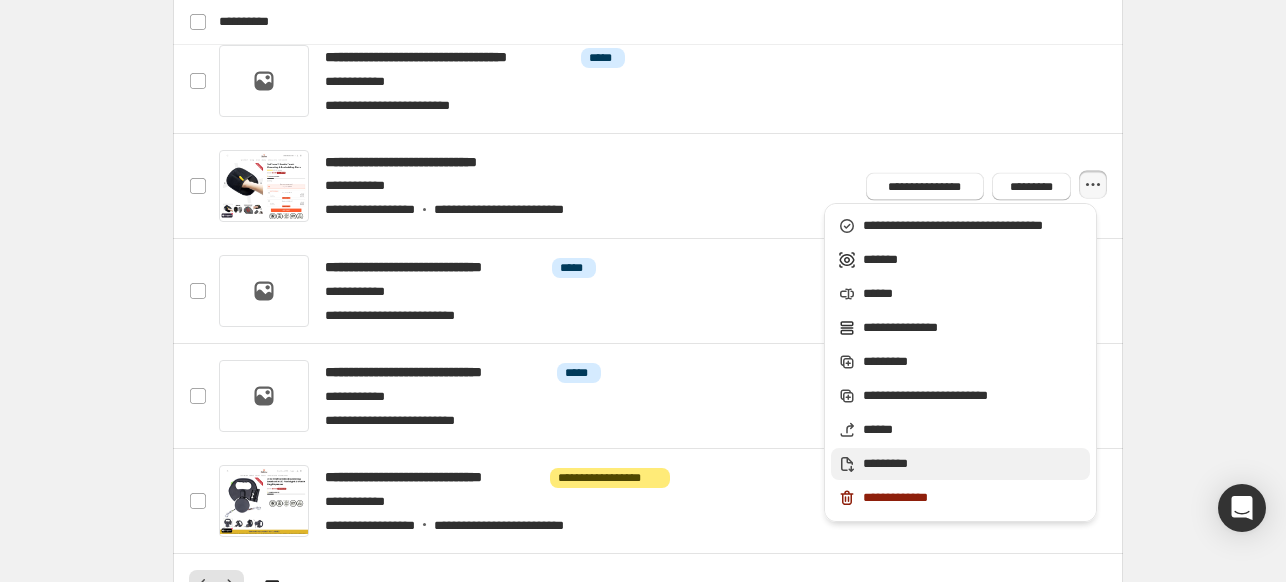 click on "*********" at bounding box center (973, 464) 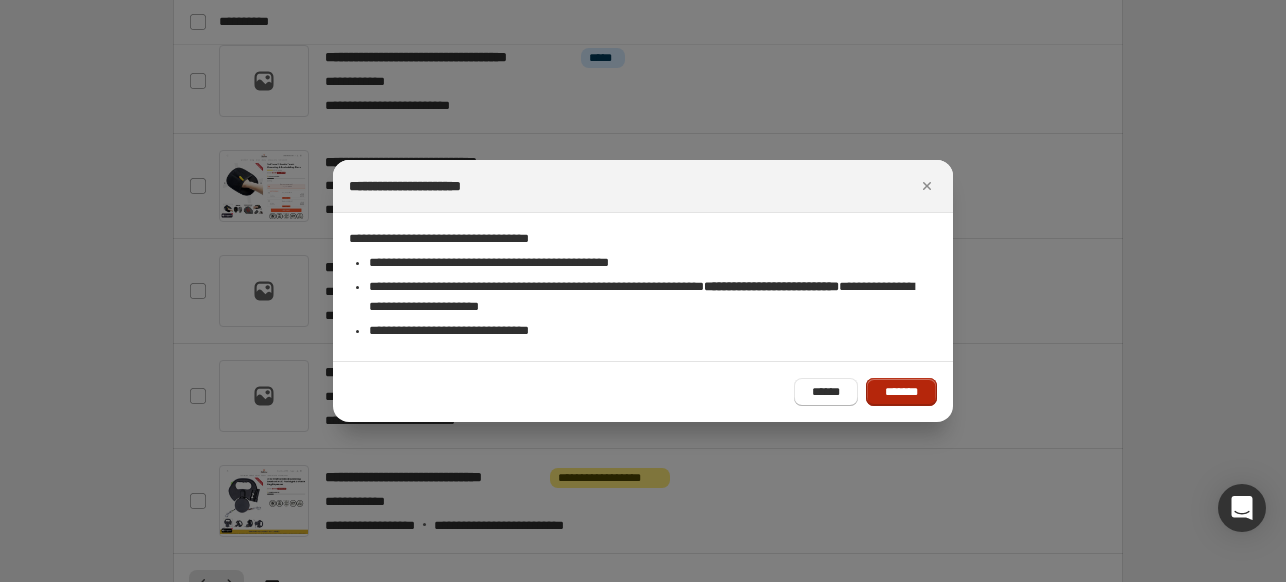 click on "*******" at bounding box center (901, 392) 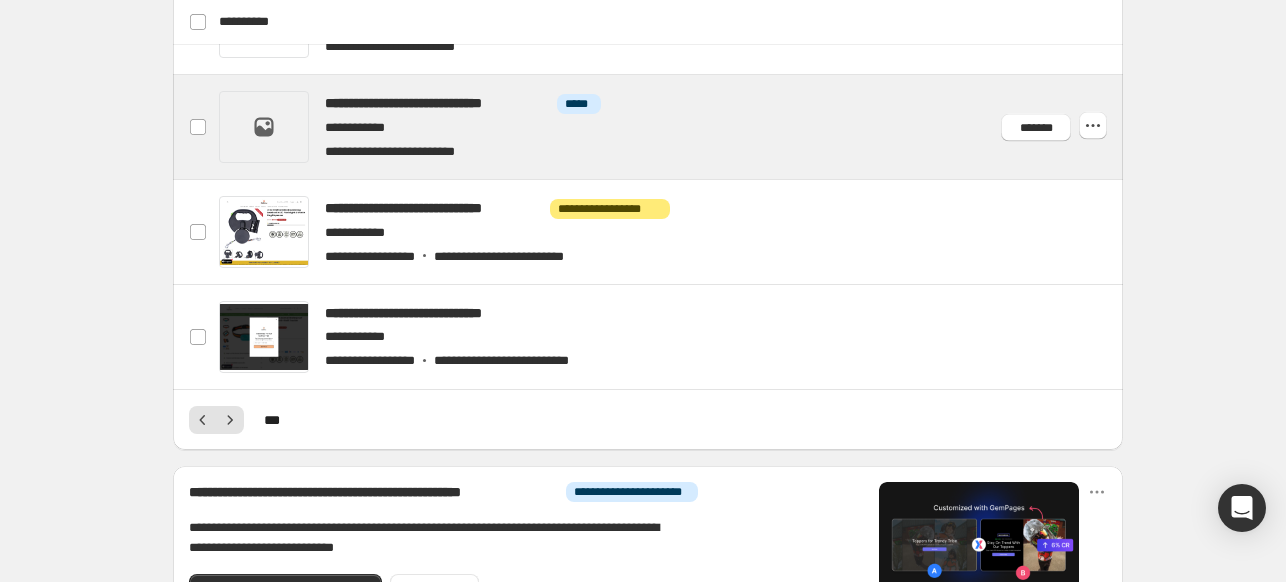 scroll, scrollTop: 1256, scrollLeft: 0, axis: vertical 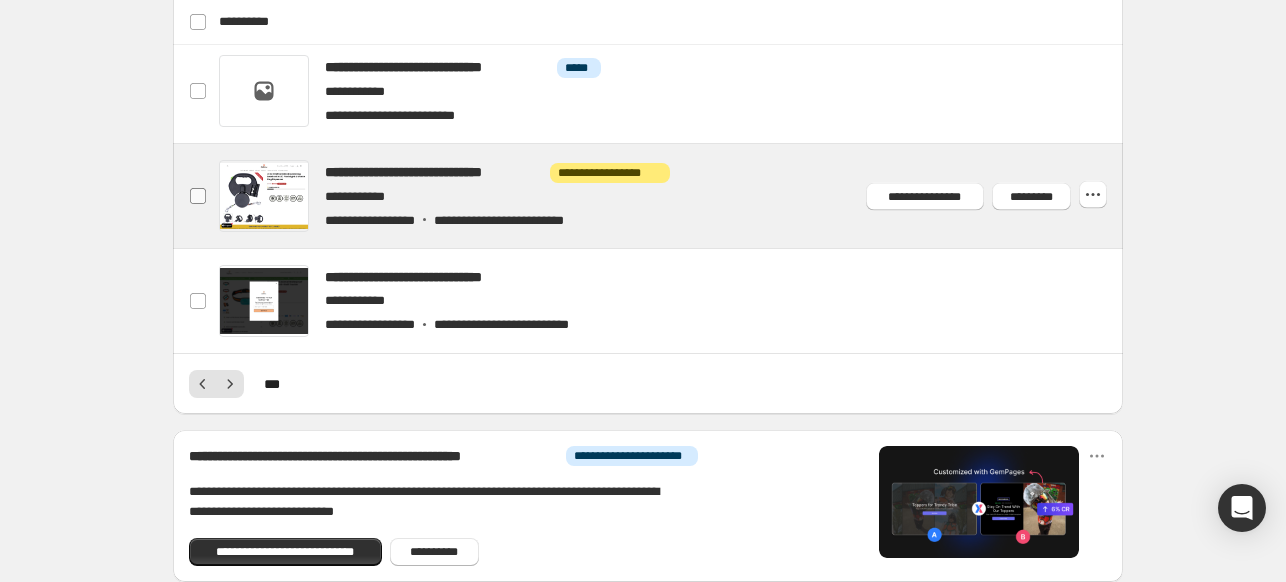 click at bounding box center [198, 196] 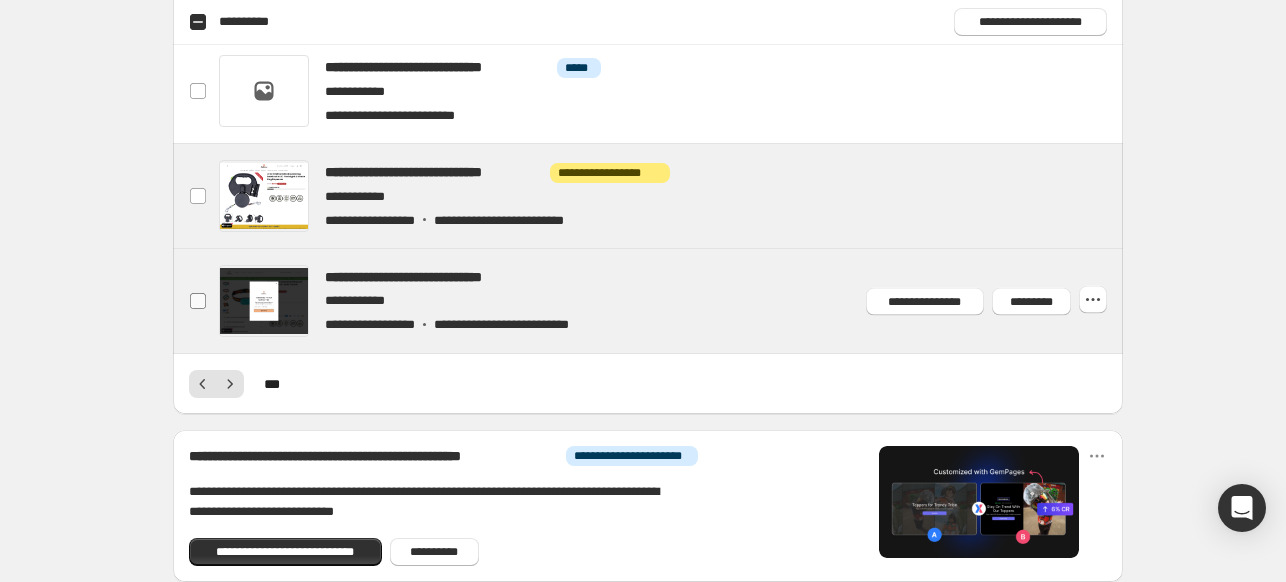 click at bounding box center [198, 301] 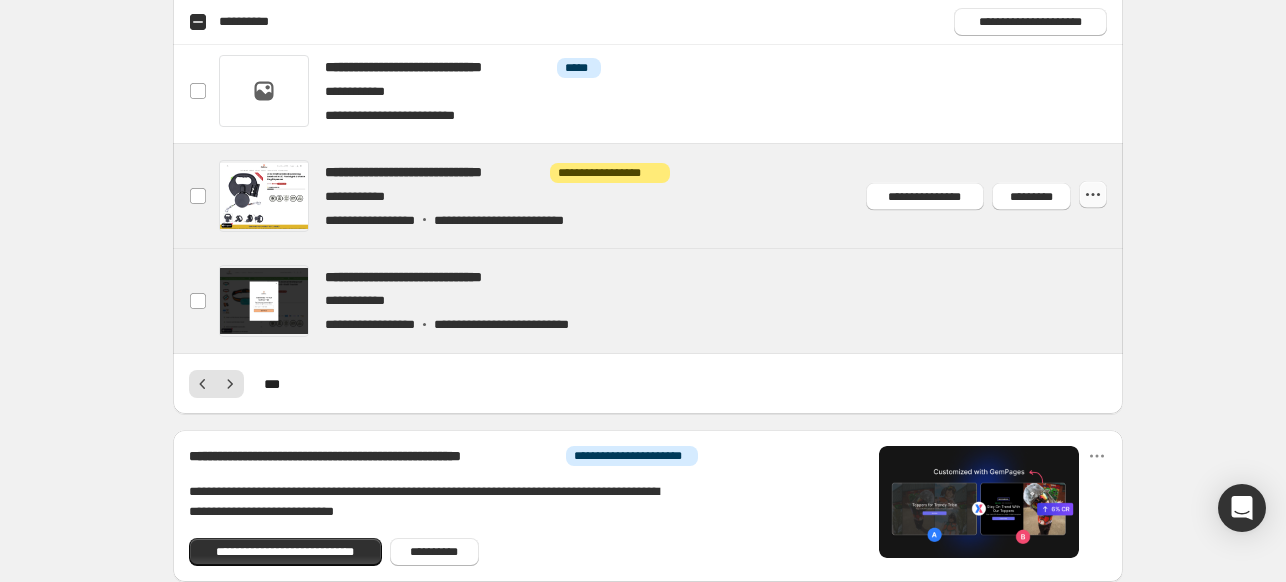 click 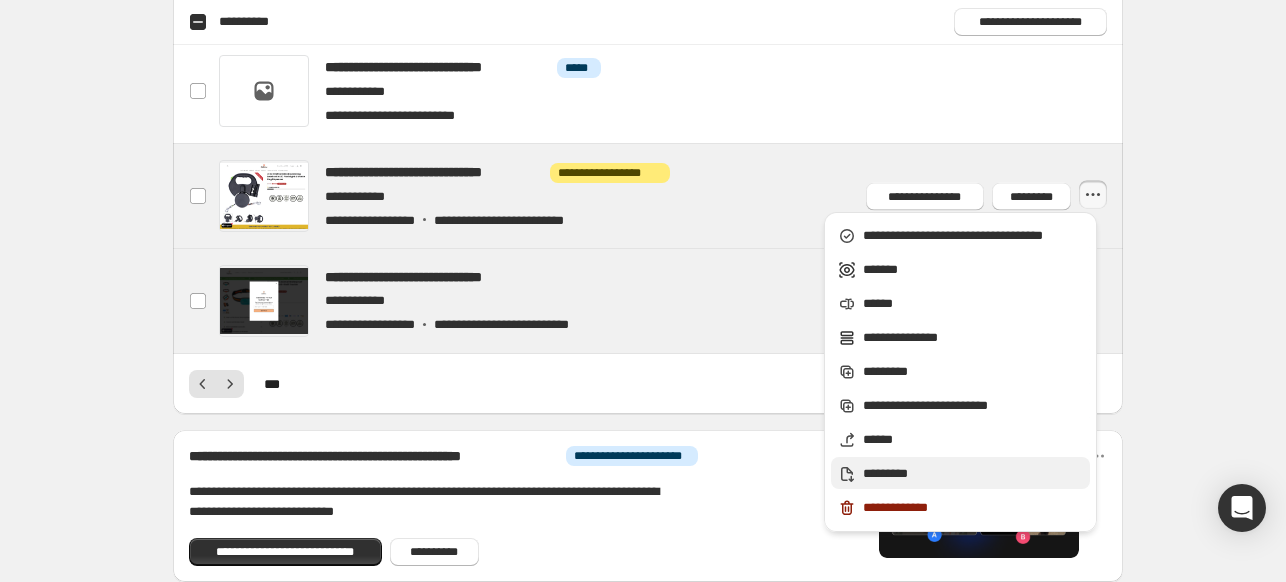 click on "*********" at bounding box center (973, 474) 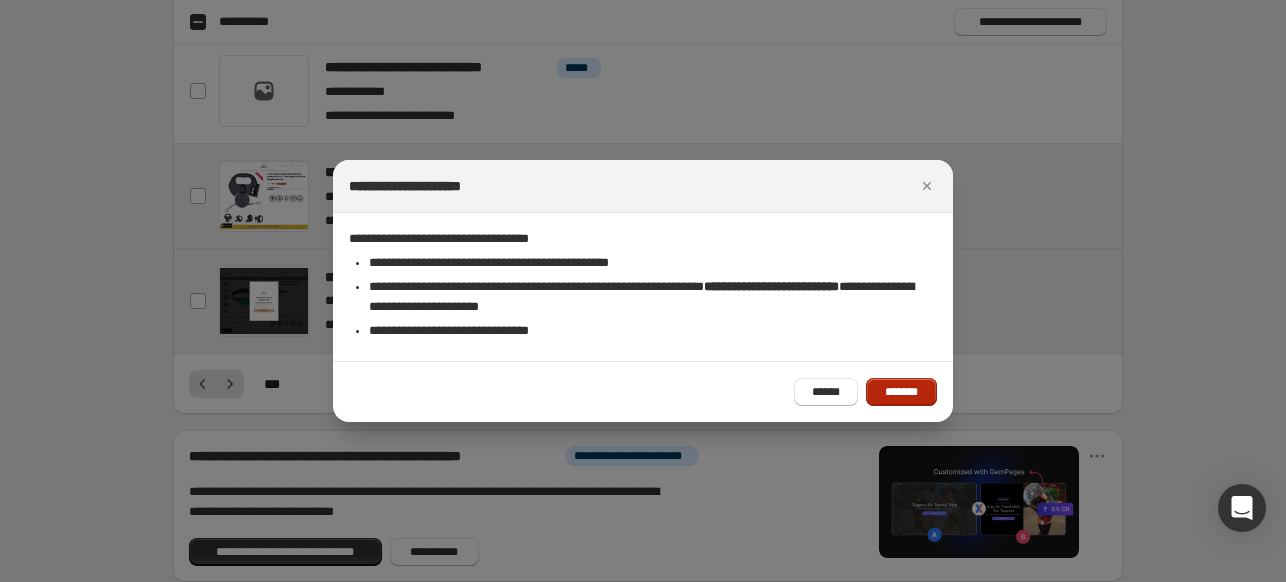 click on "*******" at bounding box center (901, 392) 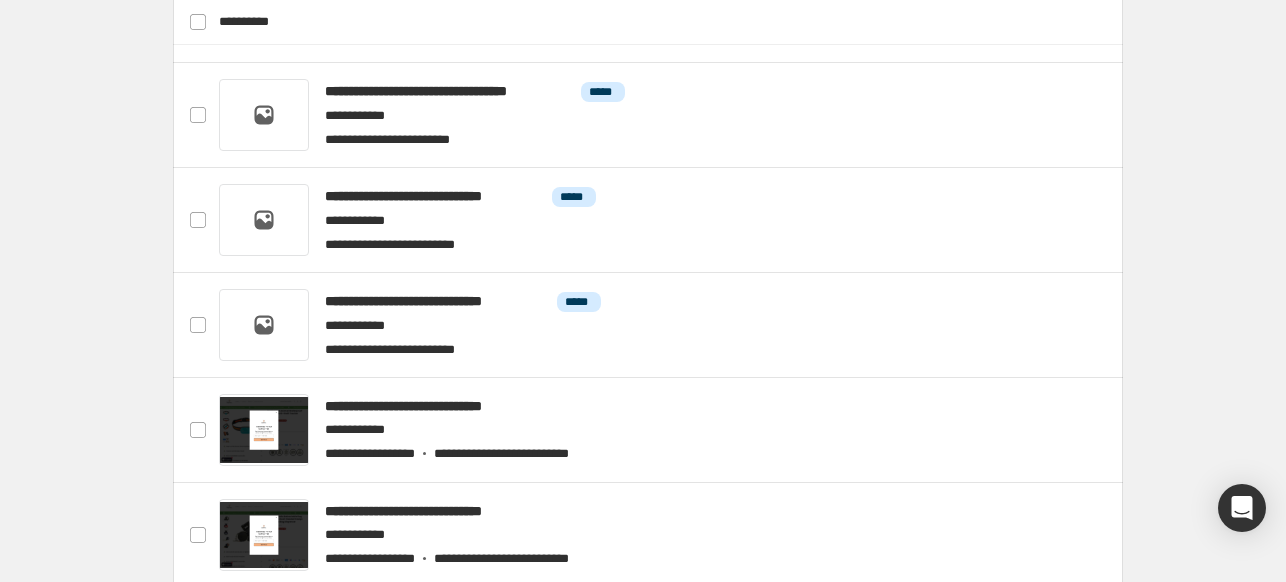 scroll, scrollTop: 1256, scrollLeft: 0, axis: vertical 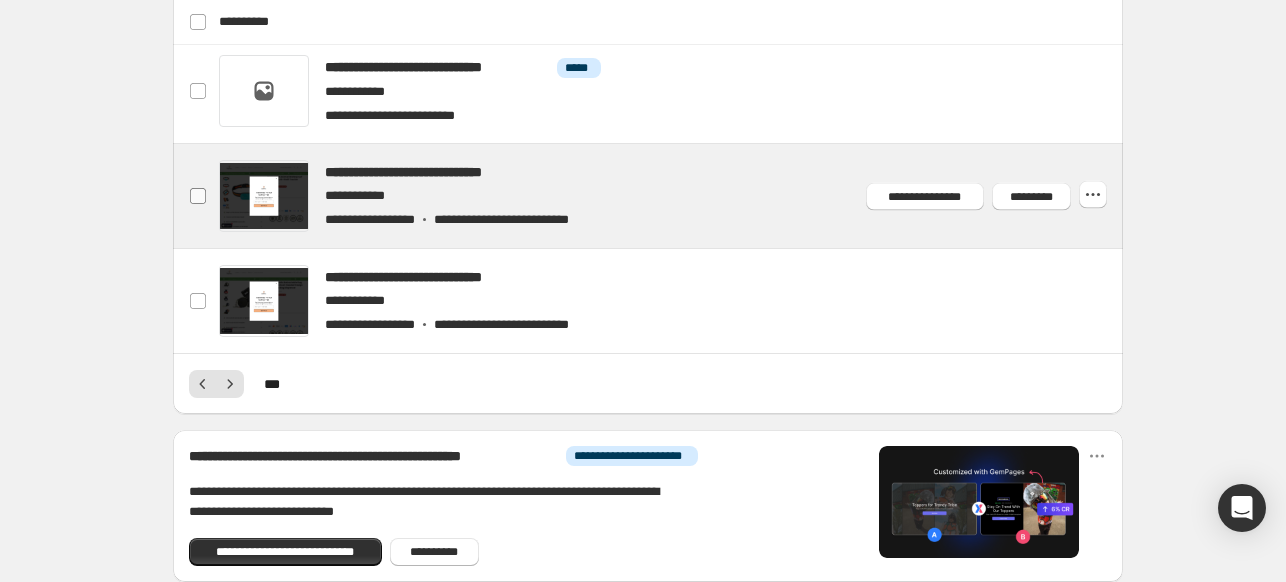 click at bounding box center (198, 196) 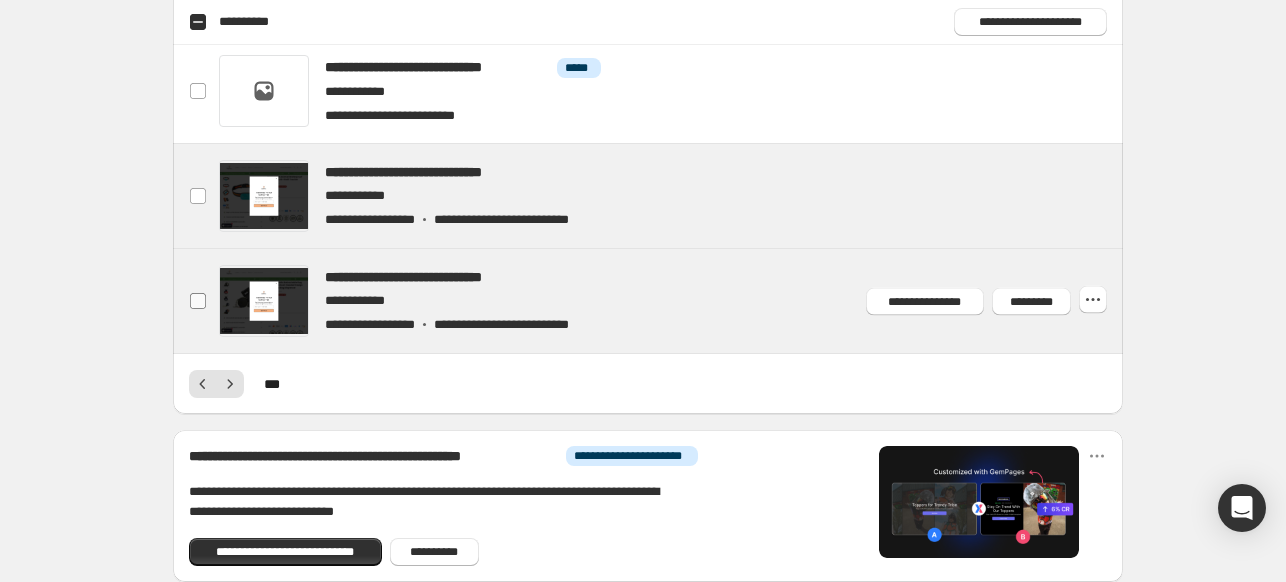 click at bounding box center [198, 301] 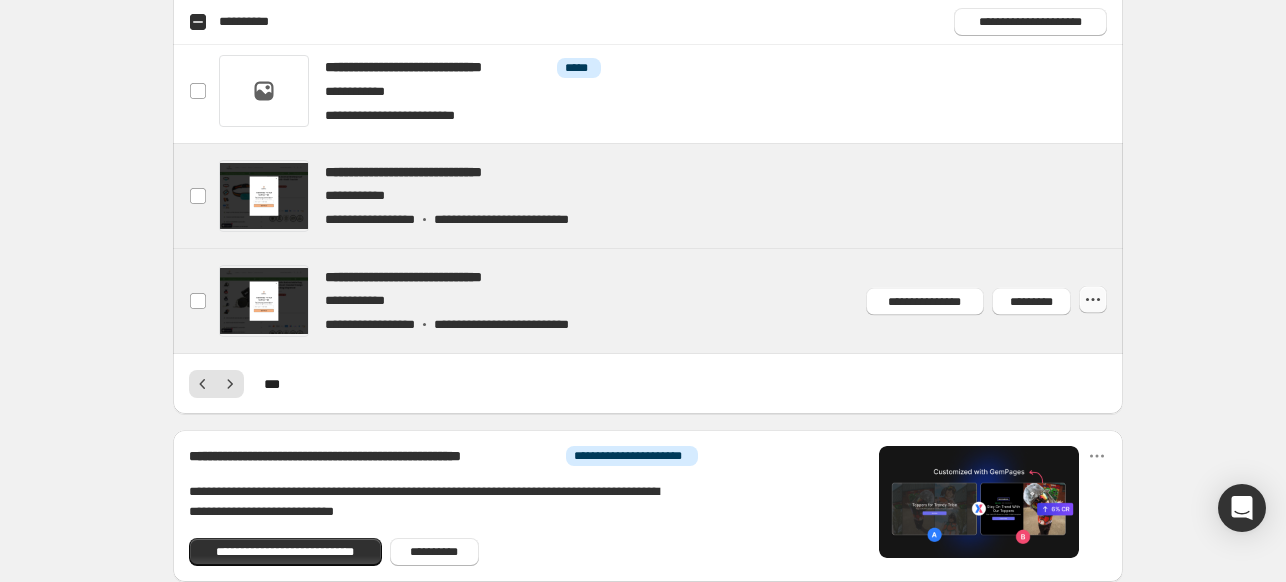 click 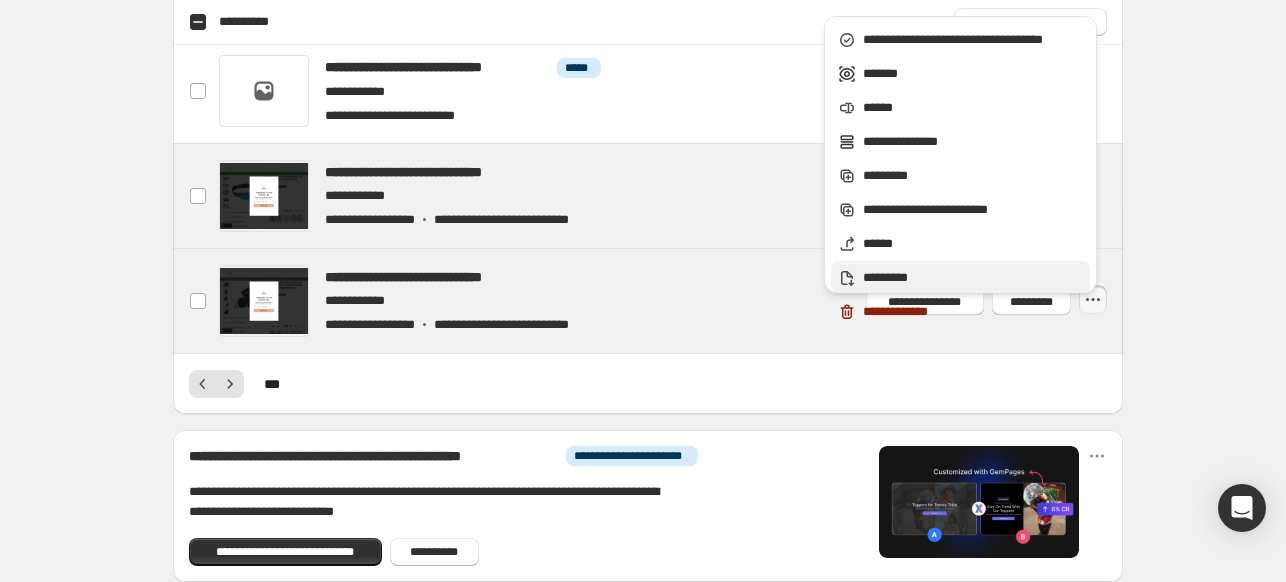 click on "*********" at bounding box center [973, 278] 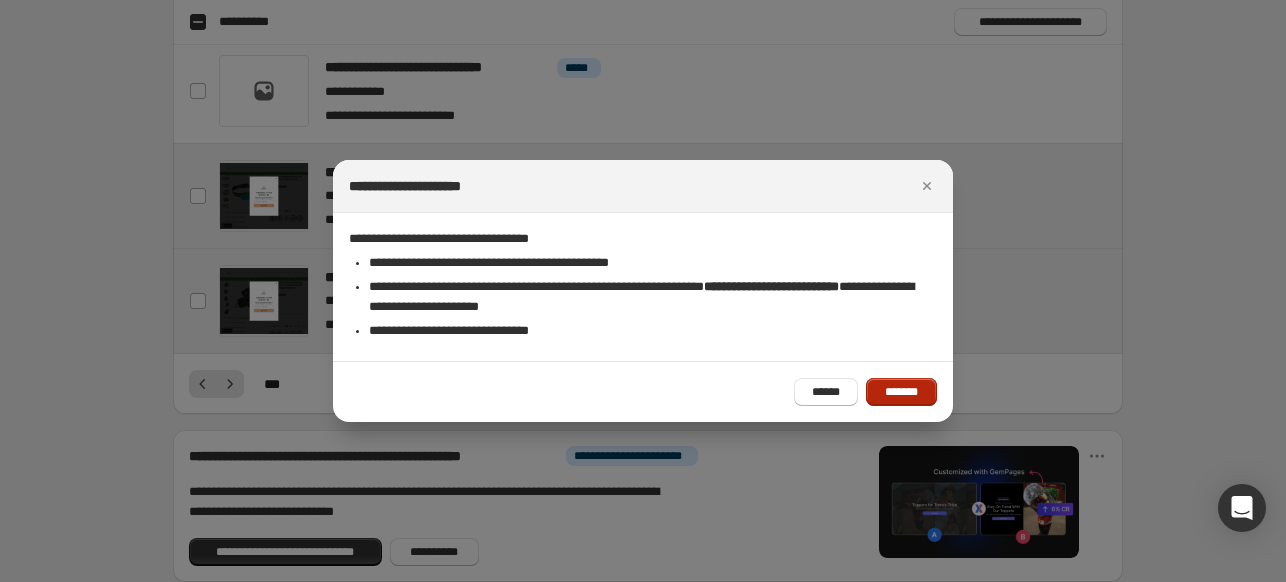 click on "*******" at bounding box center (901, 392) 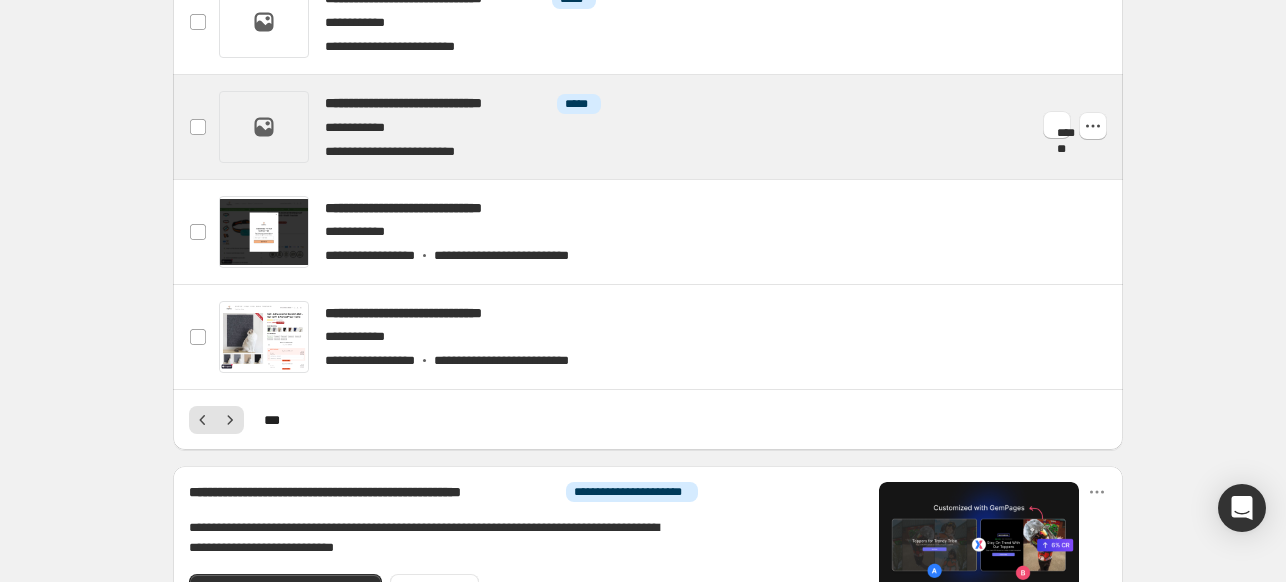 scroll, scrollTop: 1256, scrollLeft: 0, axis: vertical 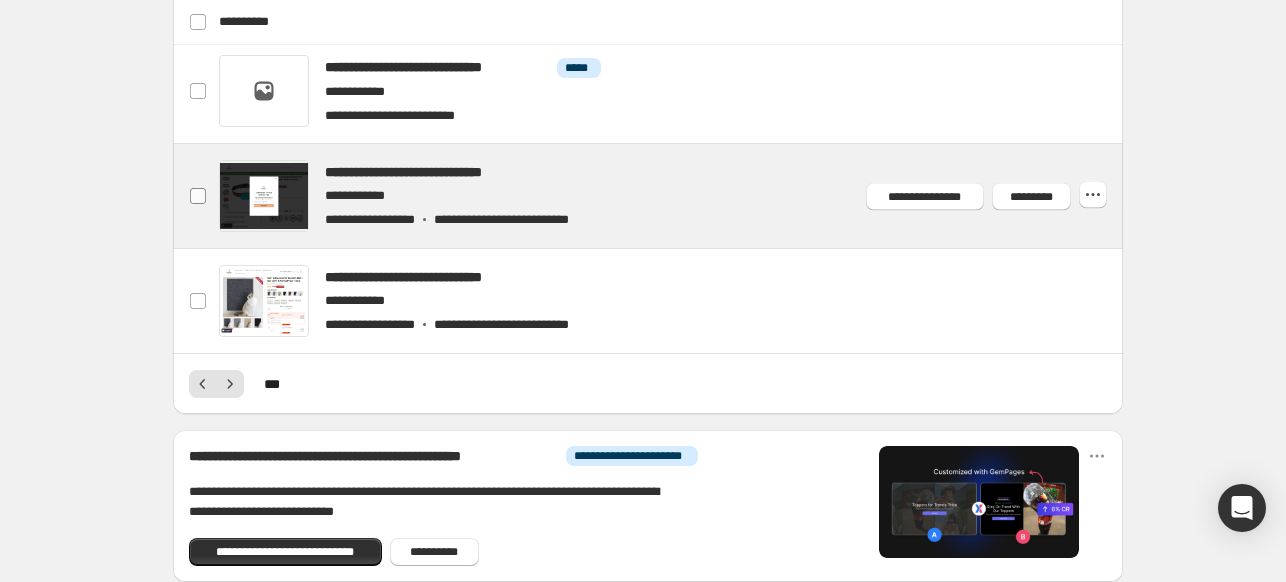 click at bounding box center [198, 196] 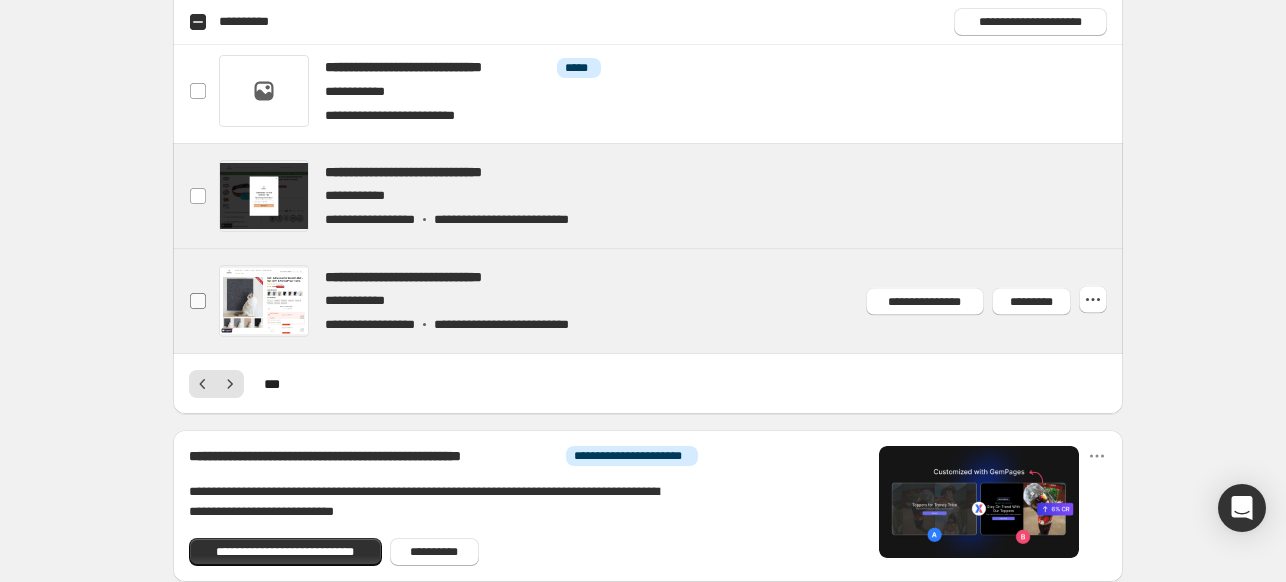 click at bounding box center [198, 301] 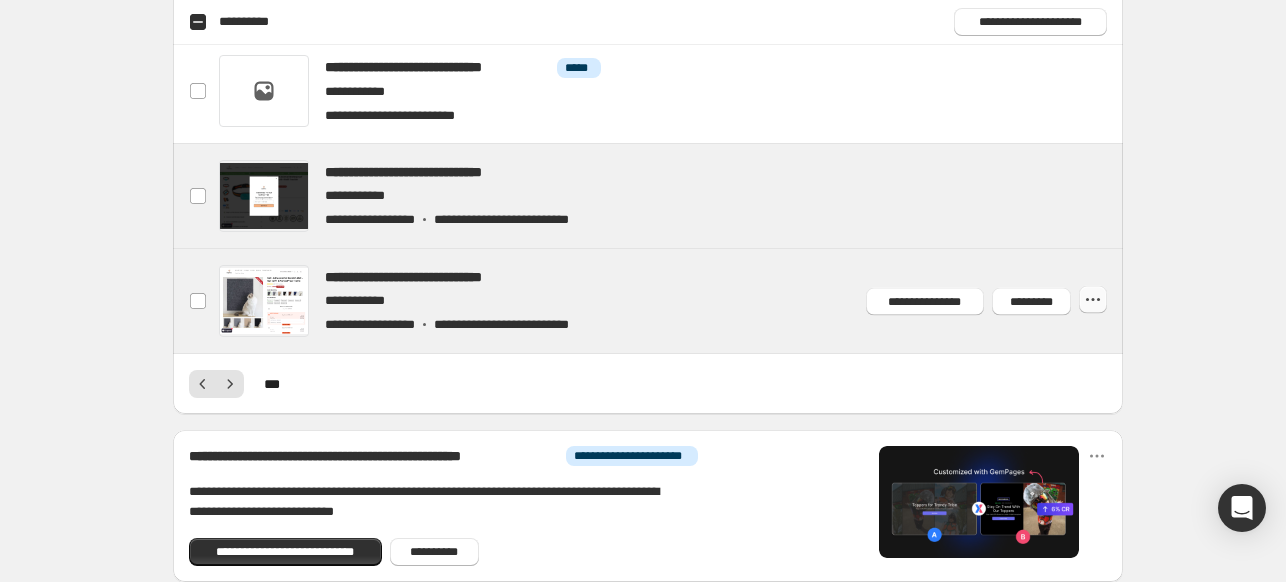 click 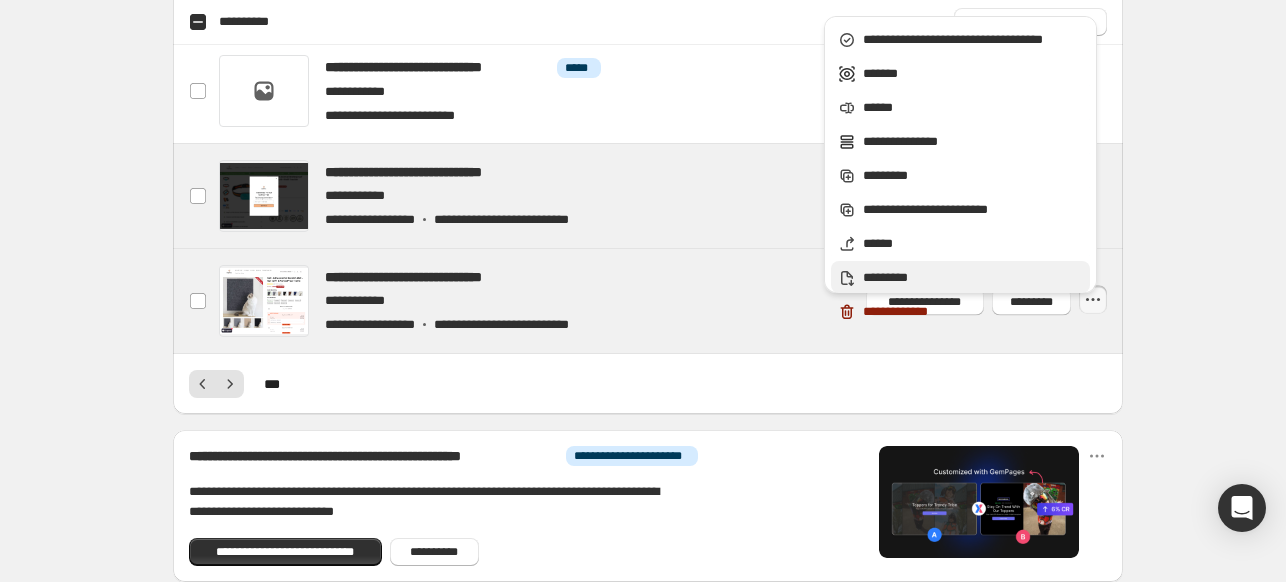 click on "*********" at bounding box center [973, 278] 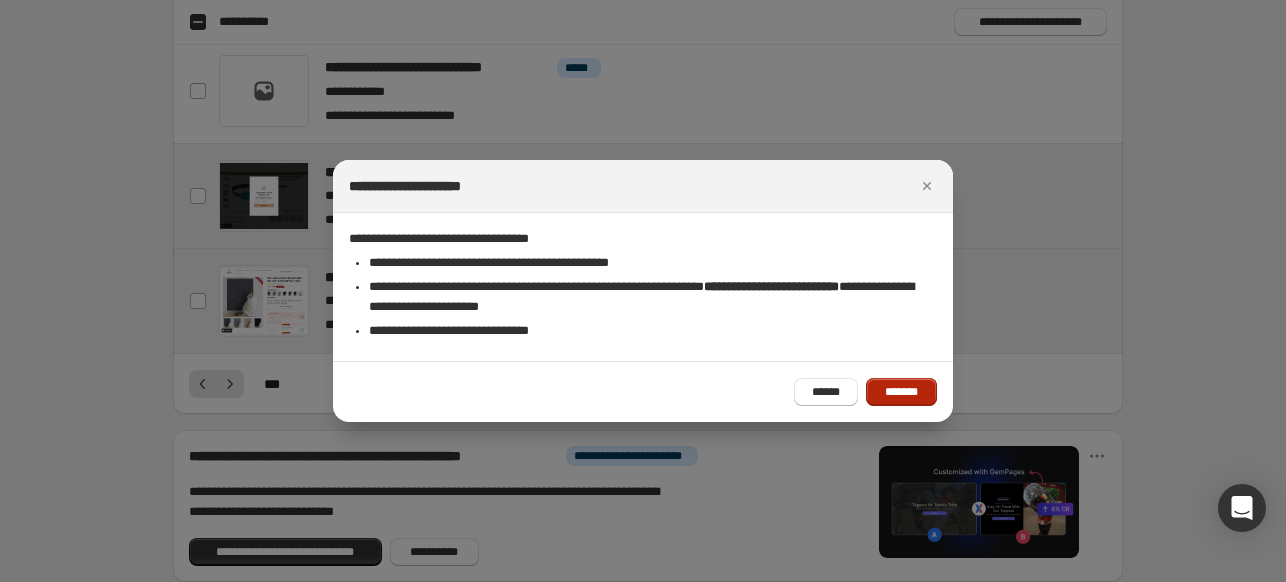 click on "*******" at bounding box center [901, 392] 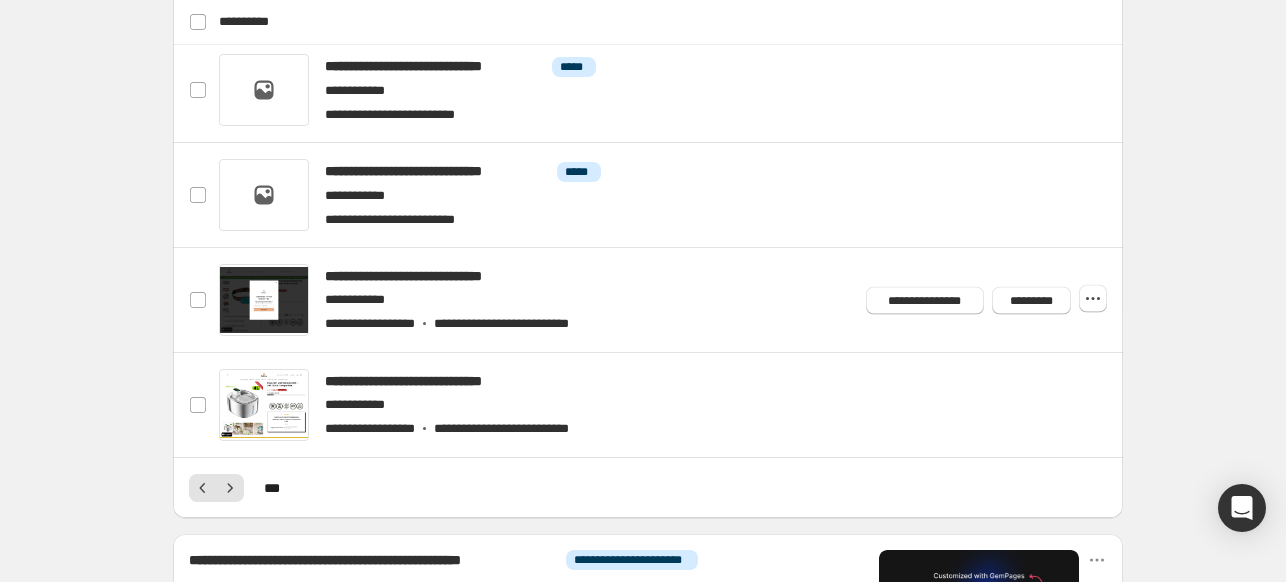 scroll, scrollTop: 1156, scrollLeft: 0, axis: vertical 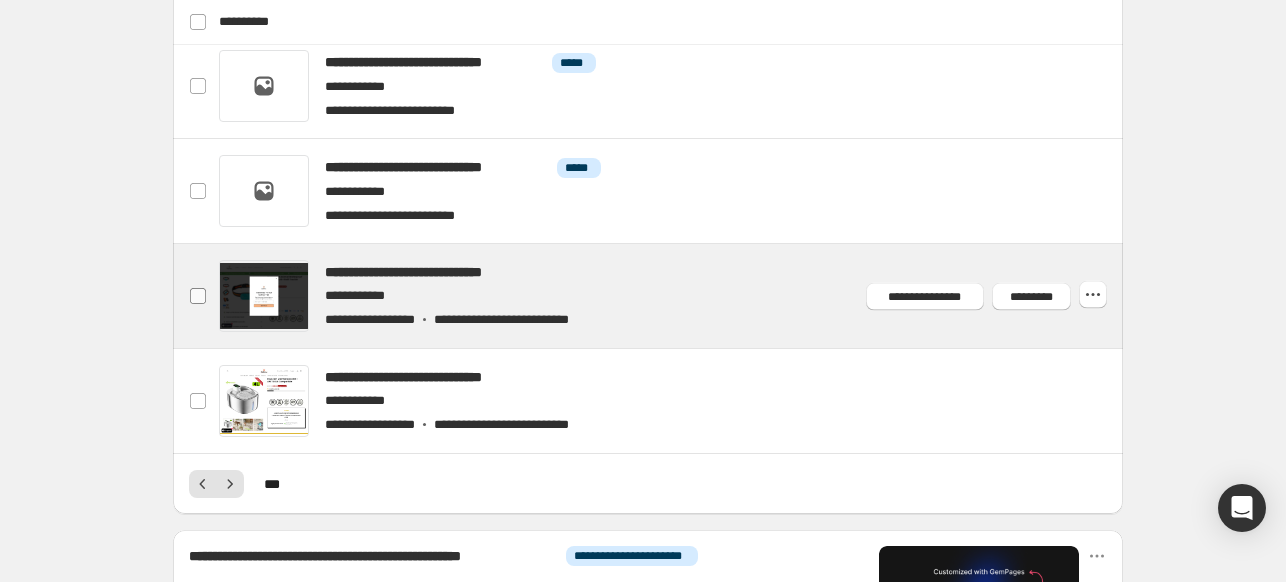 click at bounding box center [198, 296] 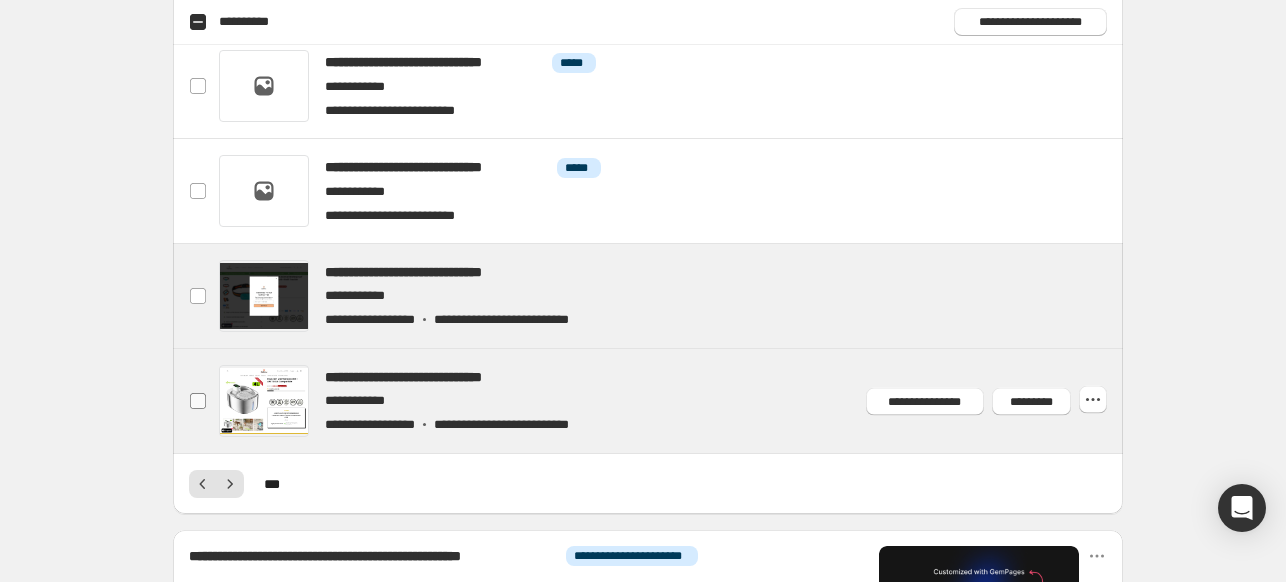 click at bounding box center (198, 401) 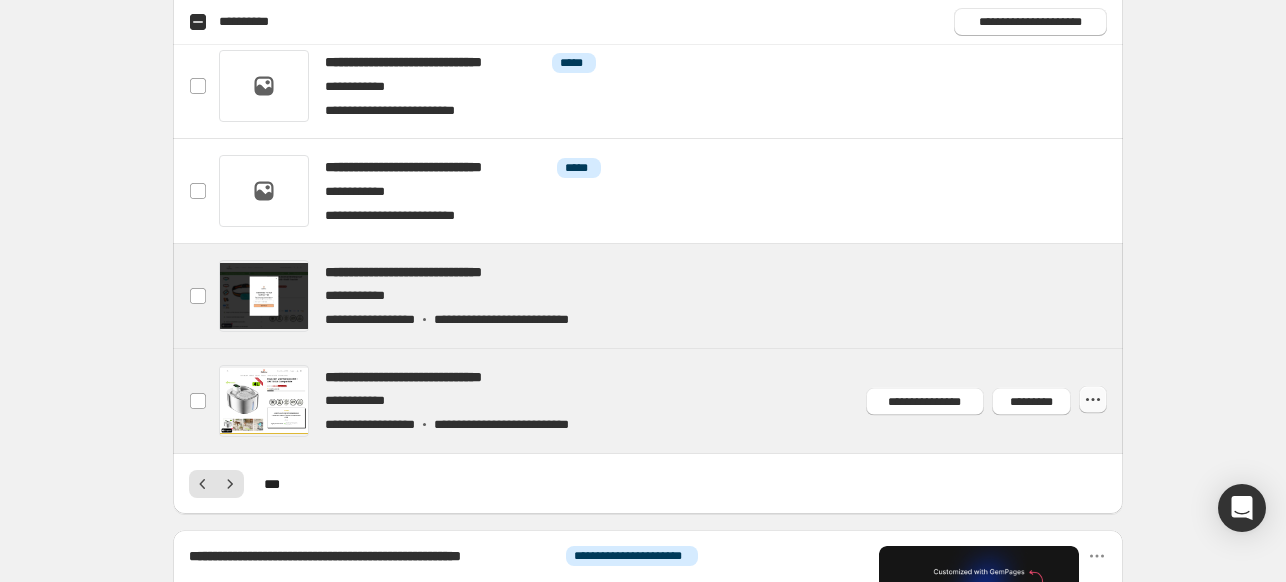 click 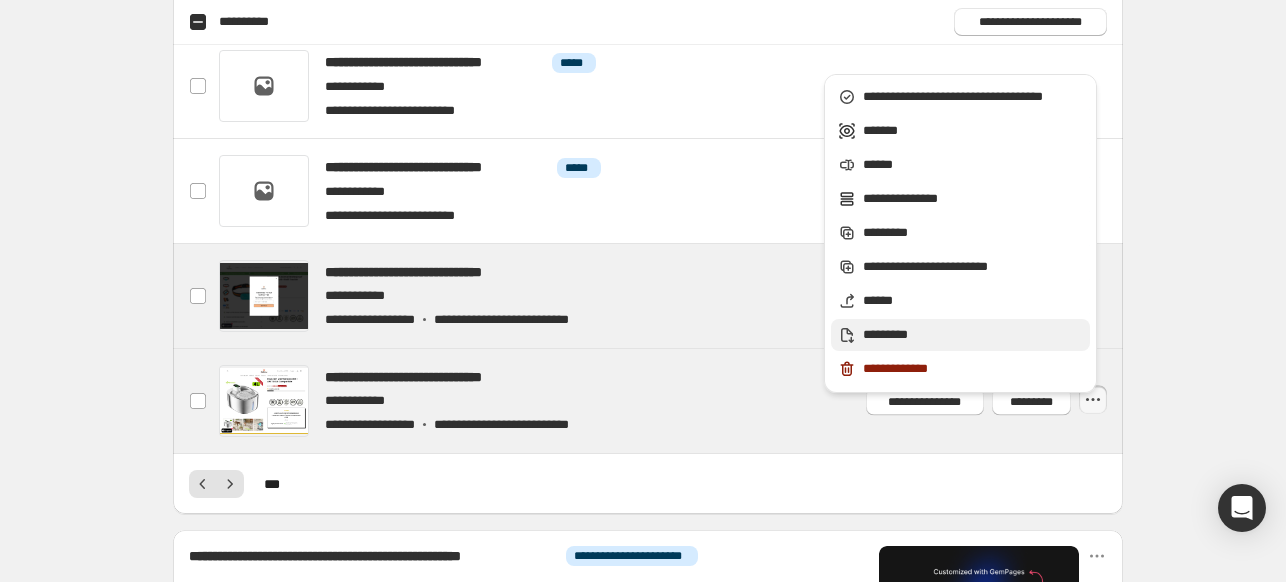 click on "*********" at bounding box center (973, 335) 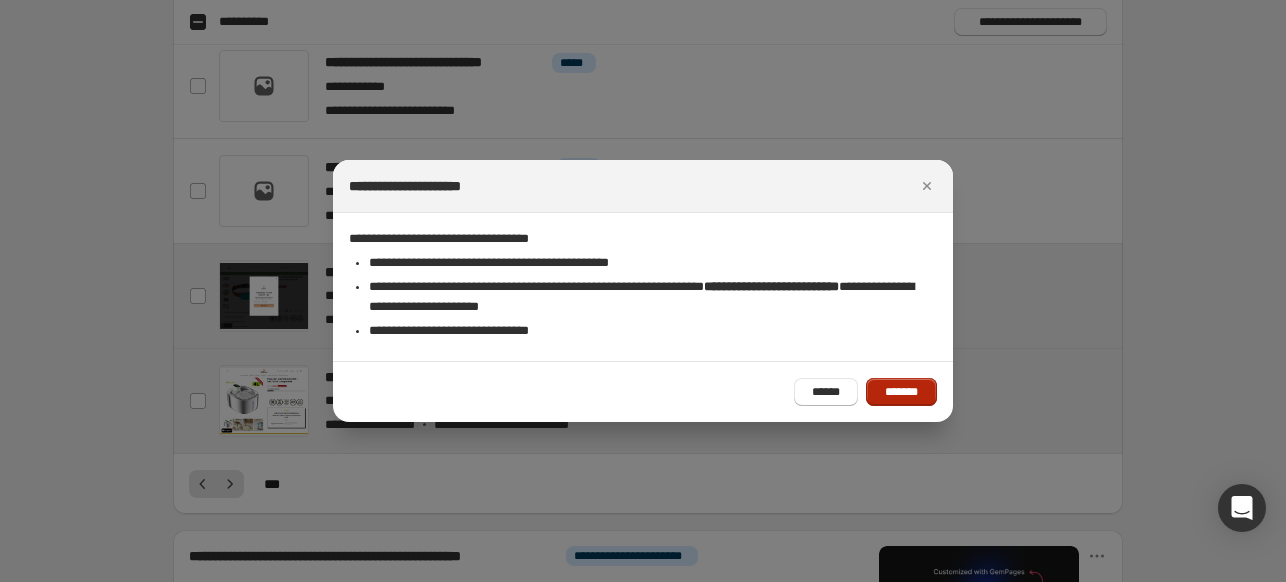 click on "*******" at bounding box center [901, 392] 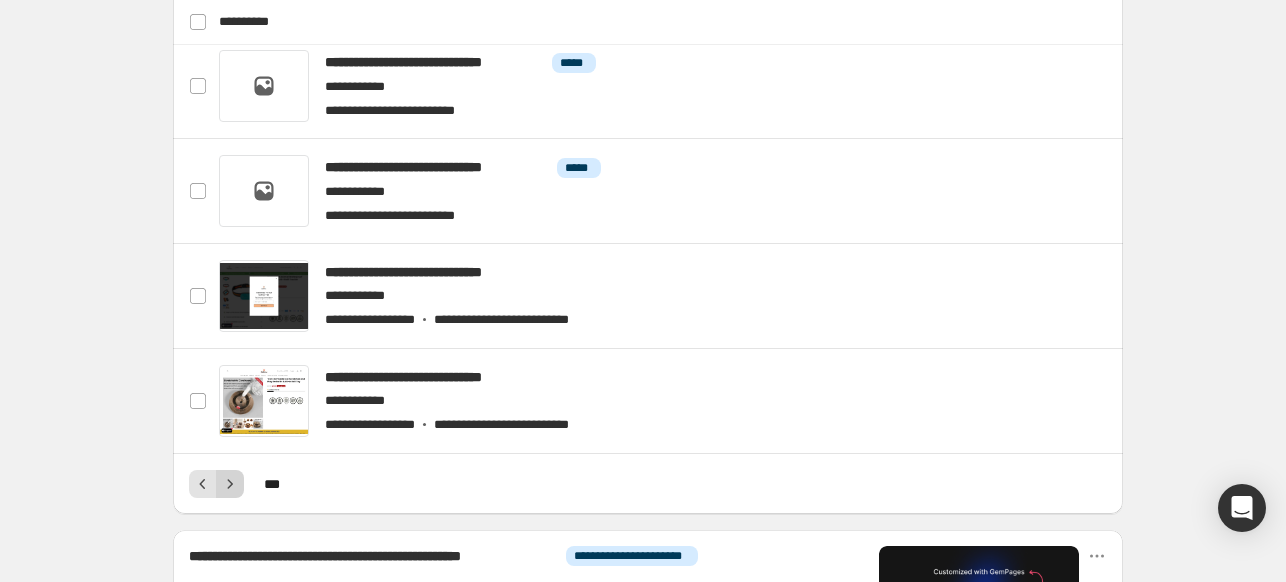 click 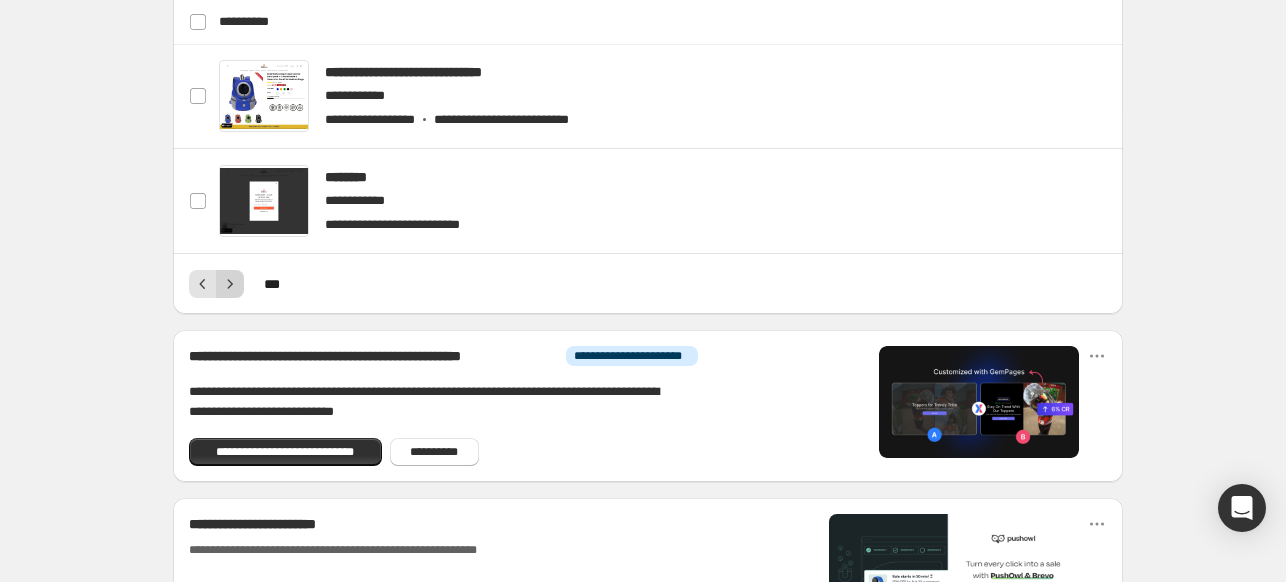click 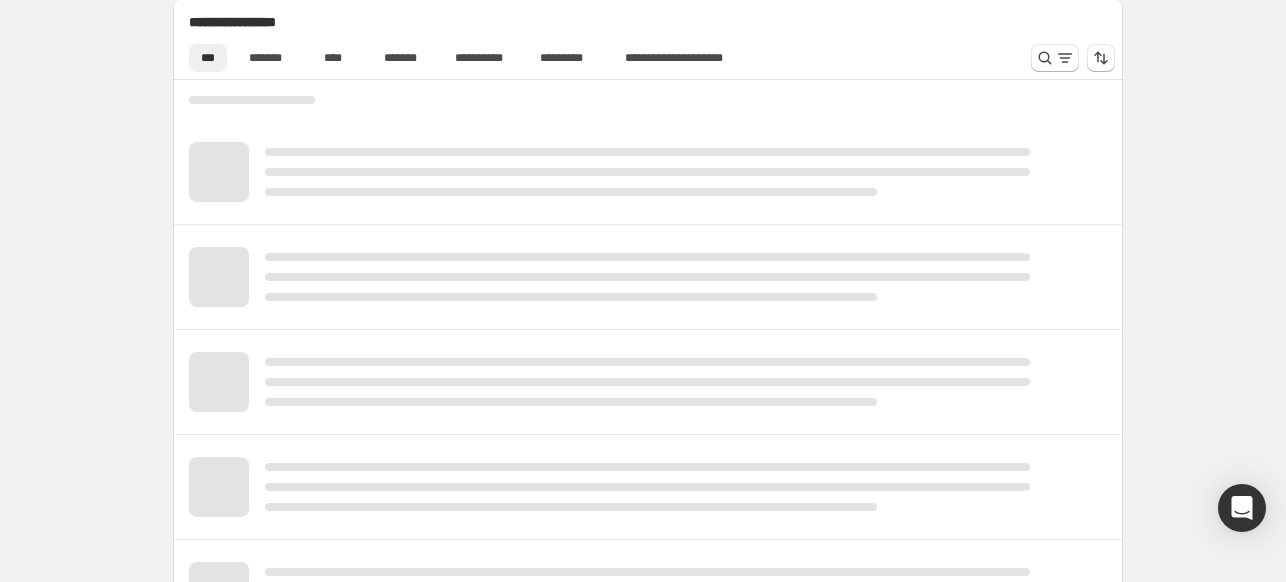 scroll, scrollTop: 956, scrollLeft: 0, axis: vertical 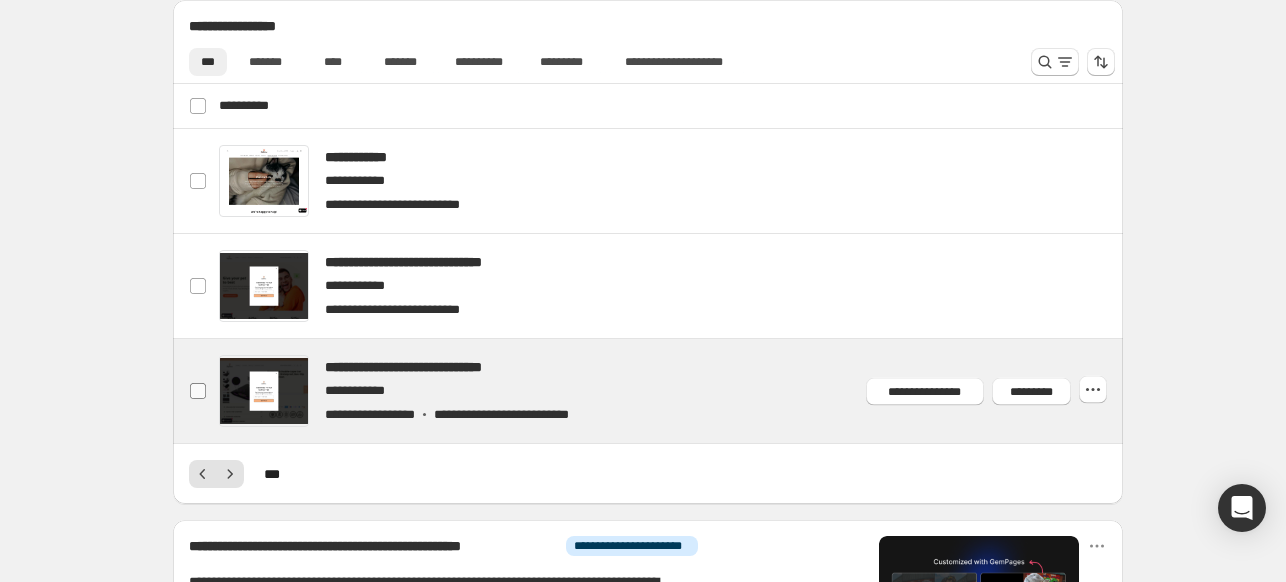 drag, startPoint x: 196, startPoint y: 394, endPoint x: 195, endPoint y: 379, distance: 15.033297 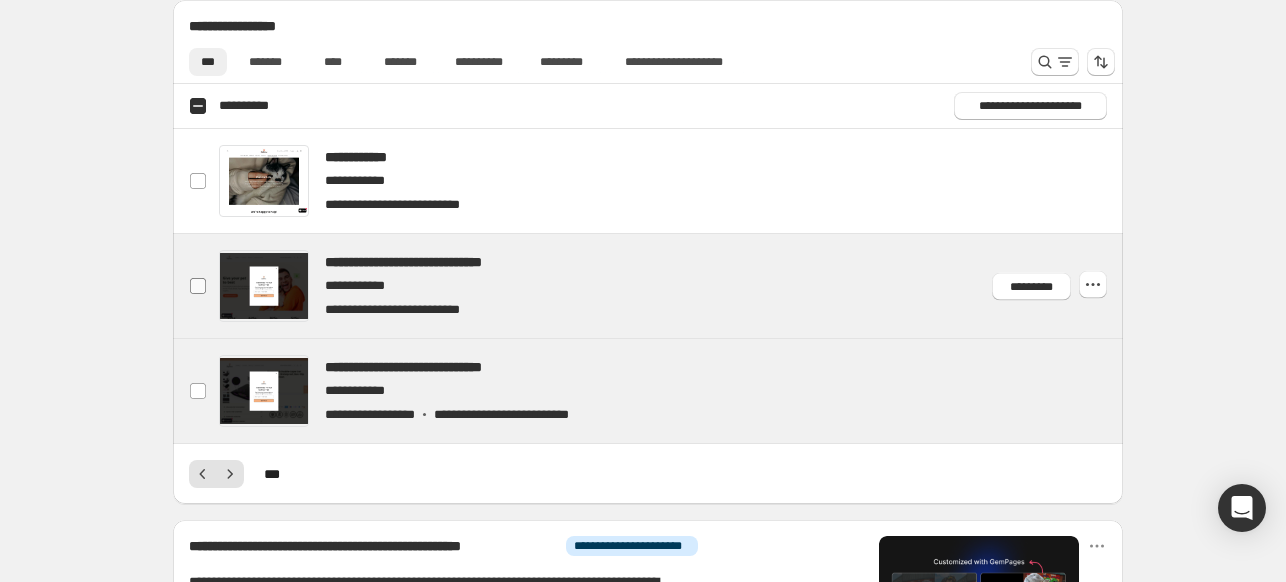 click at bounding box center (198, 286) 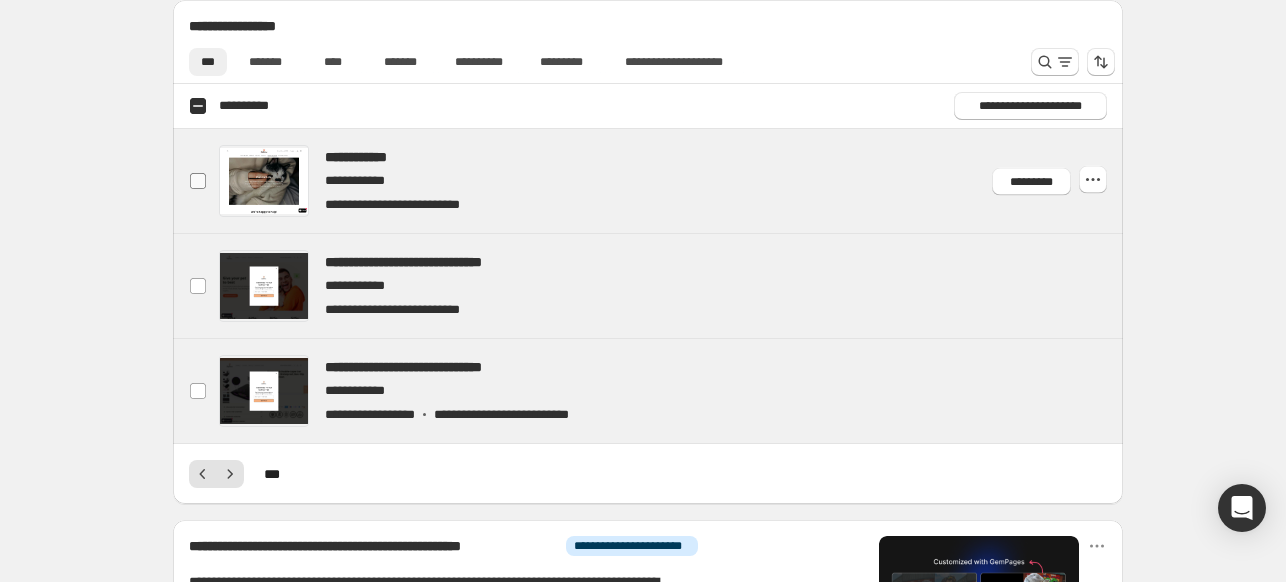 click at bounding box center (198, 181) 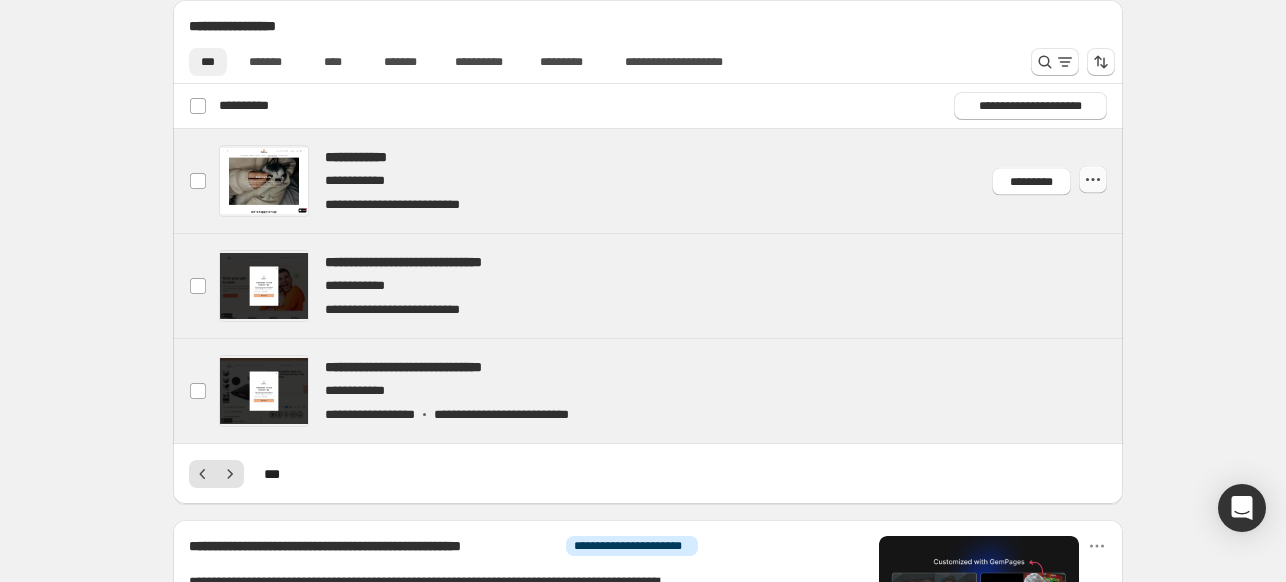 click at bounding box center (1093, 180) 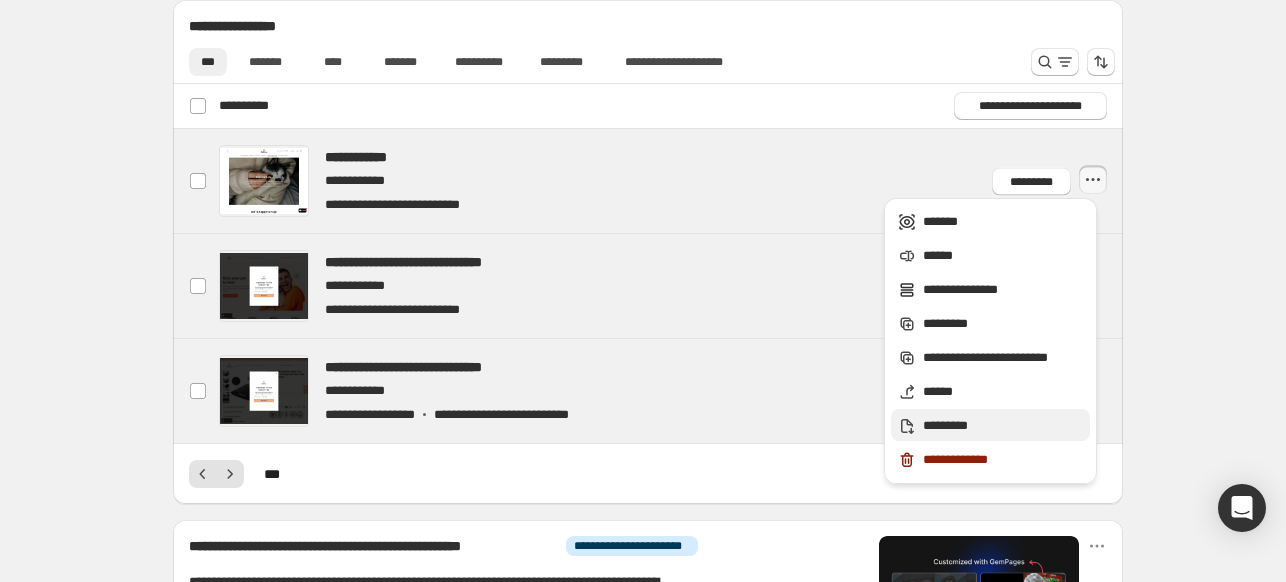 click on "*********" at bounding box center (1003, 426) 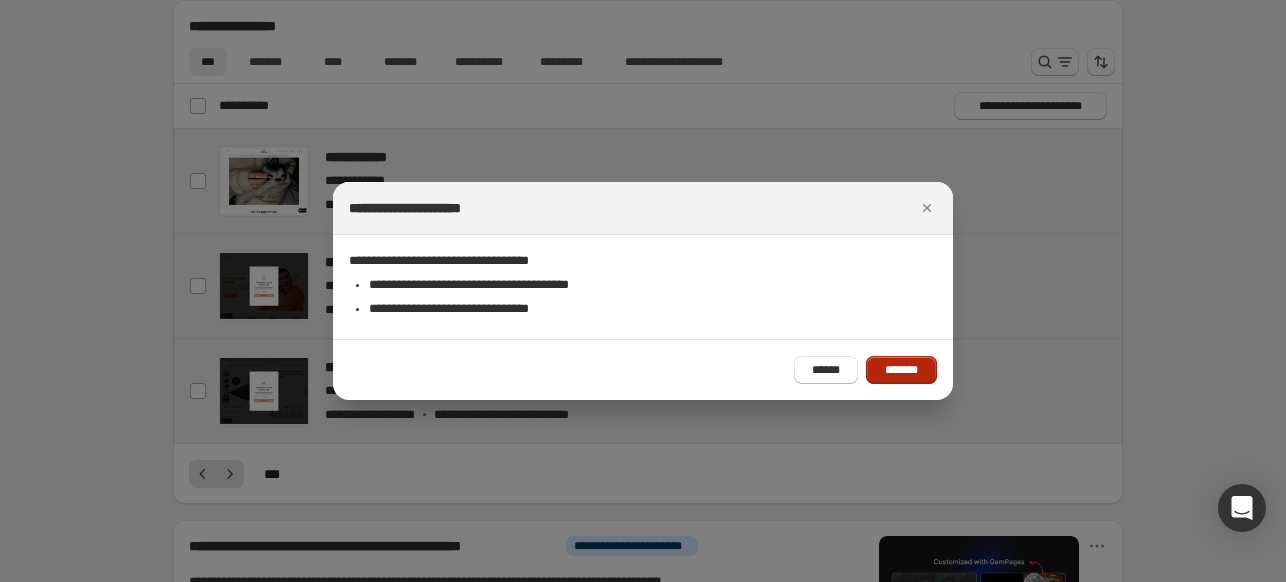 click on "*******" at bounding box center [901, 370] 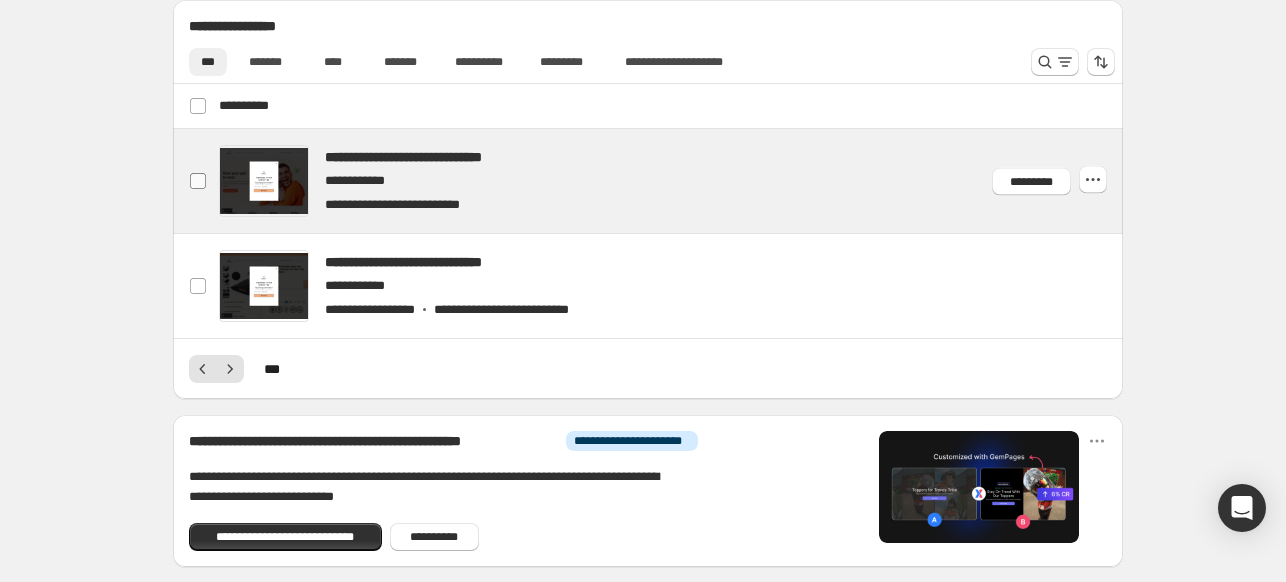 click at bounding box center [198, 181] 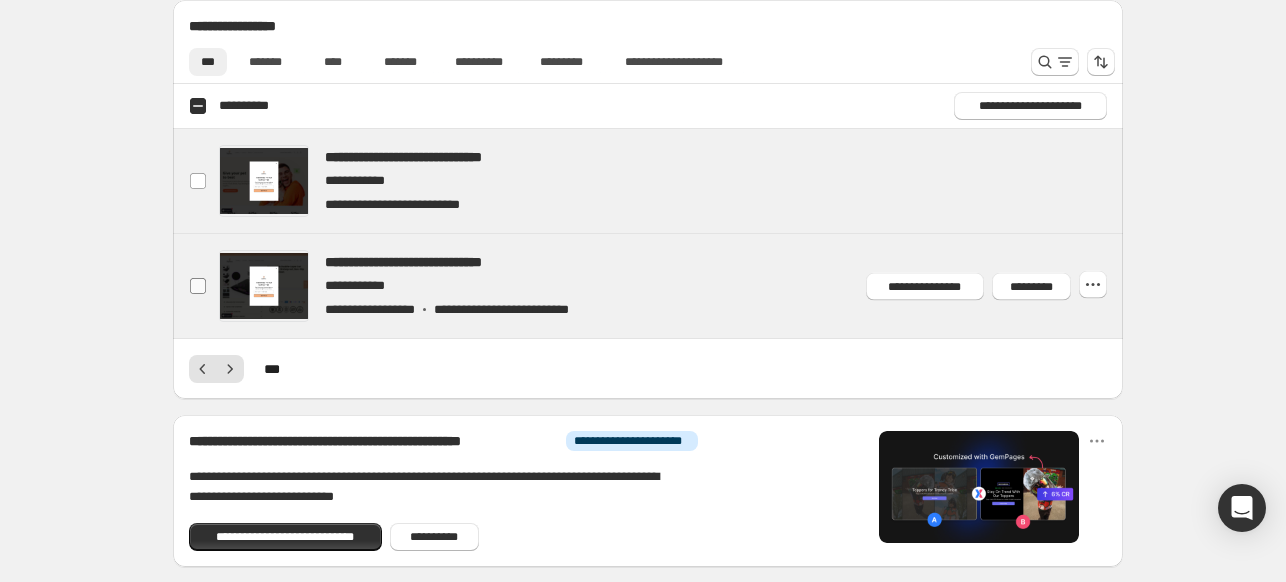 click at bounding box center [198, 286] 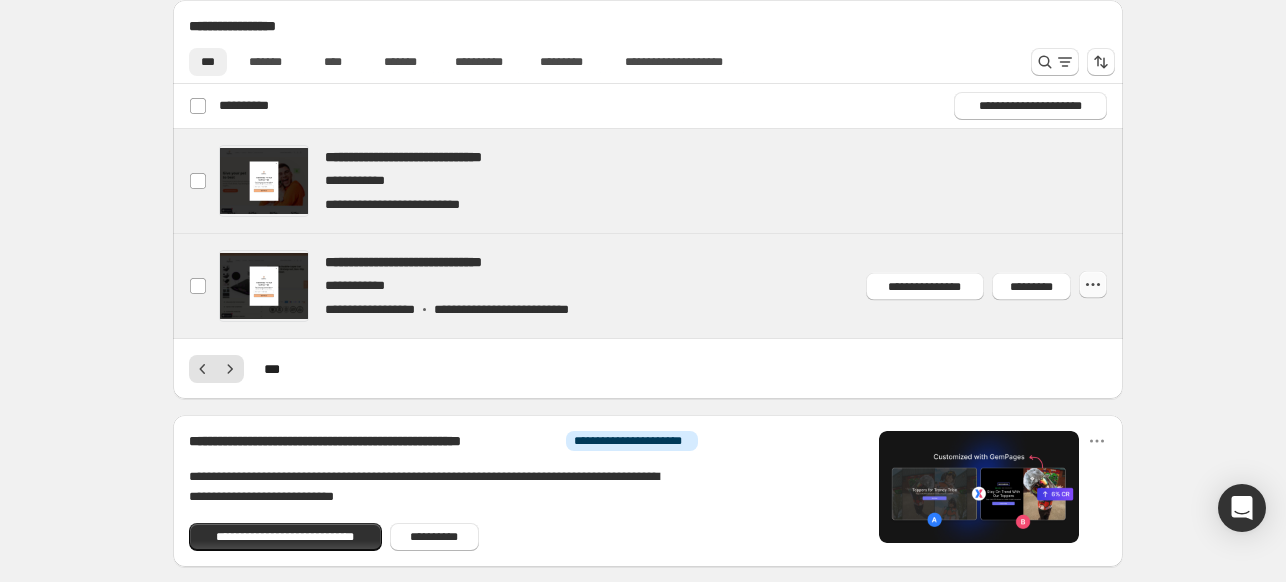 click 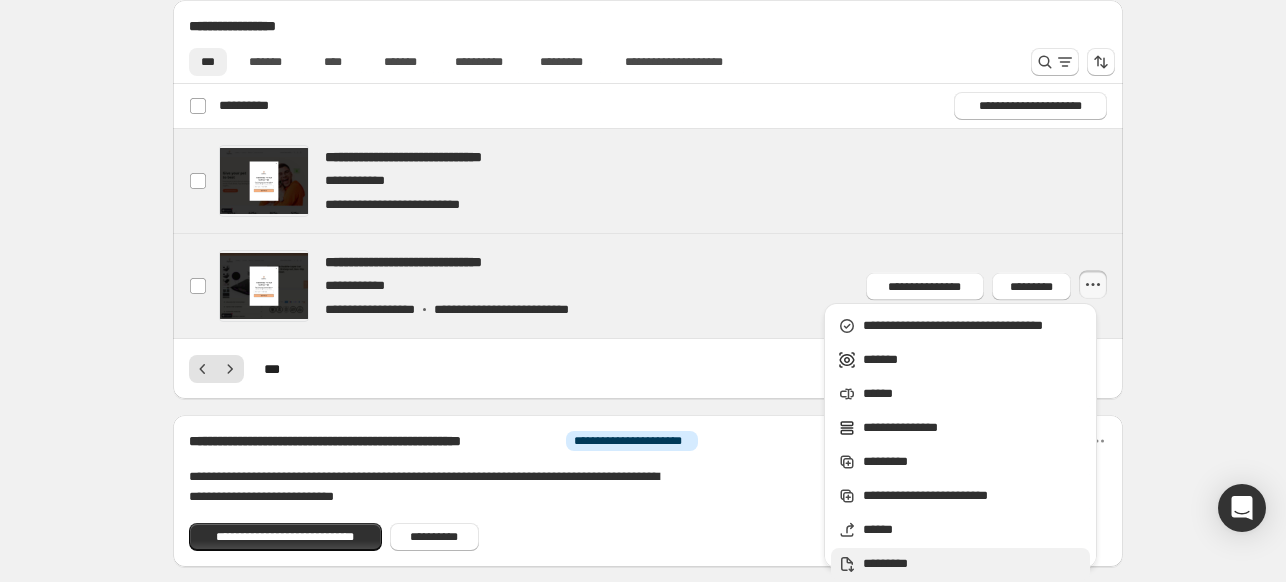 click on "*********" at bounding box center (973, 564) 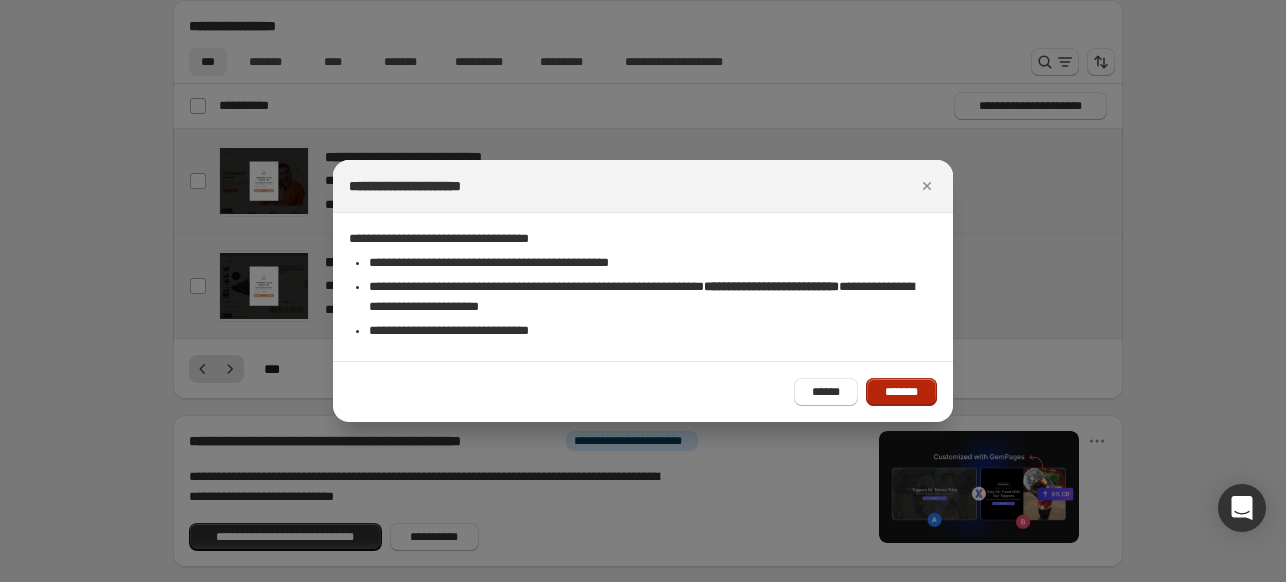 click on "*******" at bounding box center [901, 392] 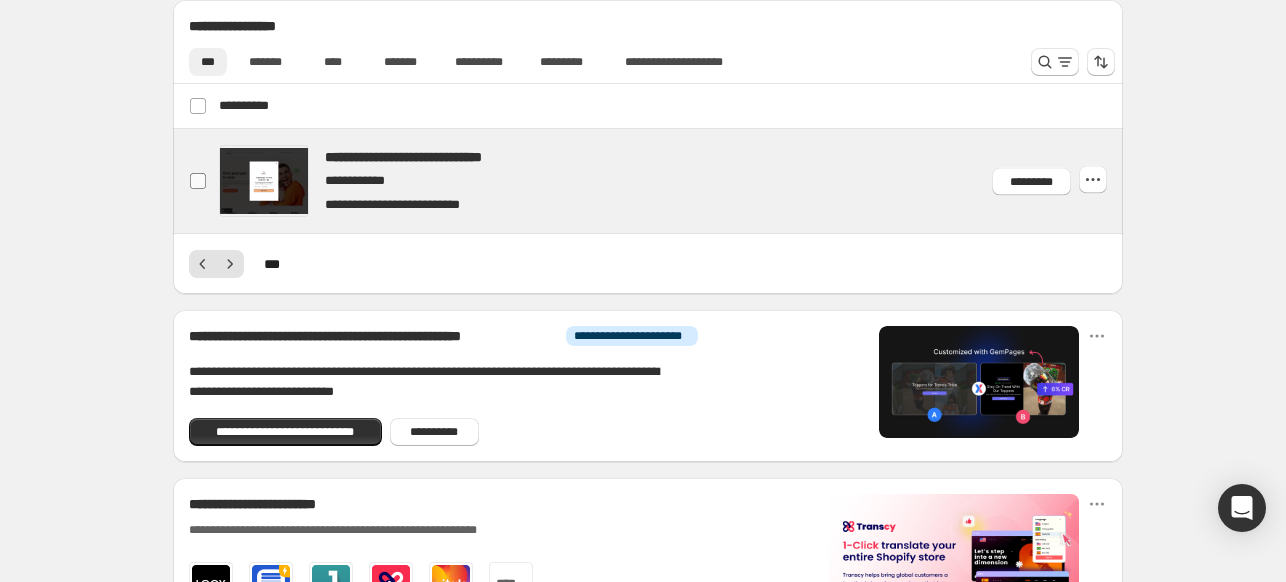 click at bounding box center (198, 181) 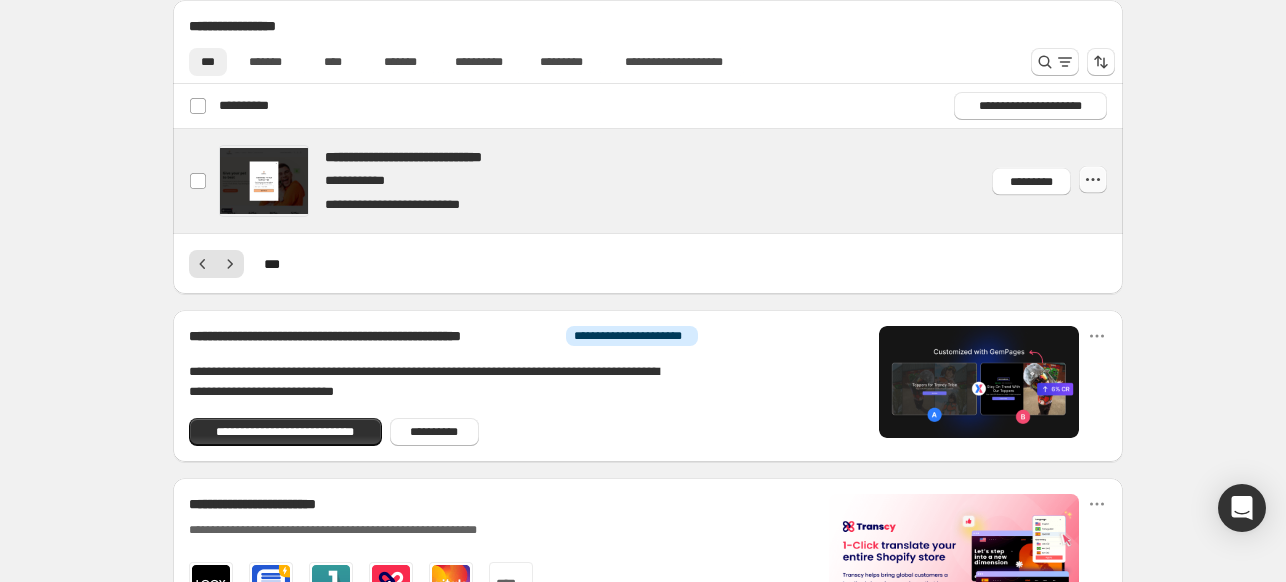 click 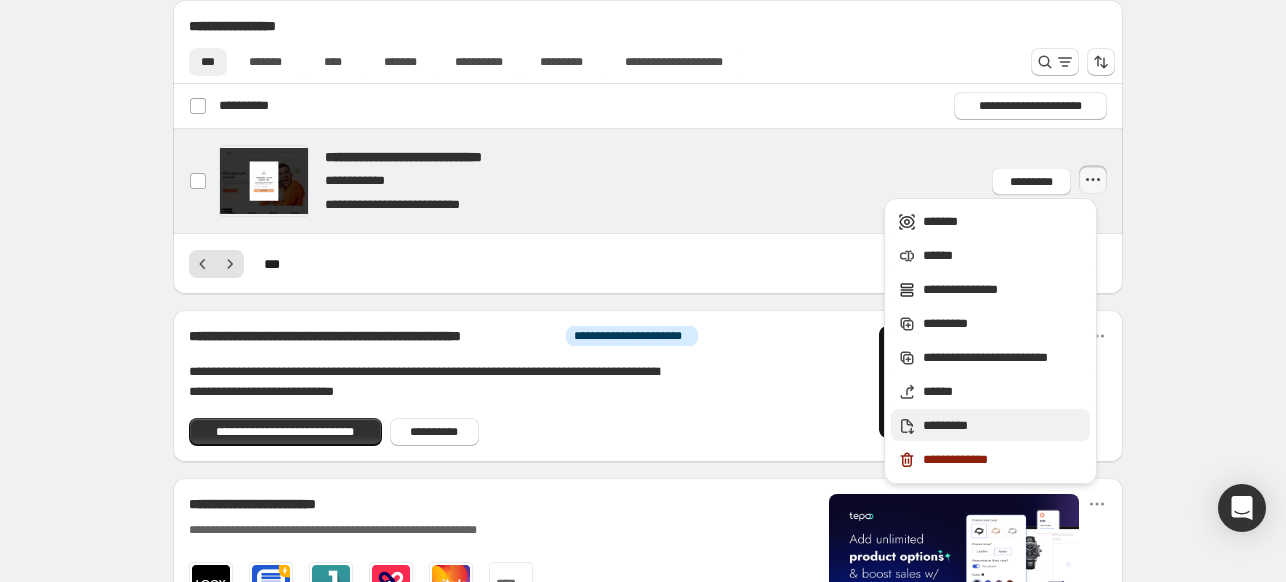 click on "*********" at bounding box center [1003, 426] 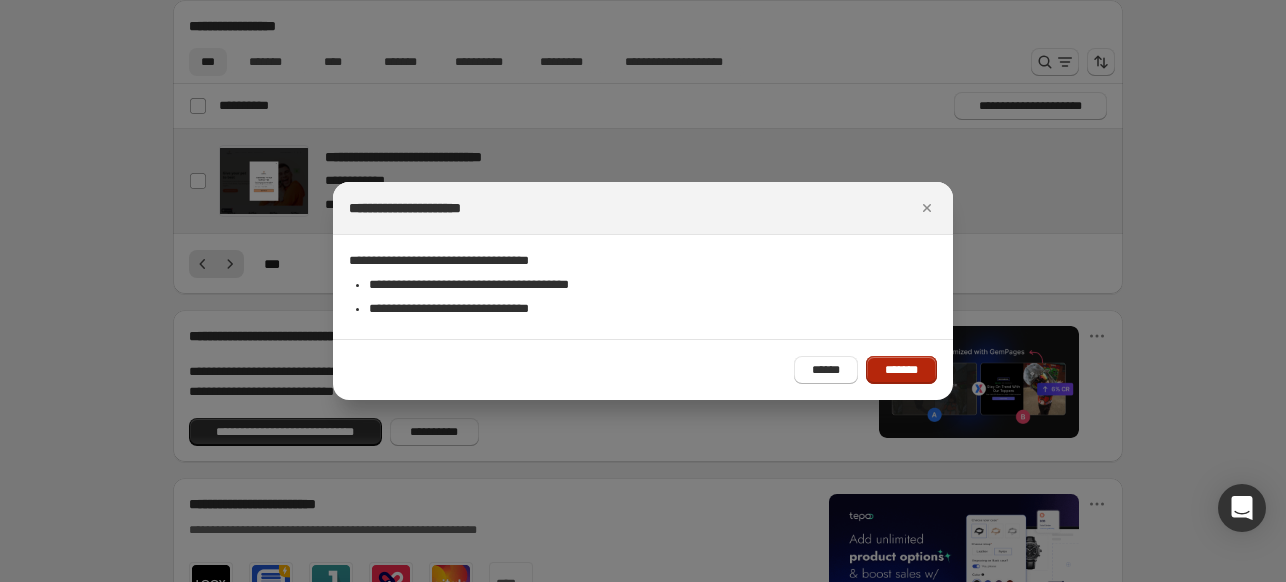 click on "*******" at bounding box center (901, 370) 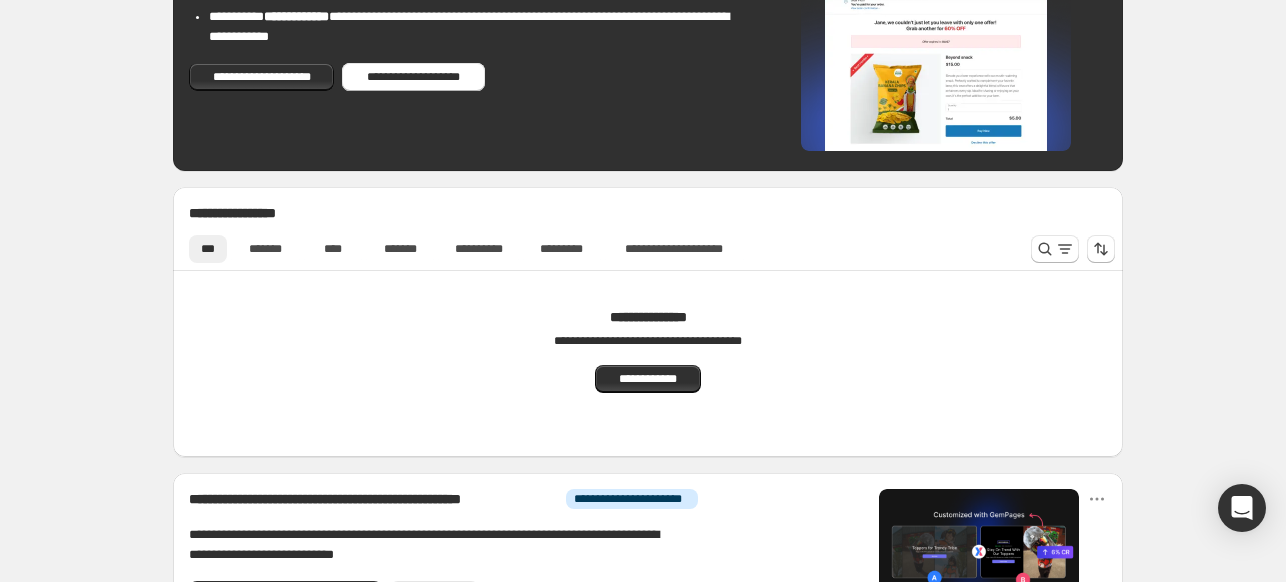 scroll, scrollTop: 756, scrollLeft: 0, axis: vertical 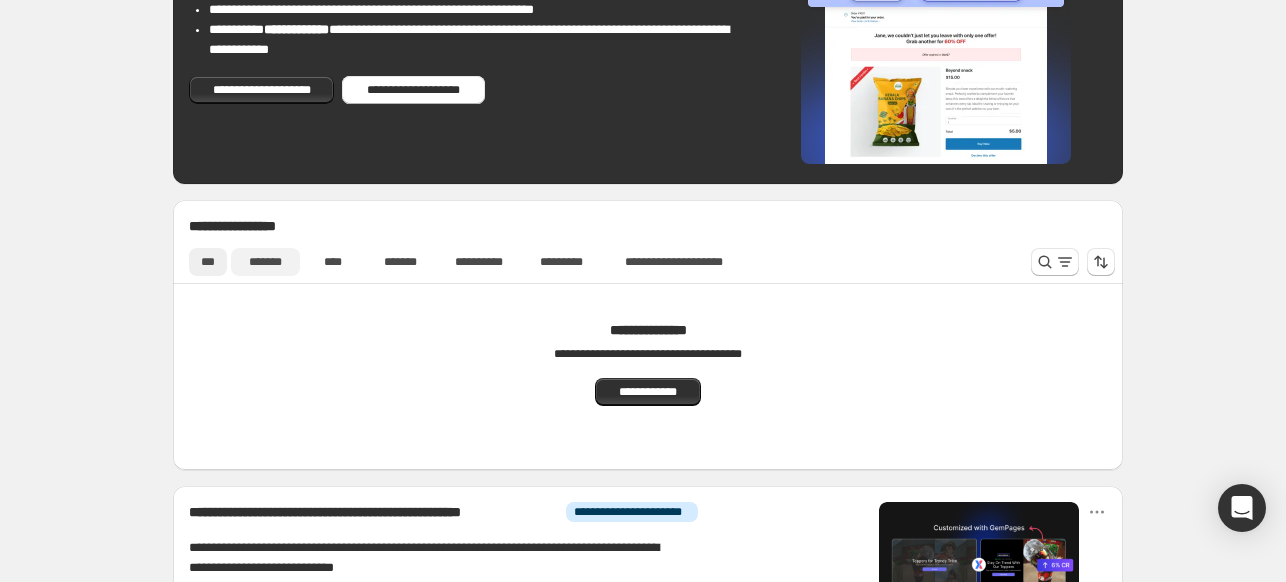 click on "*******" at bounding box center (265, 262) 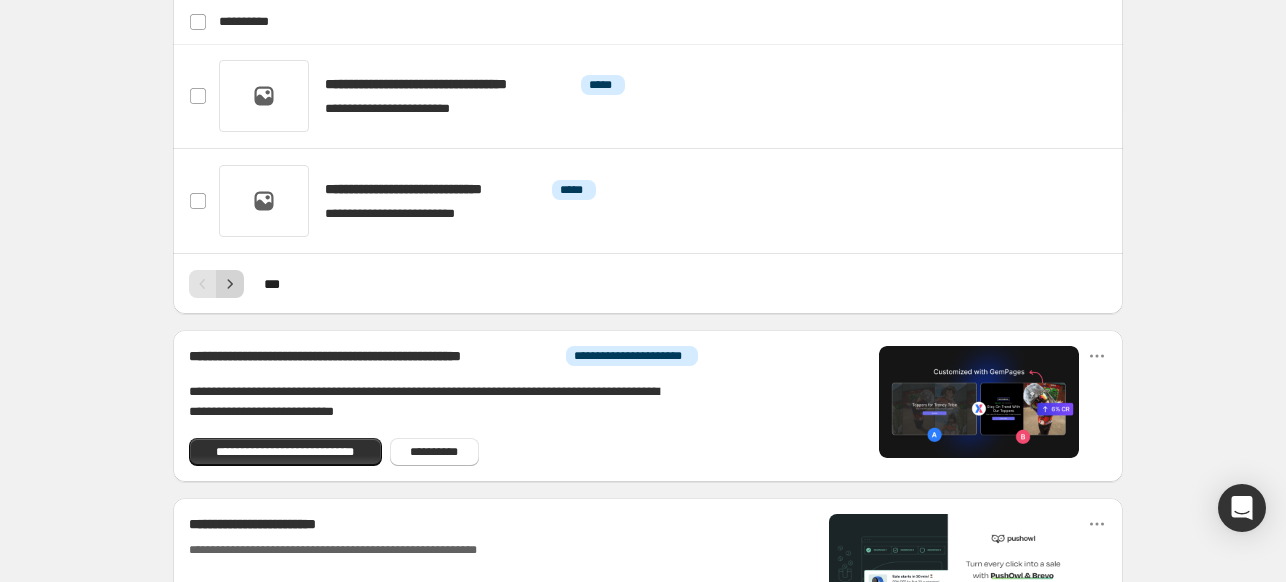 click 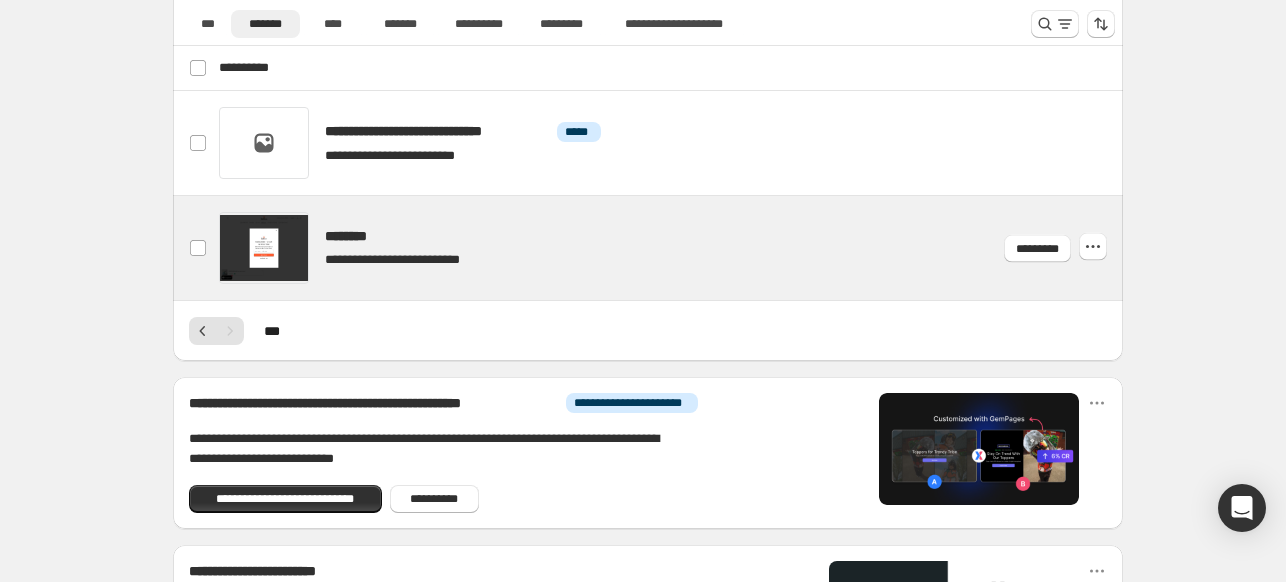scroll, scrollTop: 956, scrollLeft: 0, axis: vertical 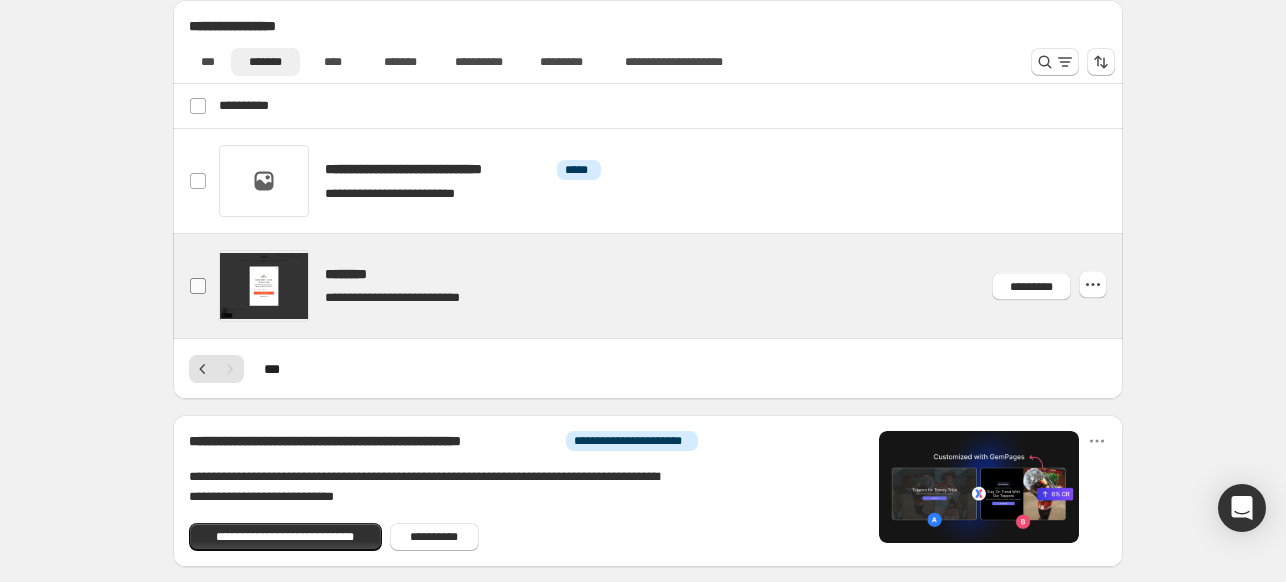 click at bounding box center [198, 286] 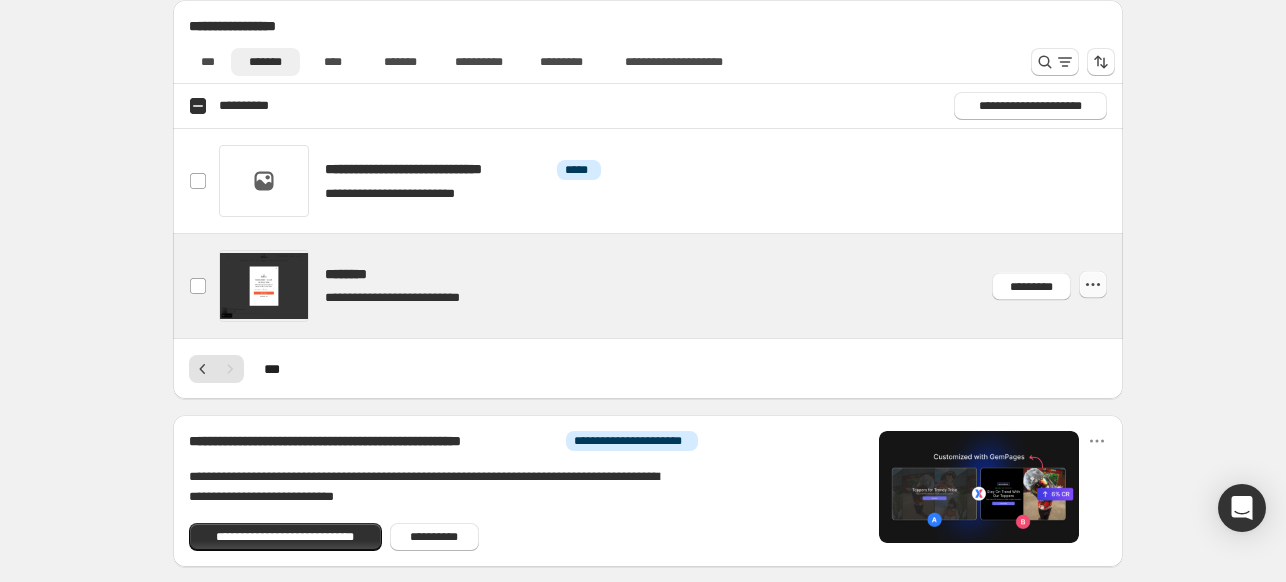 click 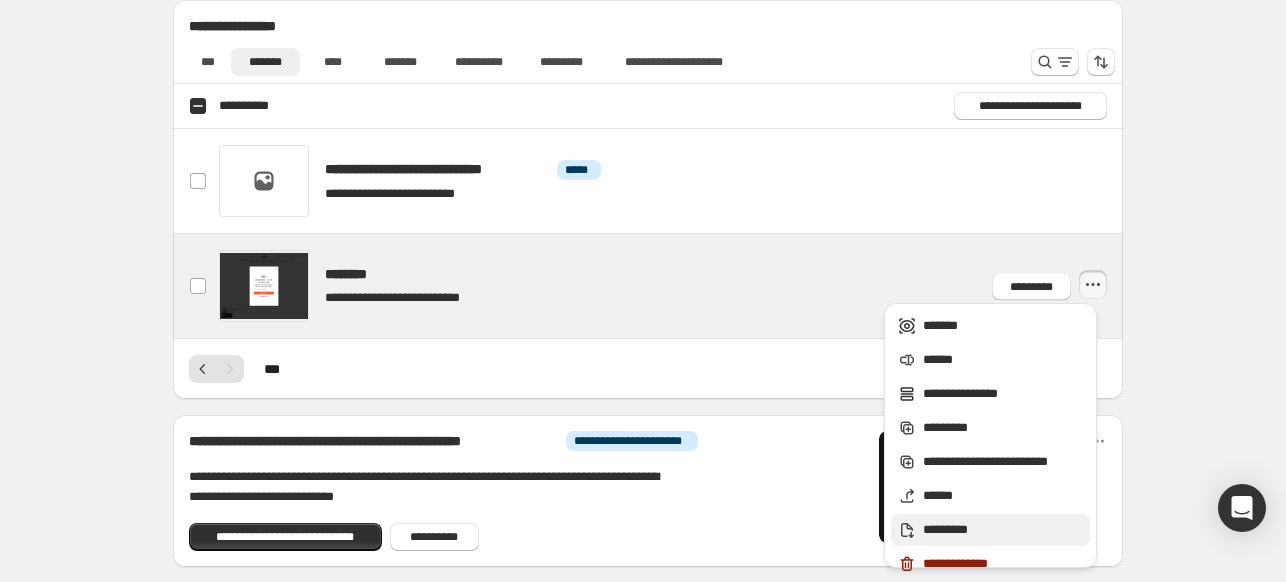 click on "*********" at bounding box center [1003, 530] 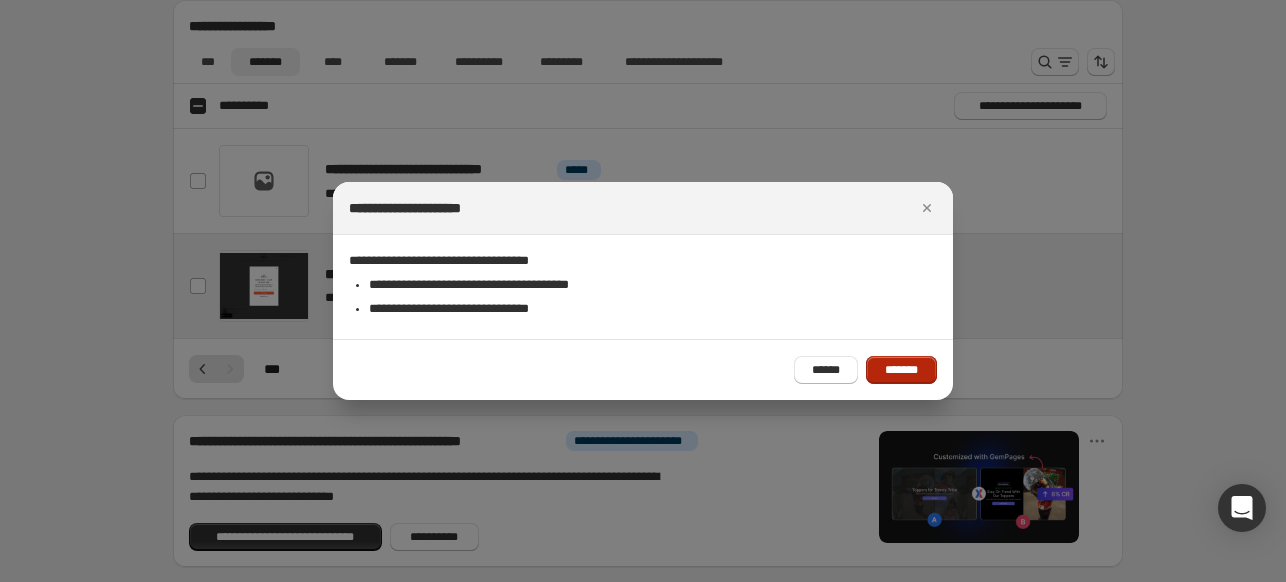 click on "*******" at bounding box center (901, 370) 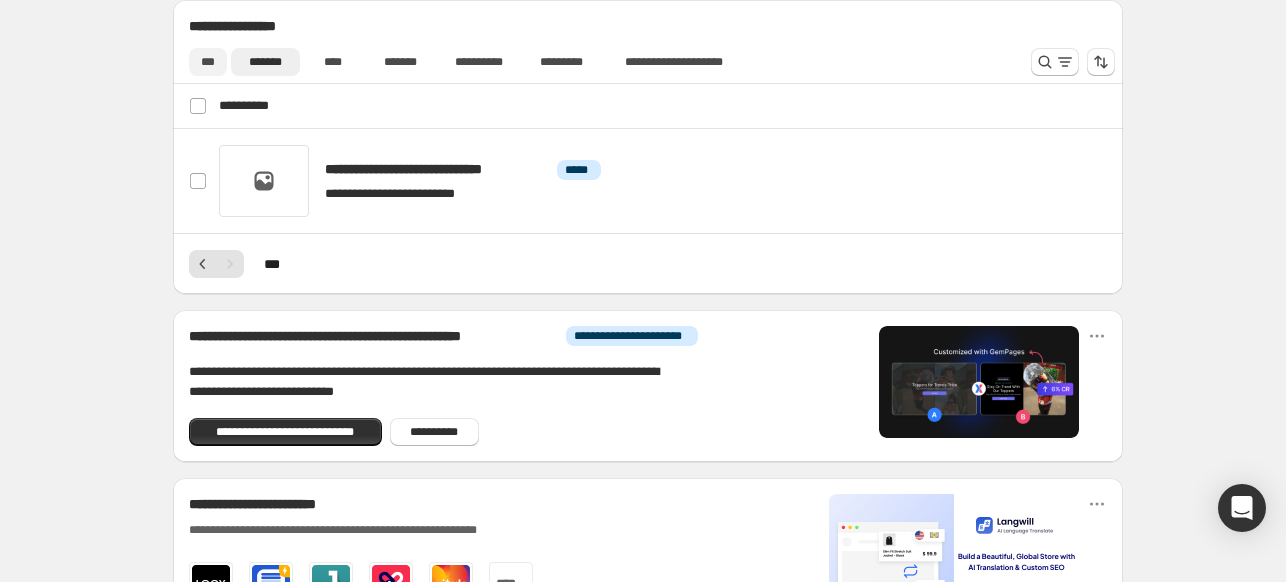click on "***" at bounding box center (208, 62) 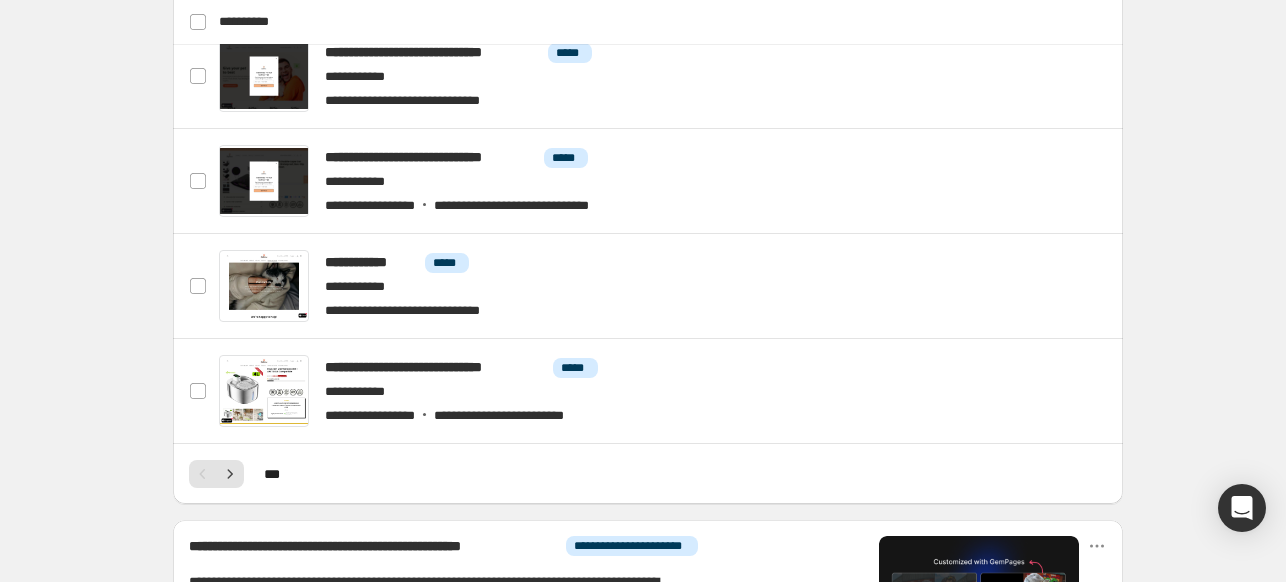 scroll, scrollTop: 1156, scrollLeft: 0, axis: vertical 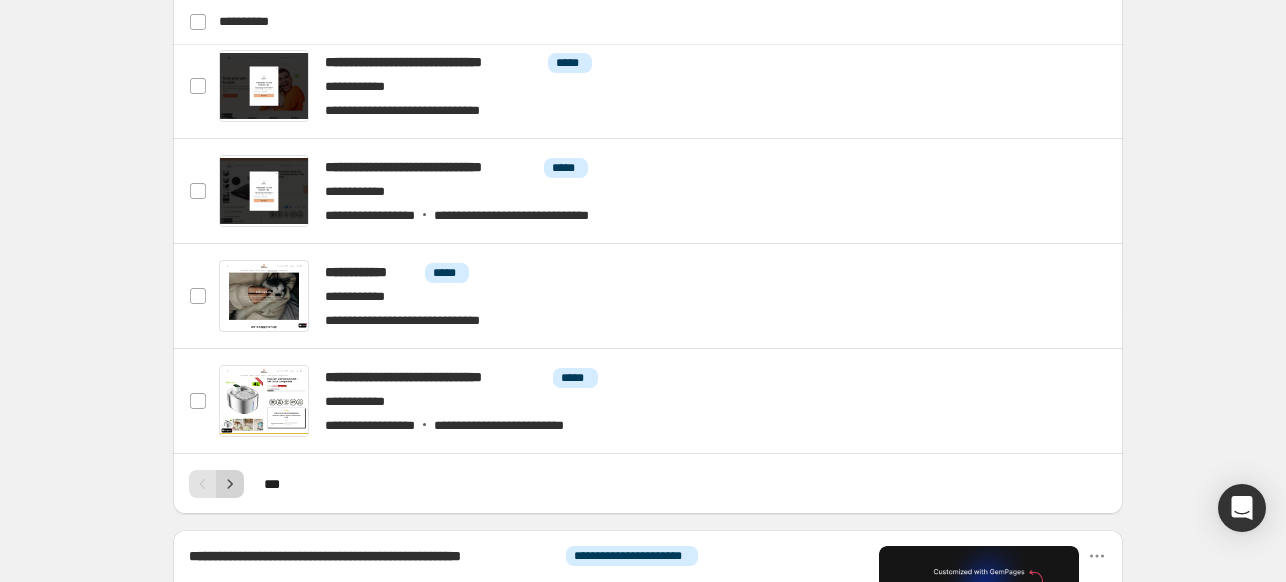 click 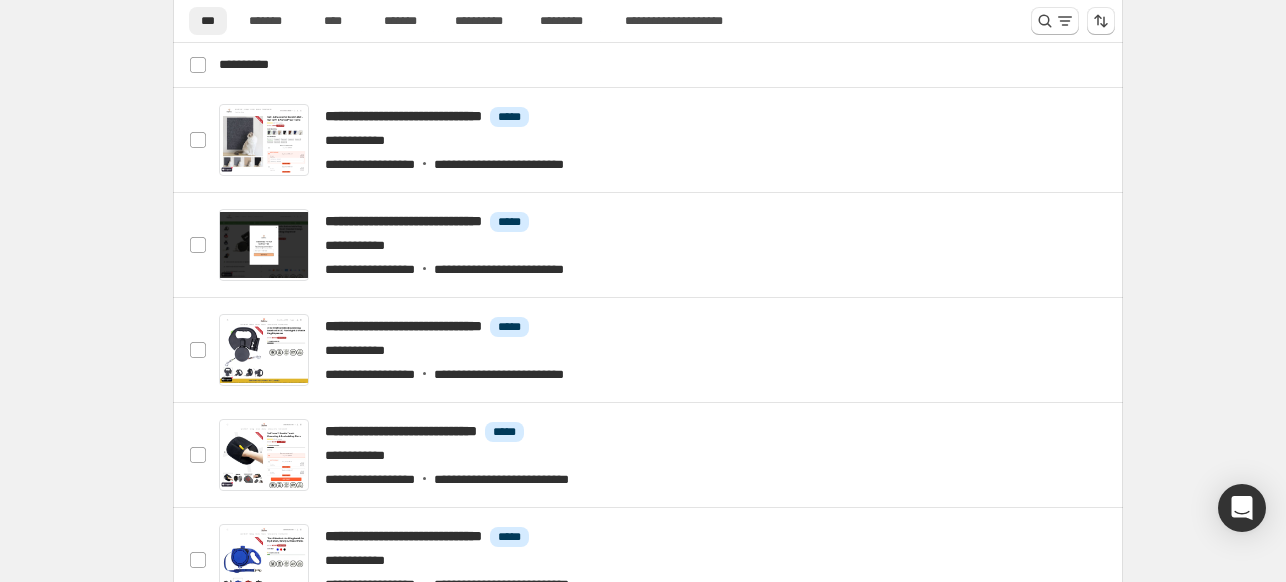 scroll, scrollTop: 956, scrollLeft: 0, axis: vertical 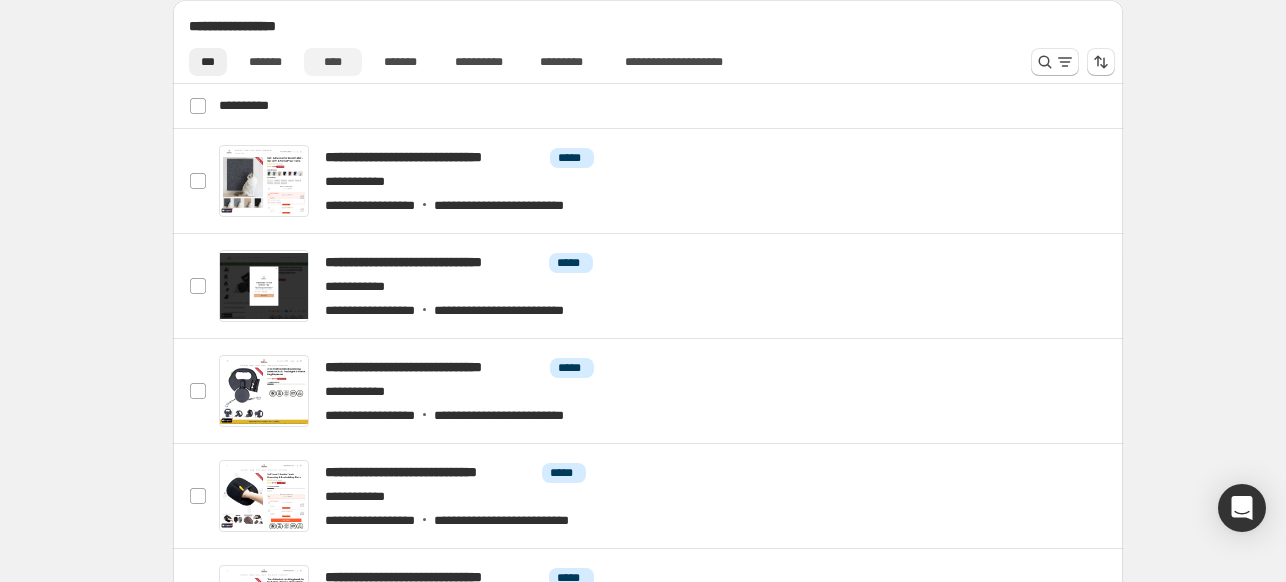 click on "****" at bounding box center [333, 62] 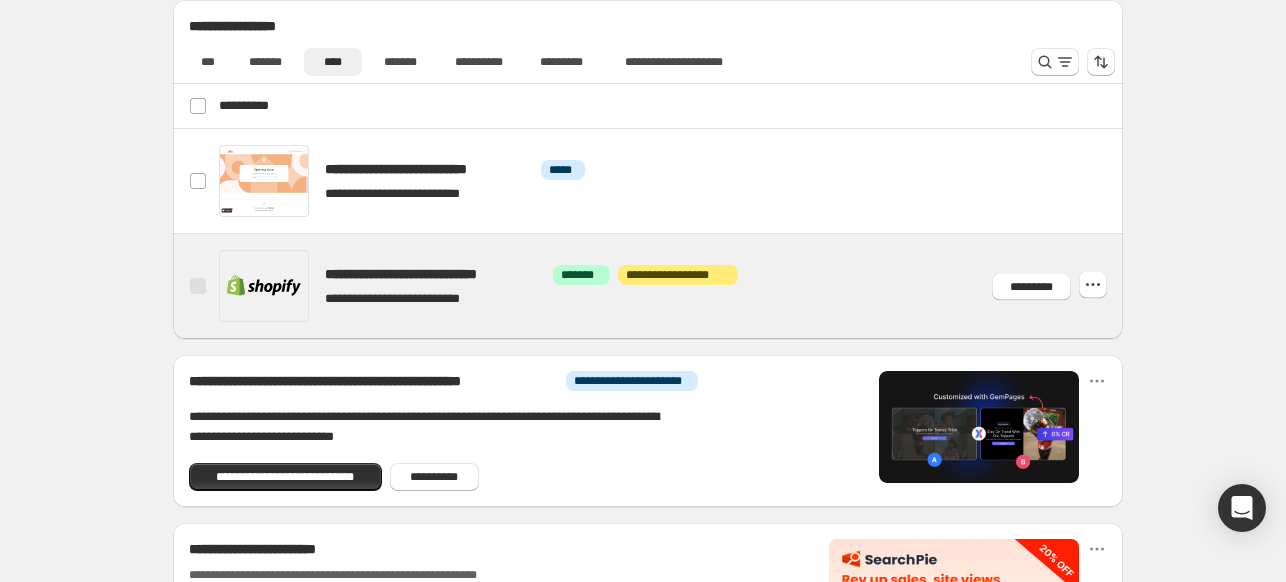 click at bounding box center (198, 286) 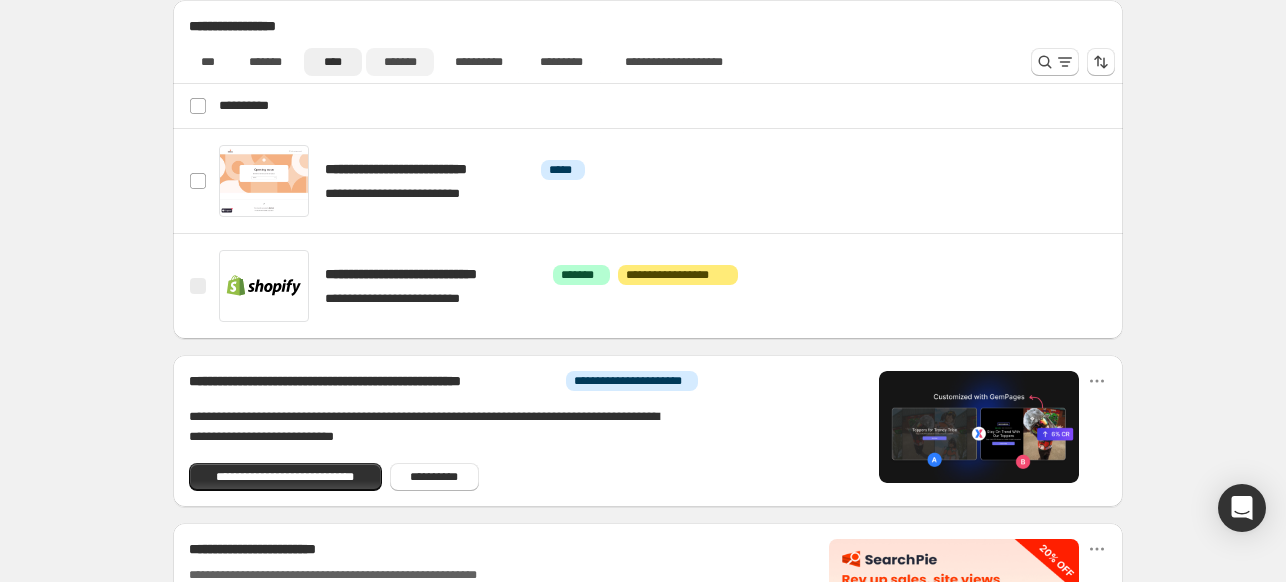 click on "*******" at bounding box center [400, 62] 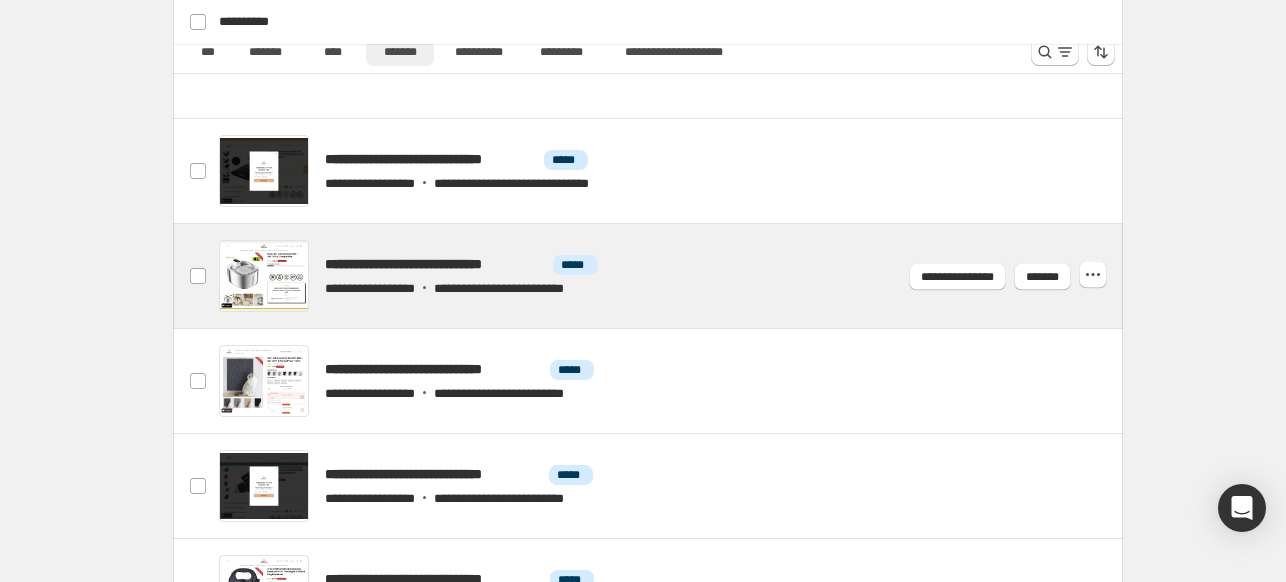 scroll, scrollTop: 956, scrollLeft: 0, axis: vertical 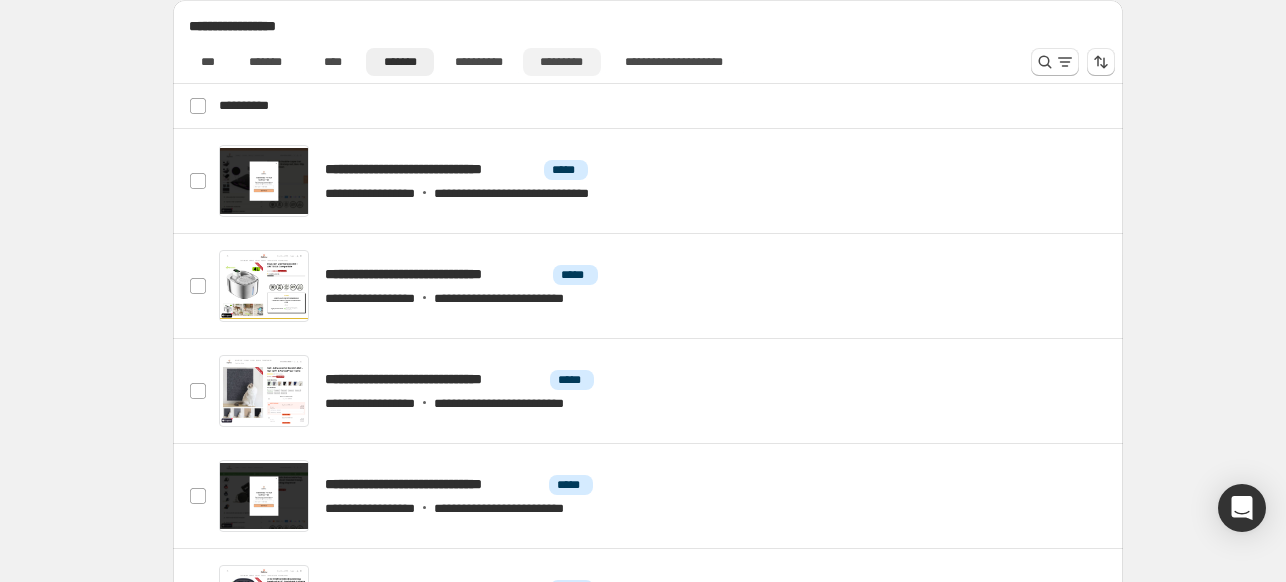 click on "*********" at bounding box center (562, 62) 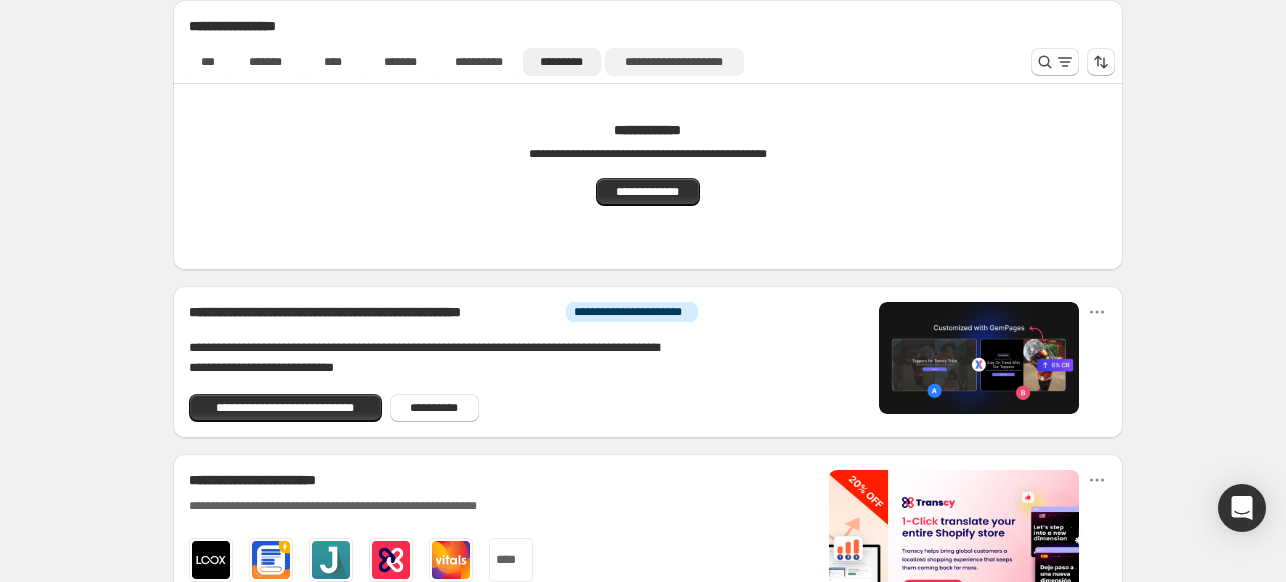 click on "**********" at bounding box center [674, 62] 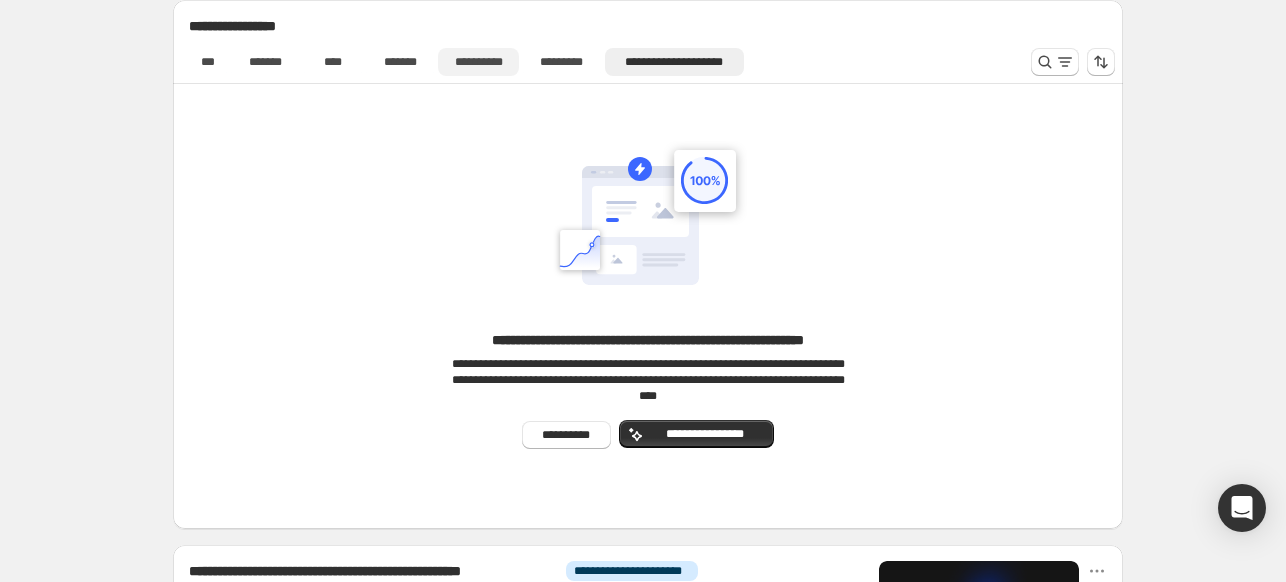 click on "**********" at bounding box center (478, 62) 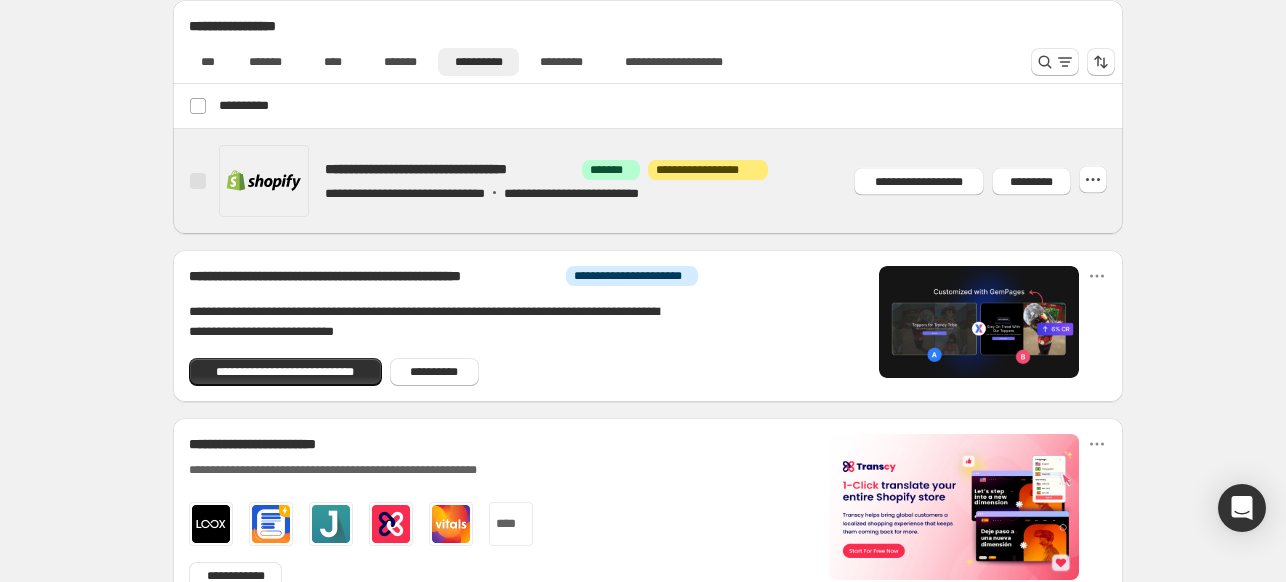 click at bounding box center [198, 181] 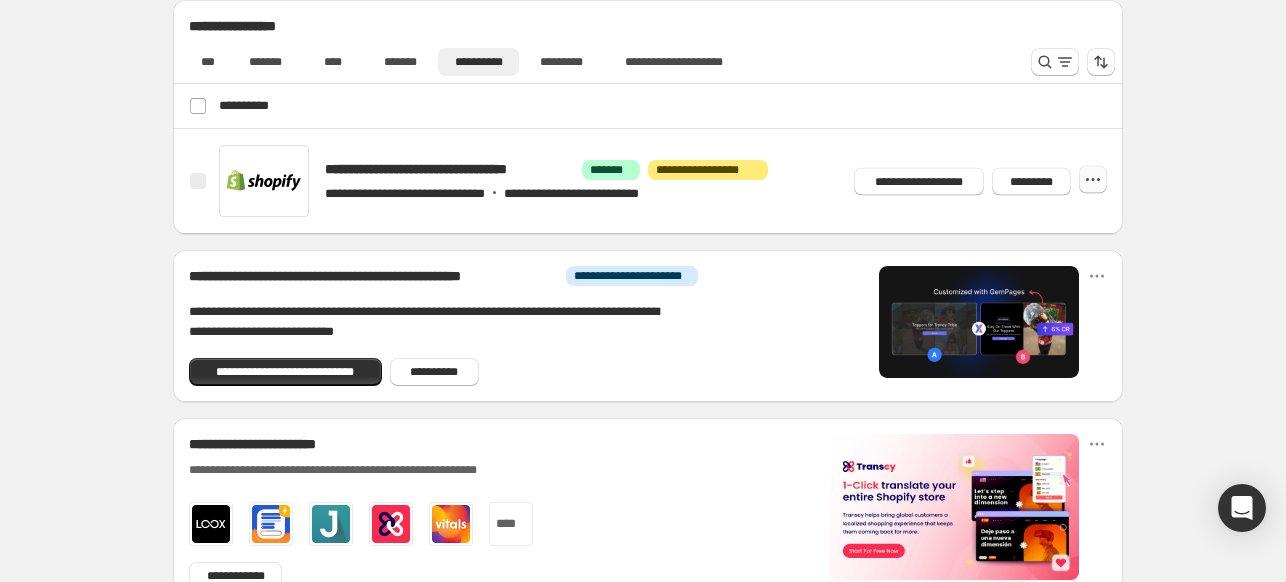 click 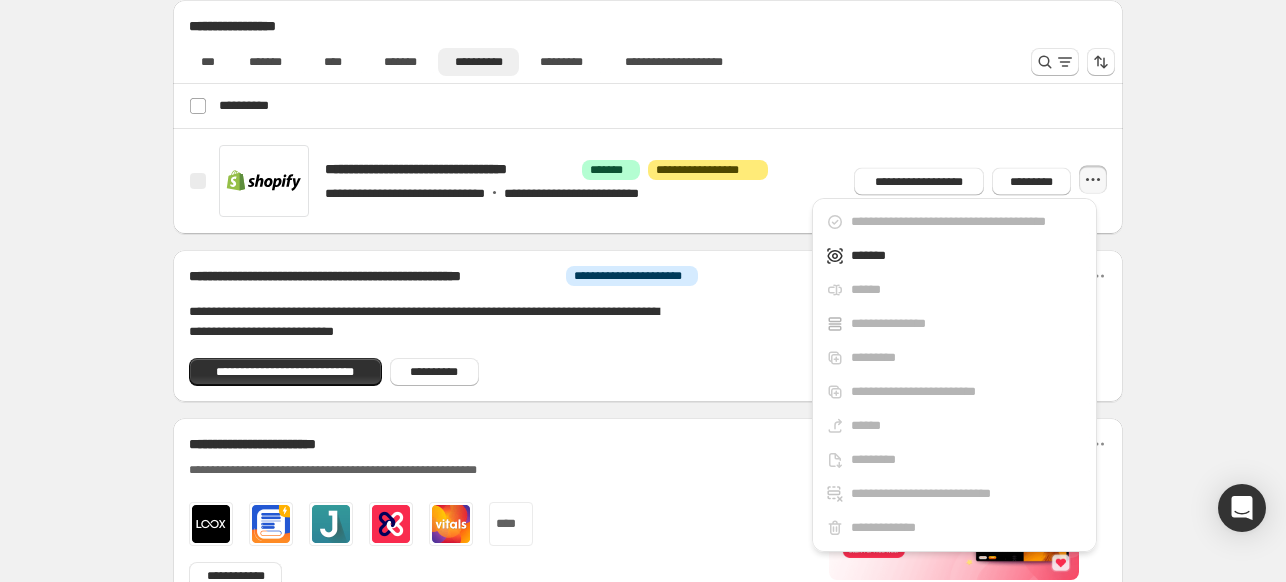 click 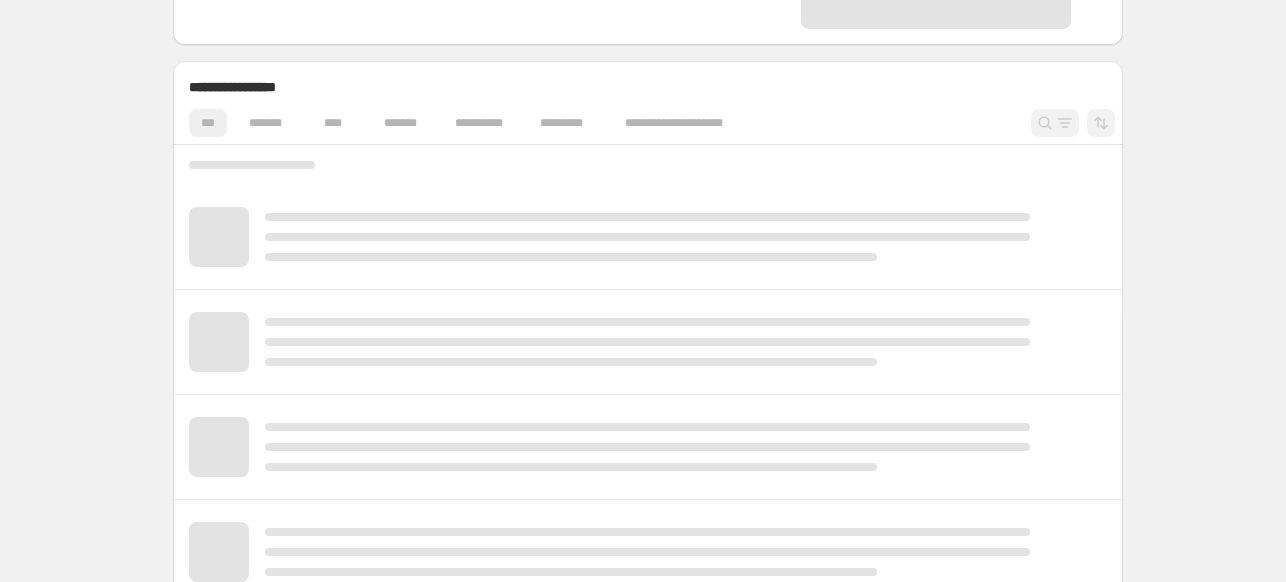 scroll, scrollTop: 500, scrollLeft: 0, axis: vertical 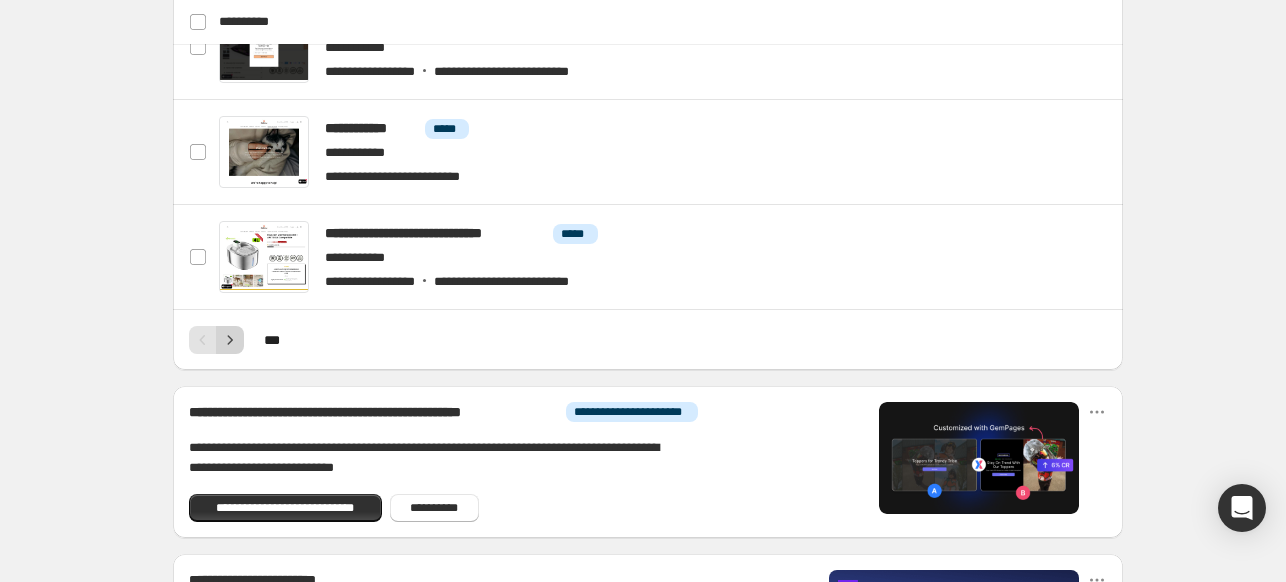 click 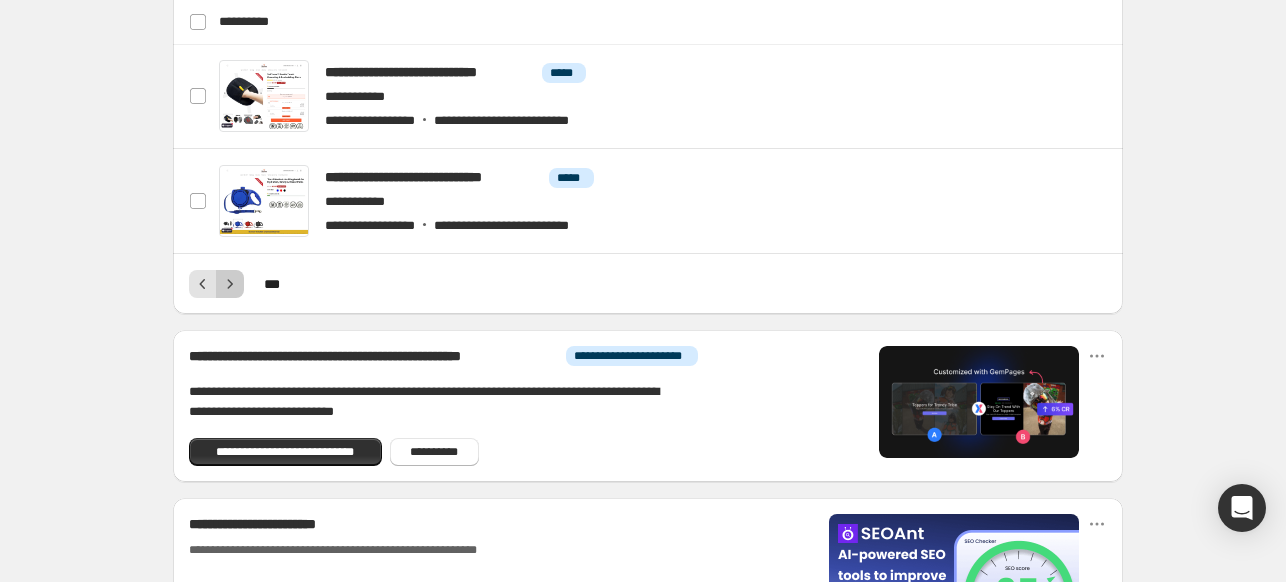 click 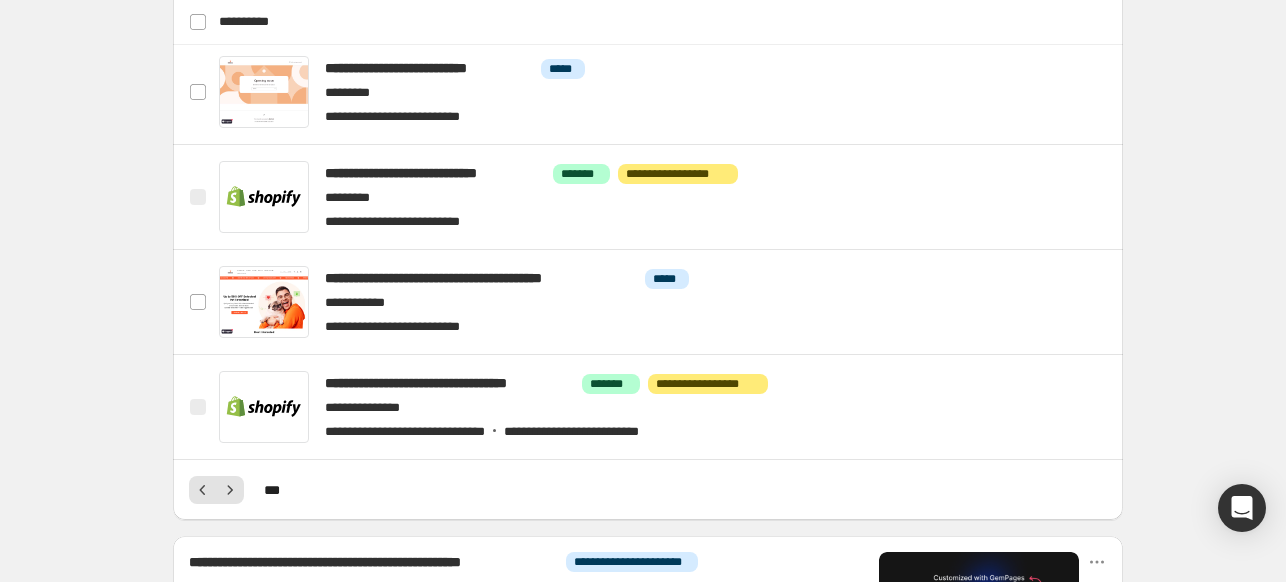 scroll, scrollTop: 1156, scrollLeft: 0, axis: vertical 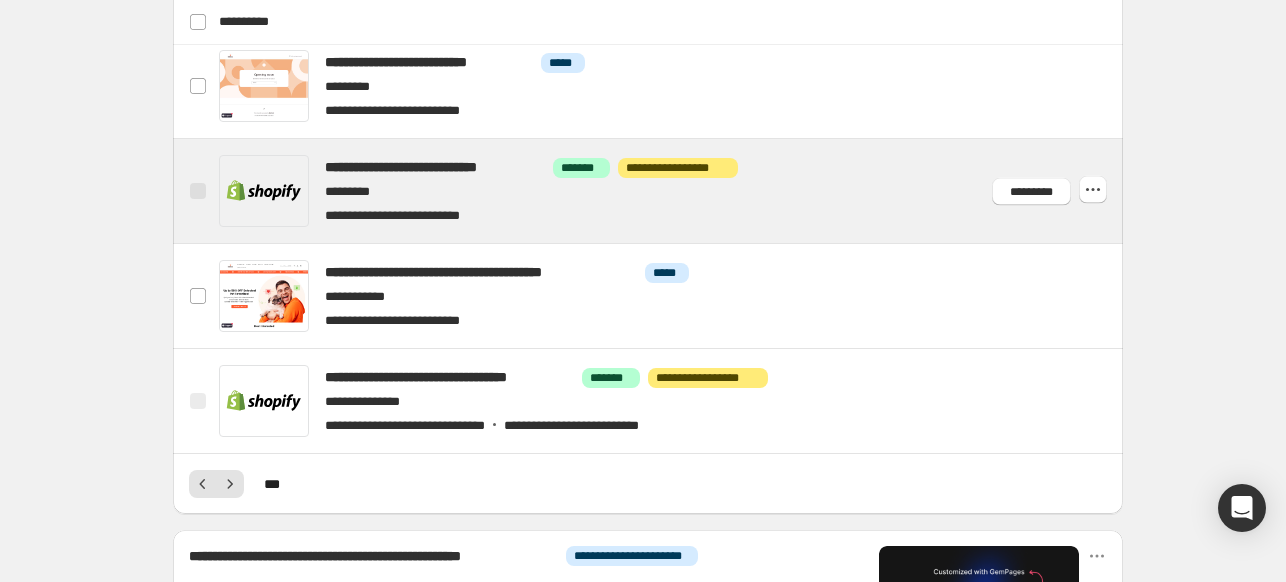click at bounding box center (198, 191) 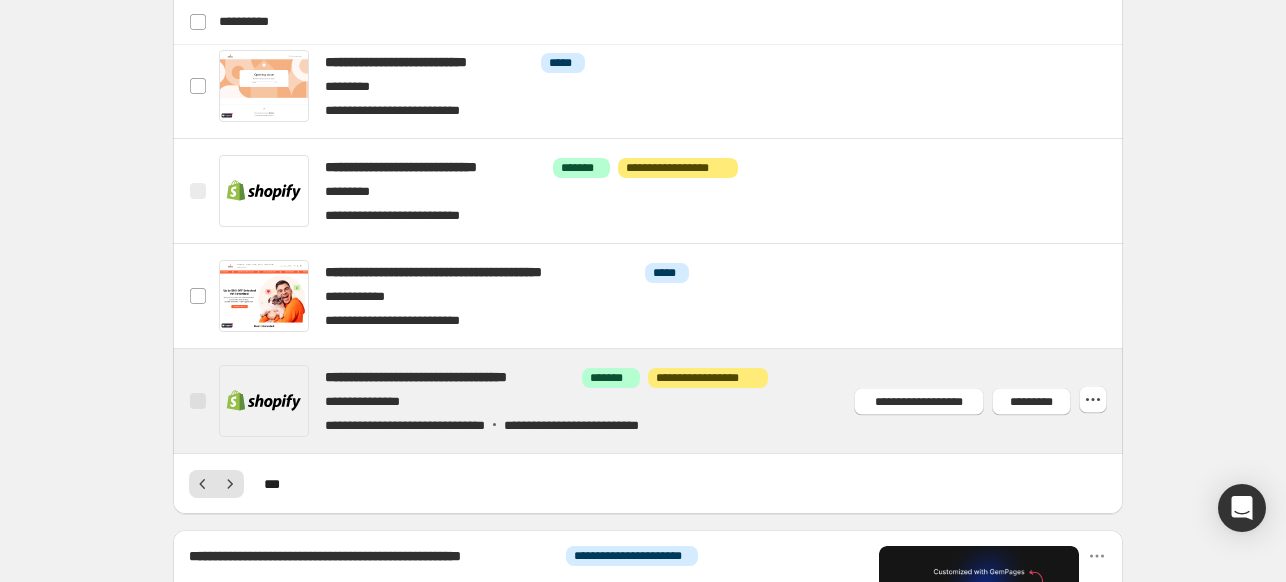 click at bounding box center (198, 401) 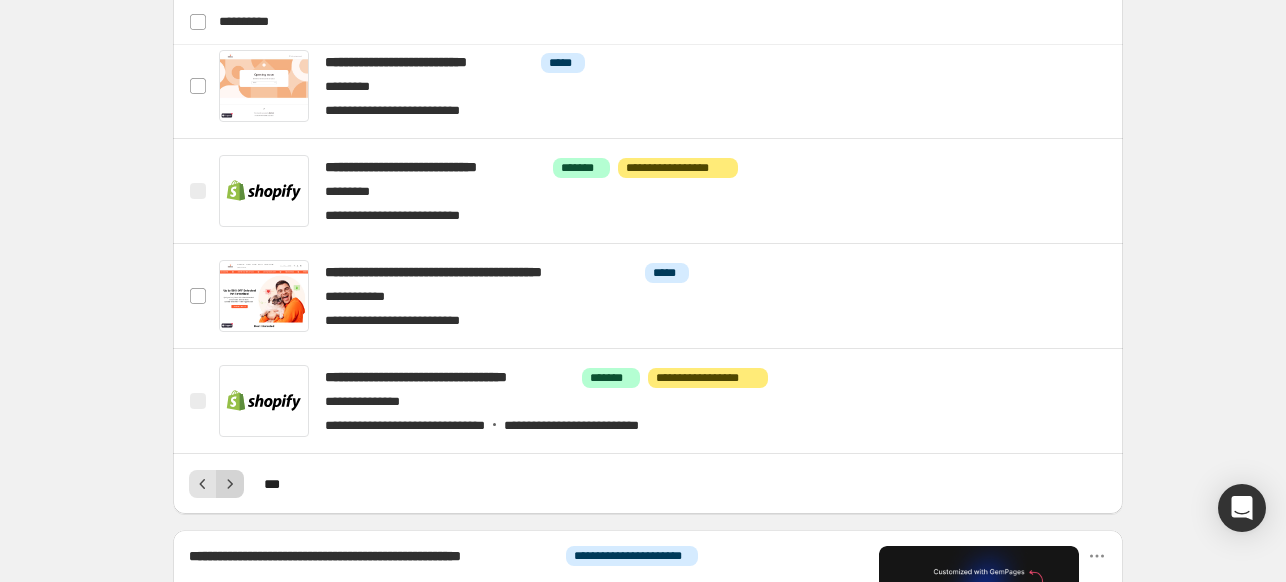 click 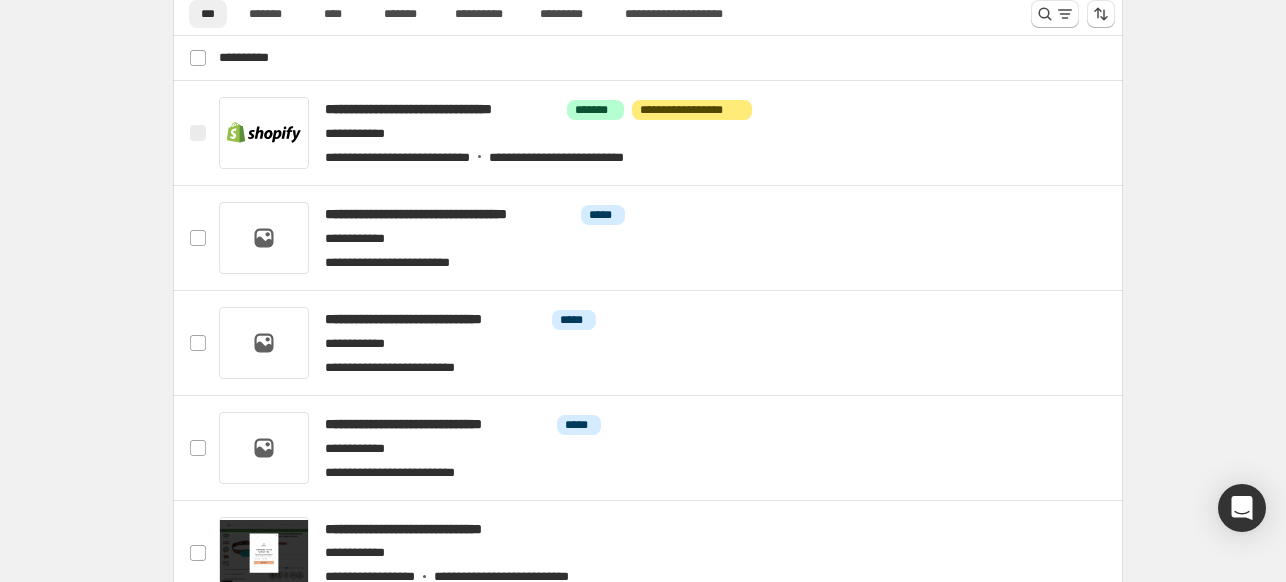 scroll, scrollTop: 956, scrollLeft: 0, axis: vertical 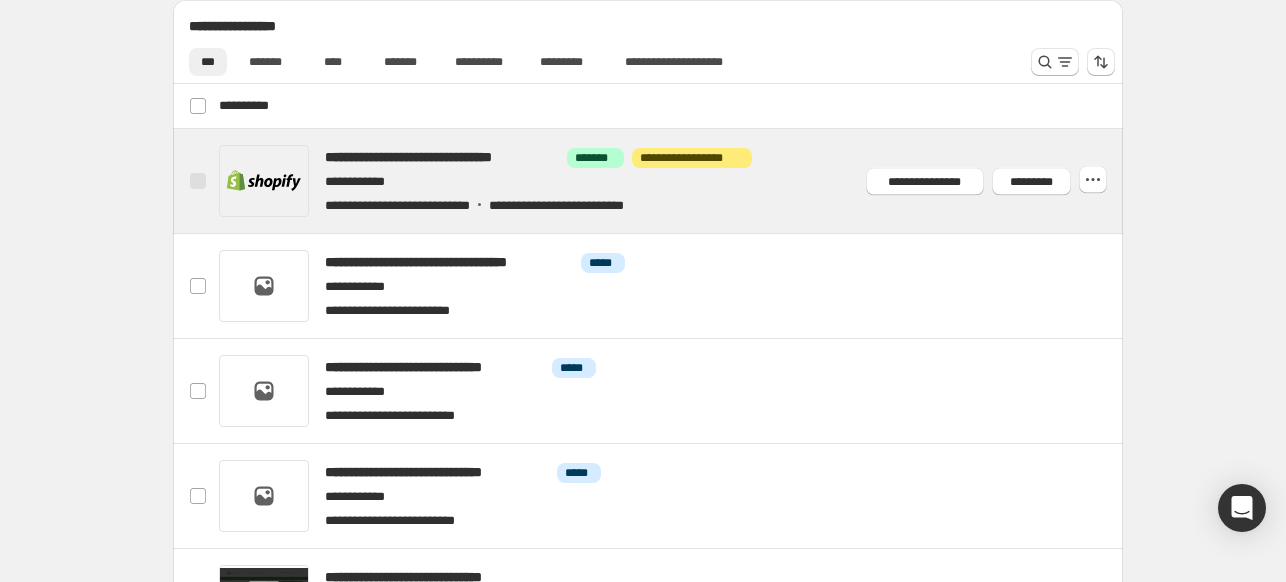 click at bounding box center [672, 181] 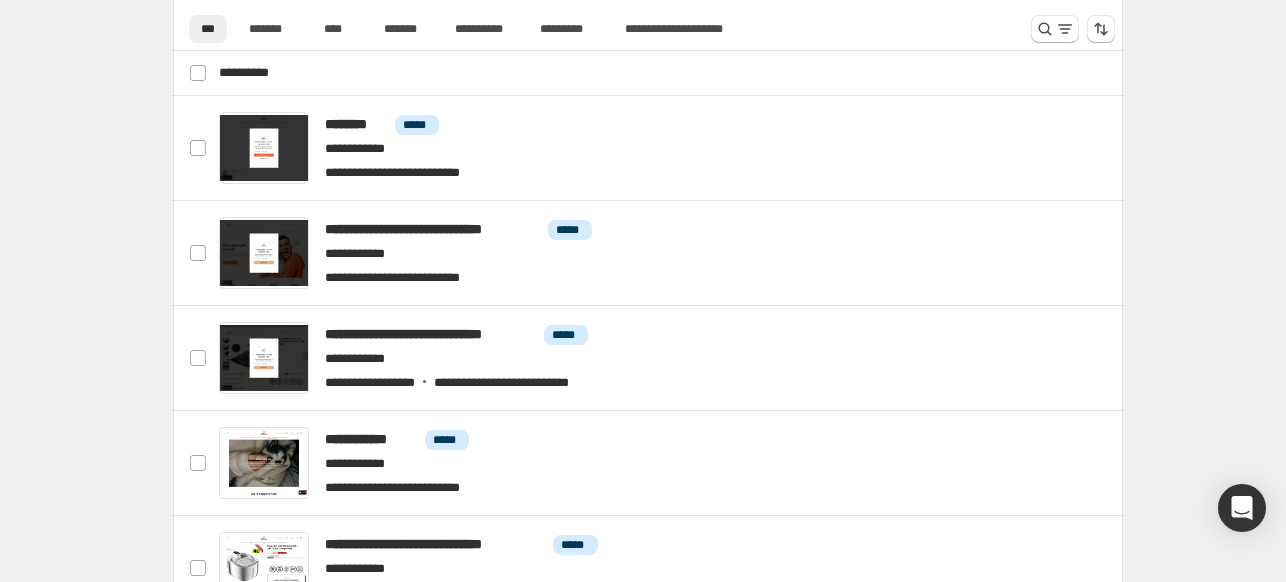 scroll, scrollTop: 839, scrollLeft: 0, axis: vertical 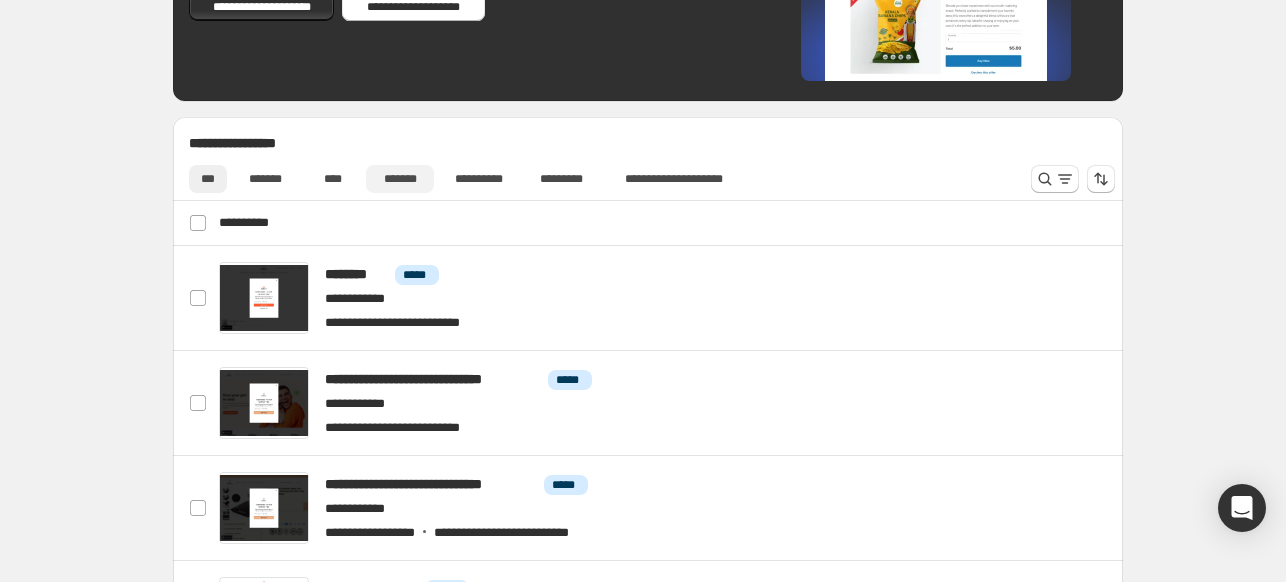 click on "*******" at bounding box center (400, 179) 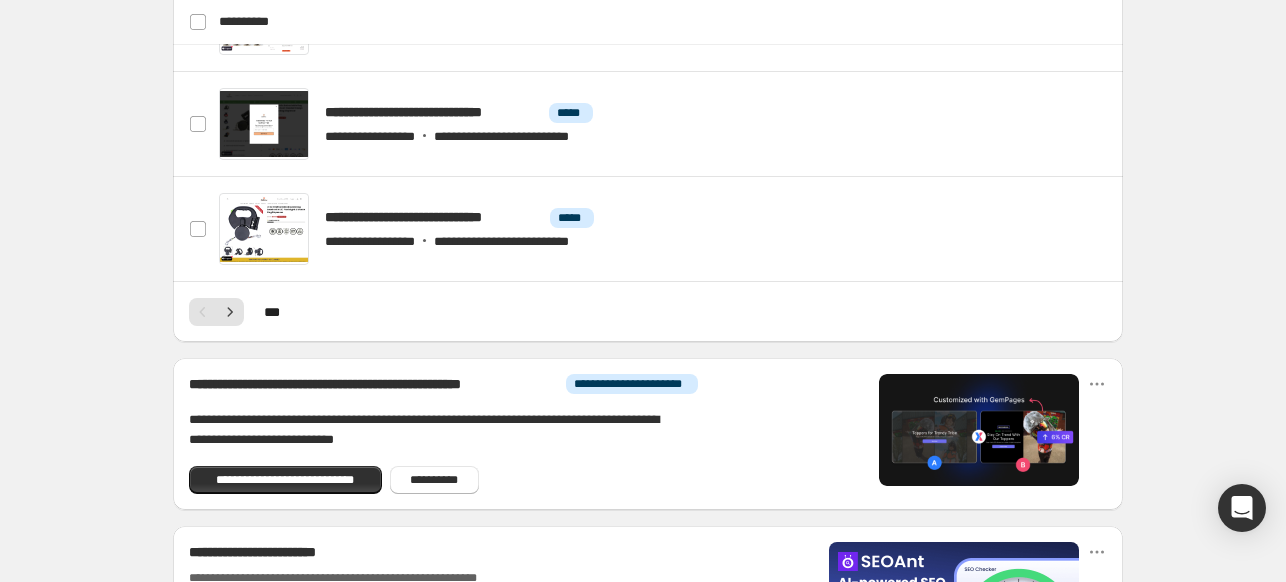 scroll, scrollTop: 1339, scrollLeft: 0, axis: vertical 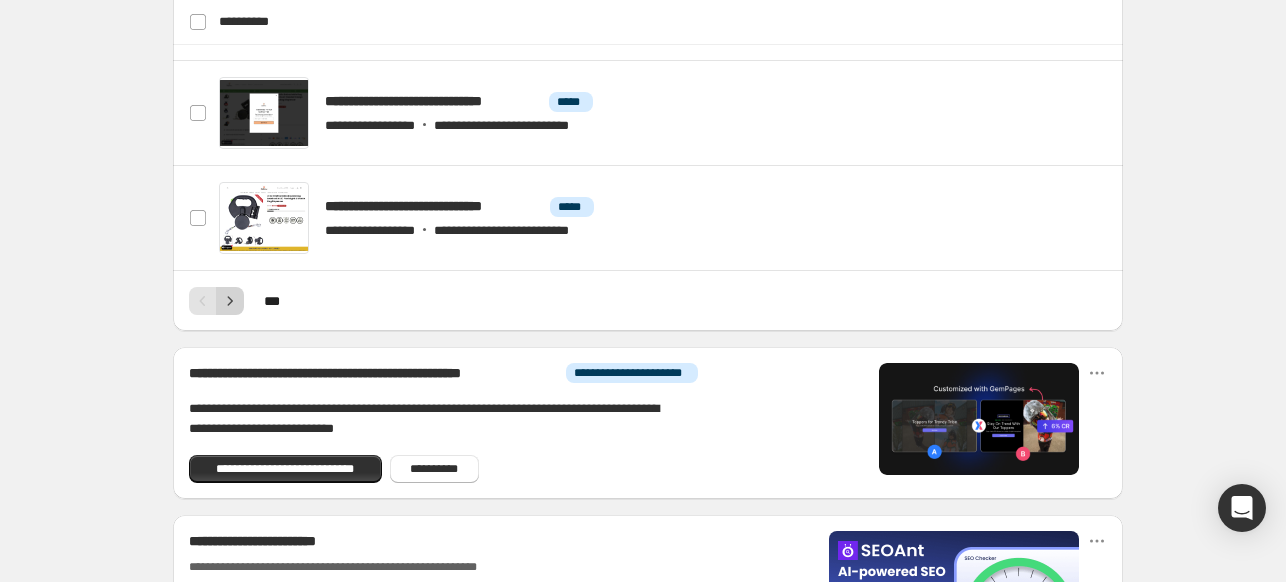 click 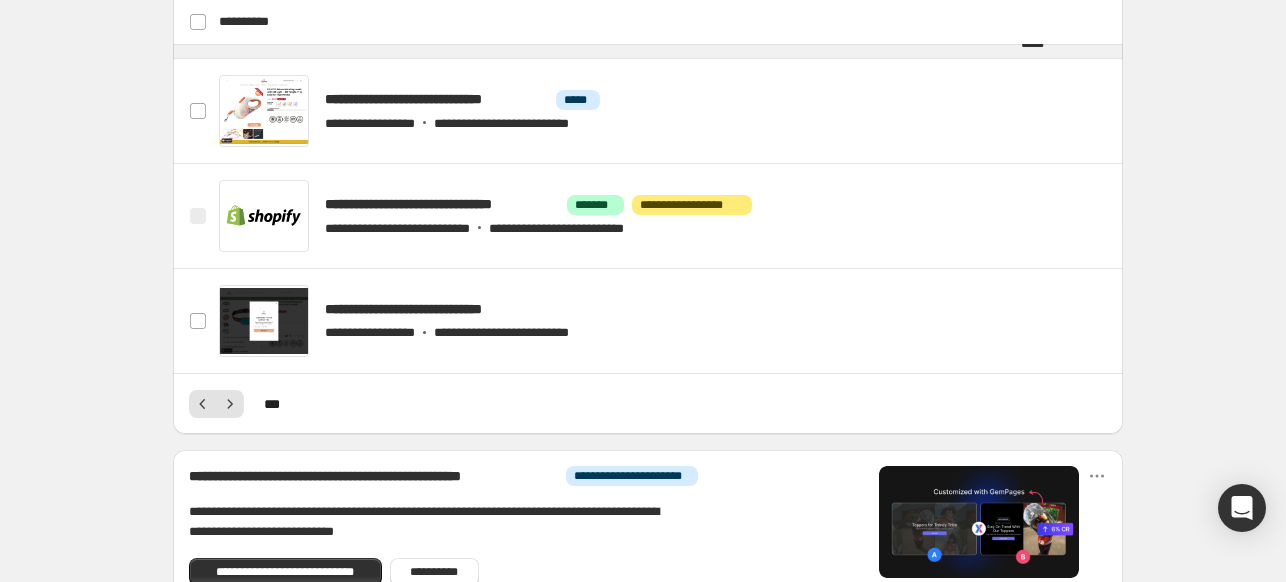 scroll, scrollTop: 1356, scrollLeft: 0, axis: vertical 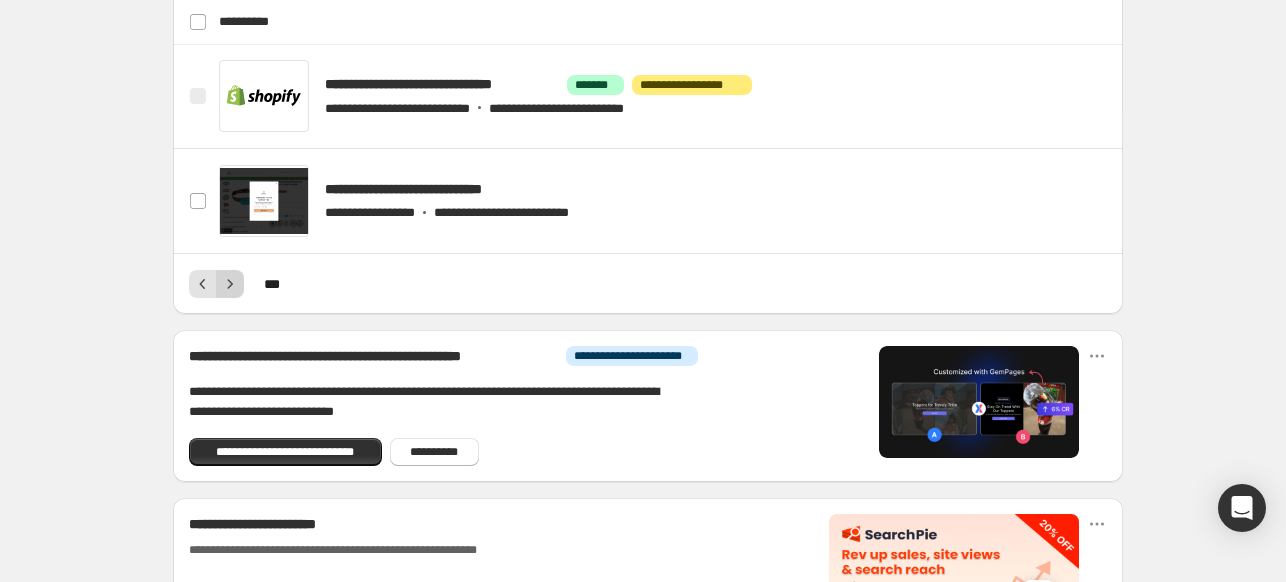click 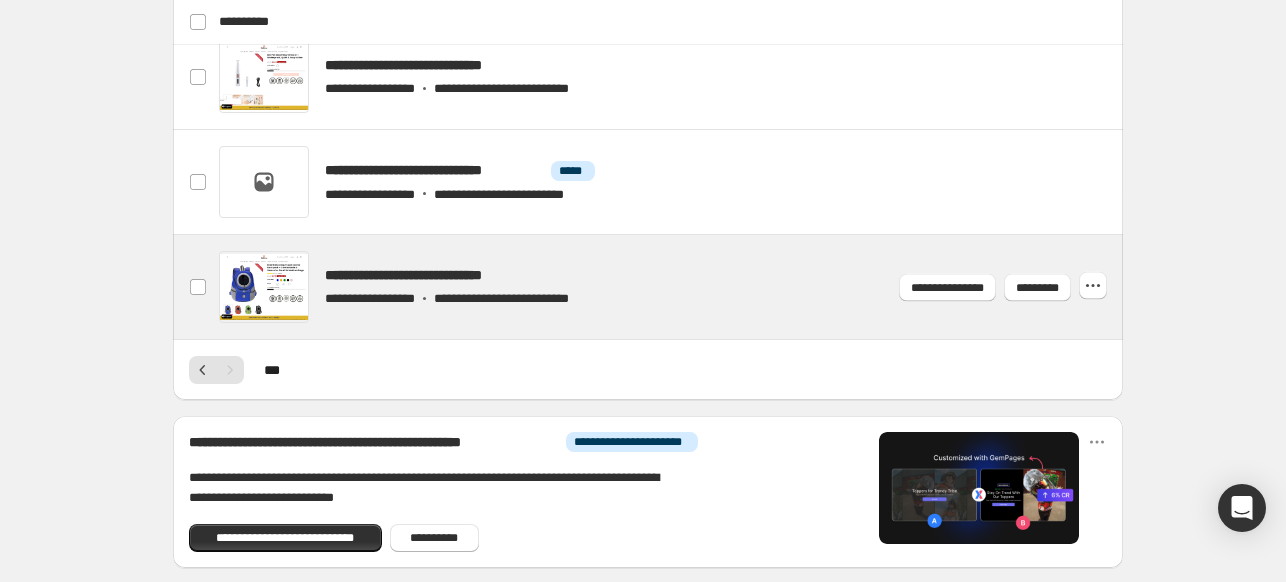 scroll, scrollTop: 1256, scrollLeft: 0, axis: vertical 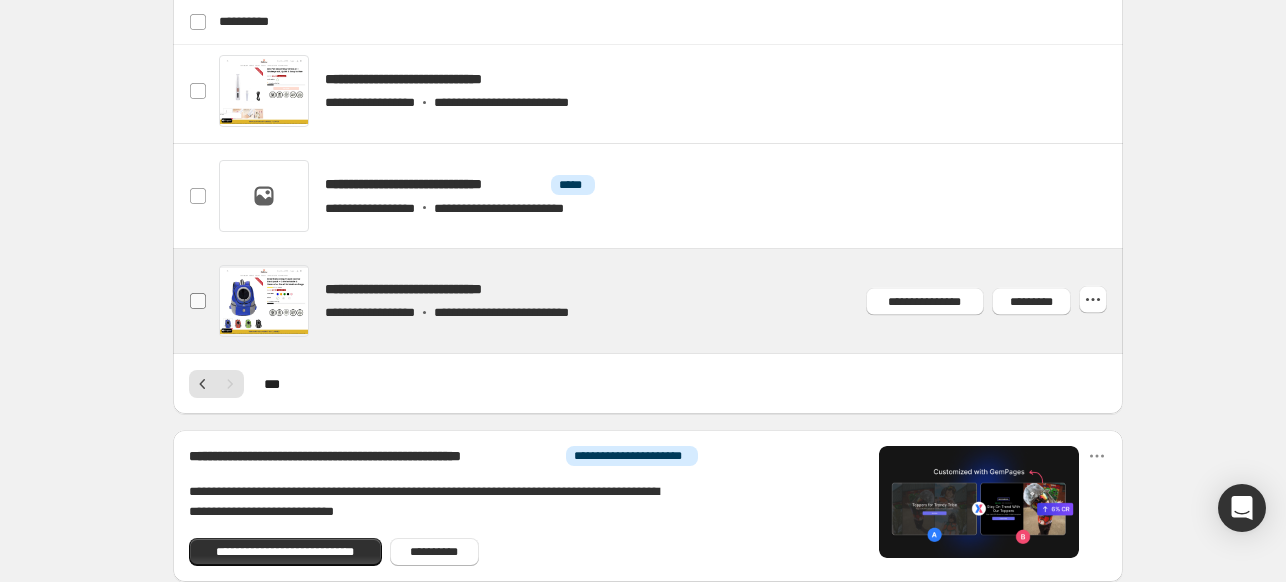 click at bounding box center (198, 301) 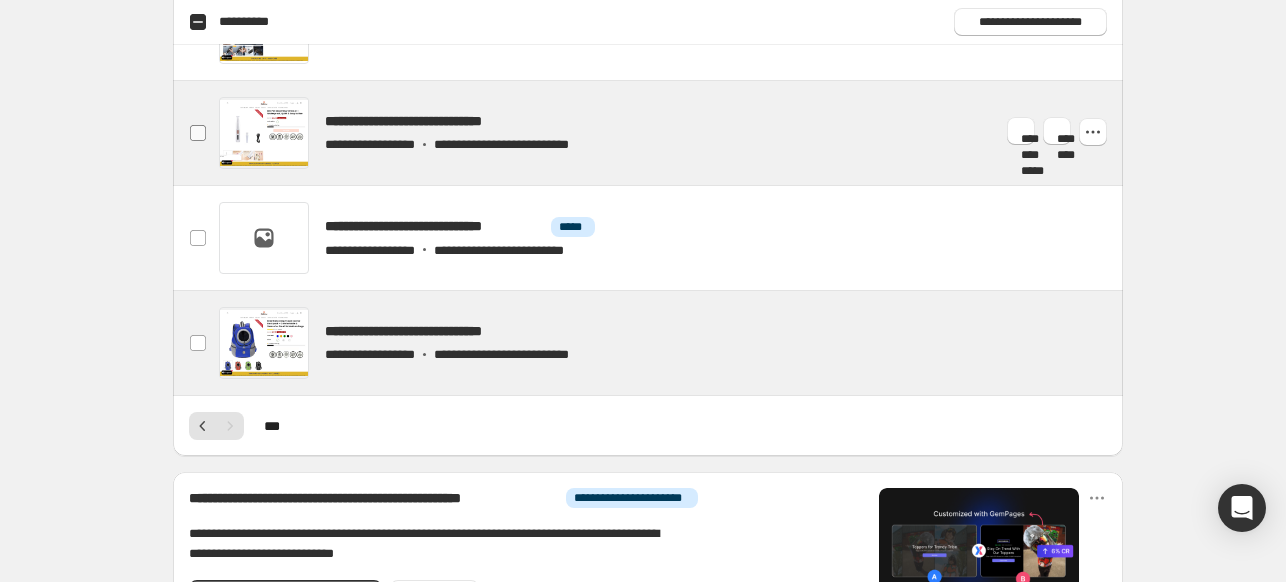 scroll, scrollTop: 1056, scrollLeft: 0, axis: vertical 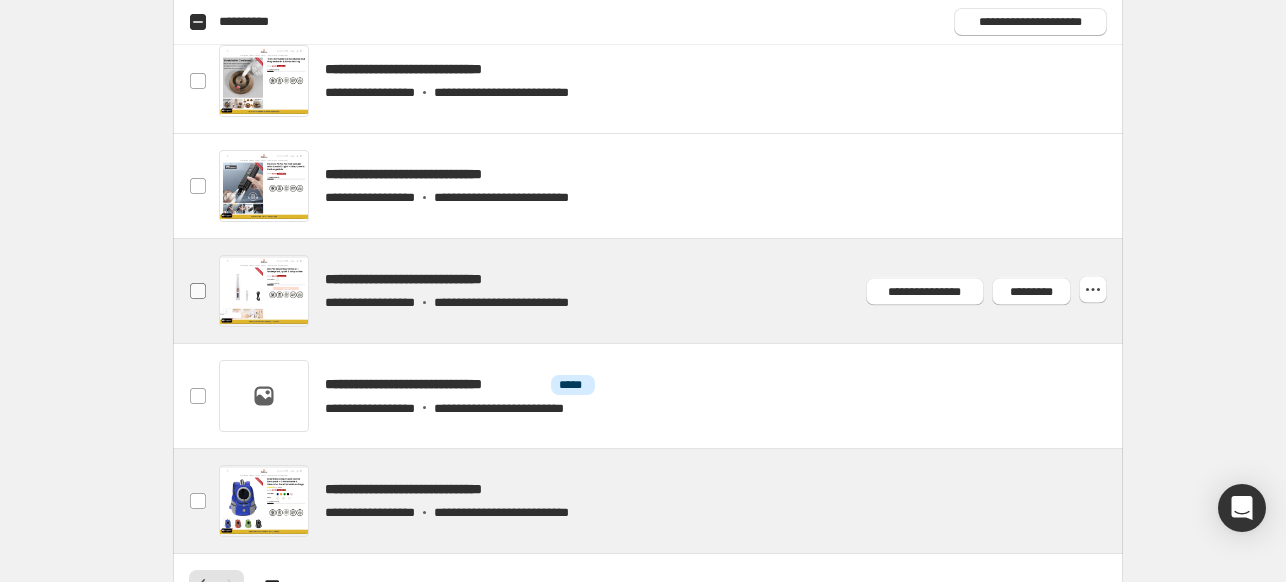 click at bounding box center (198, 291) 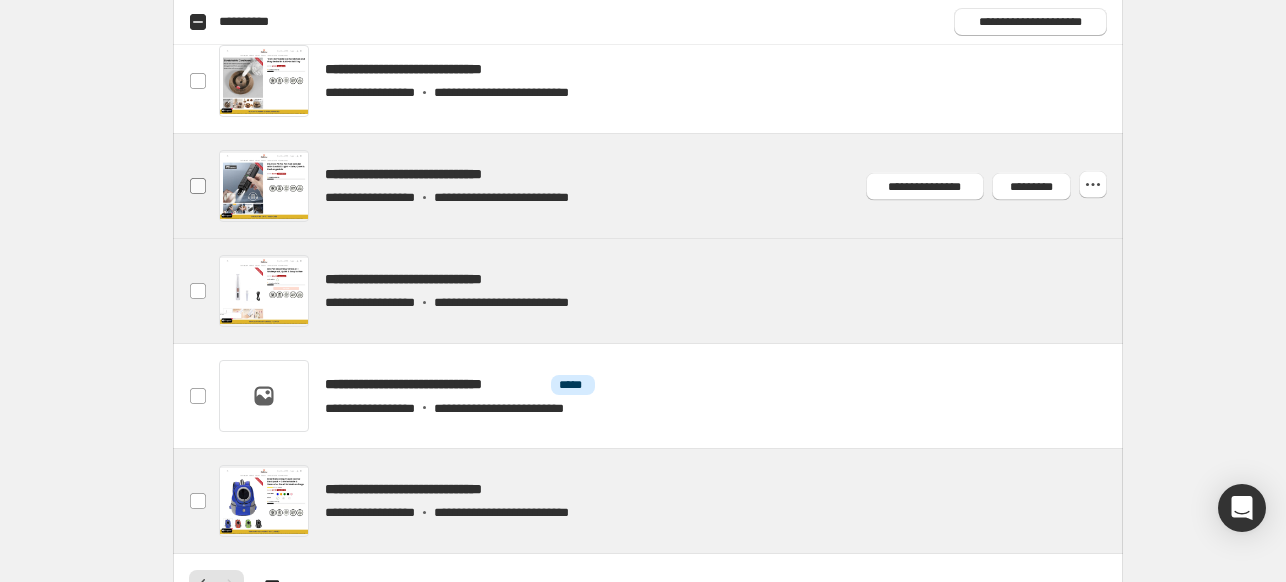 click at bounding box center [198, 186] 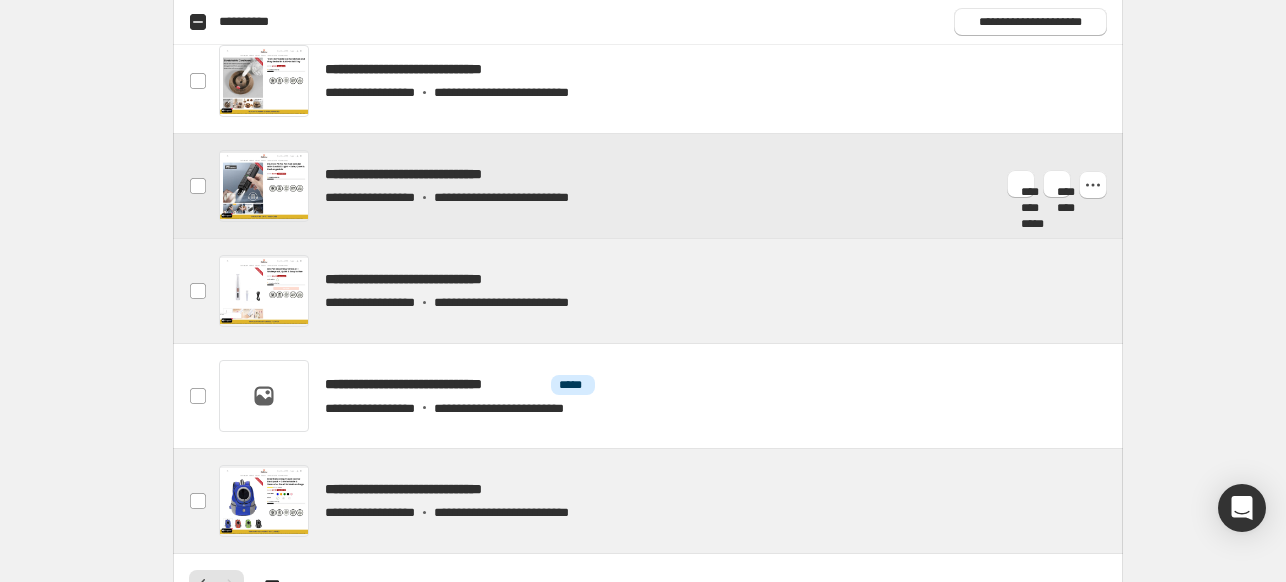 drag, startPoint x: 196, startPoint y: 77, endPoint x: 250, endPoint y: 134, distance: 78.51752 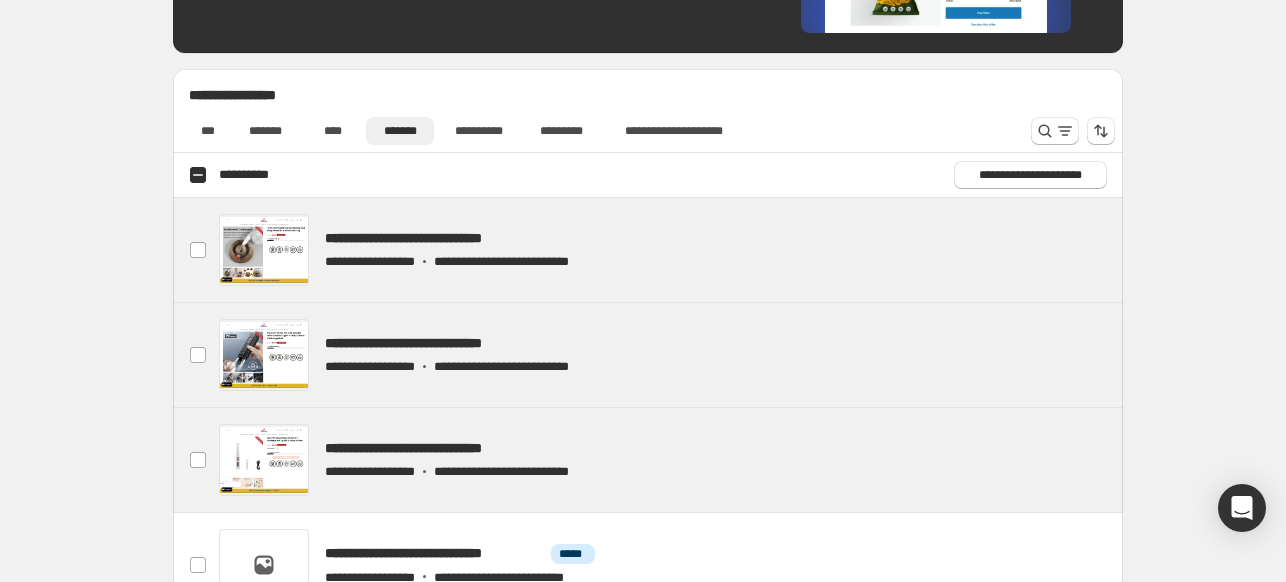 scroll, scrollTop: 956, scrollLeft: 0, axis: vertical 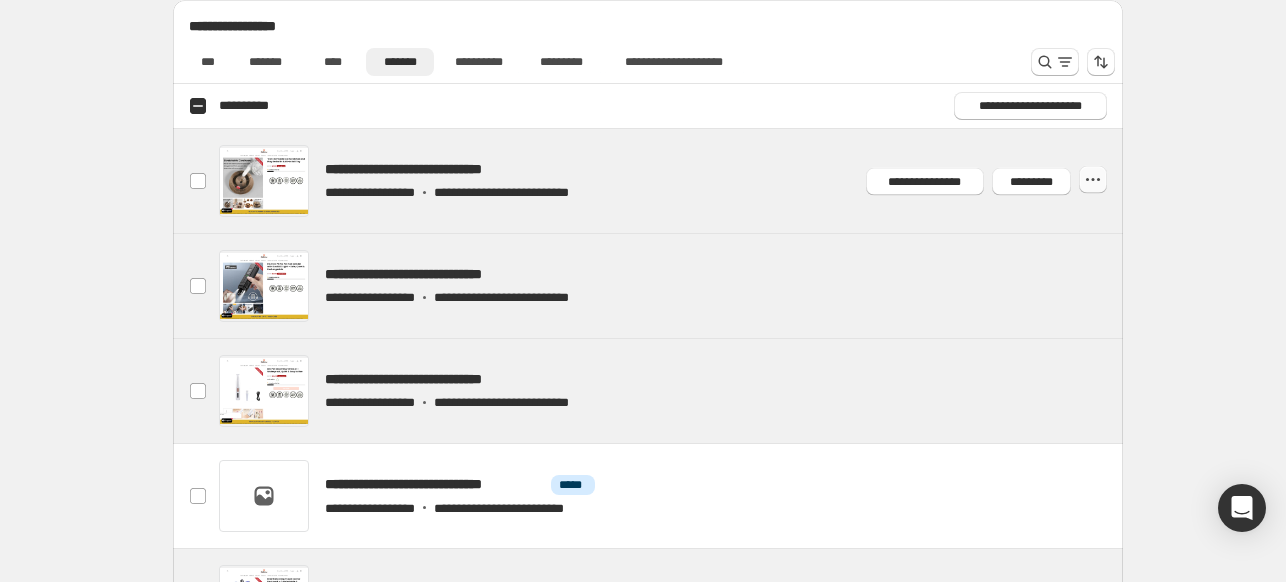 click 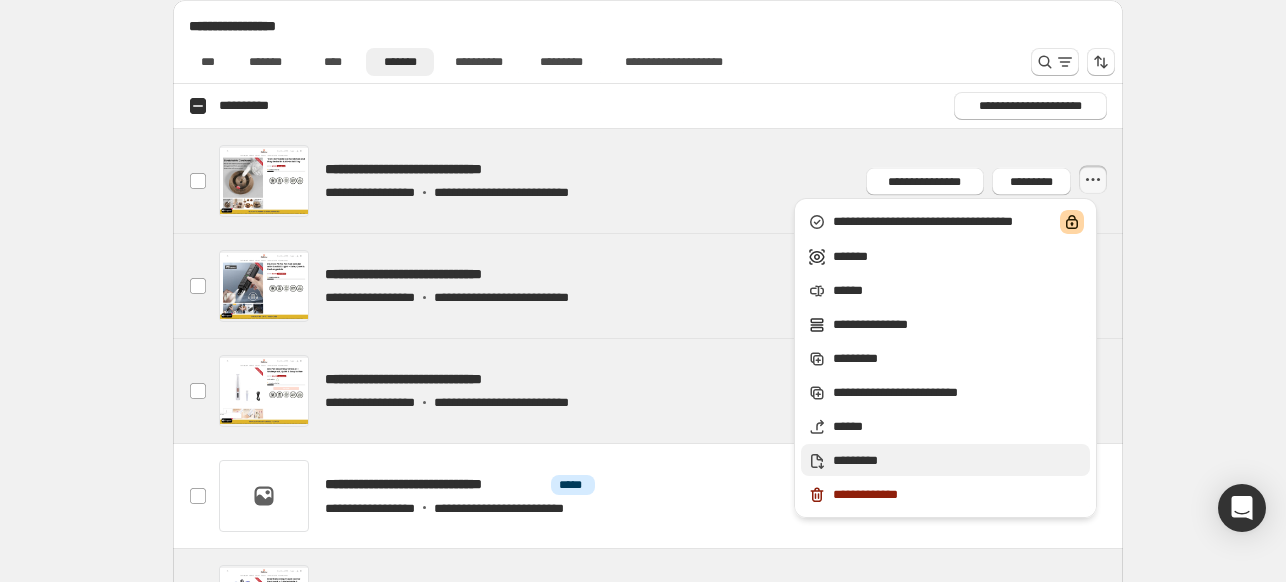 click on "*********" at bounding box center (958, 461) 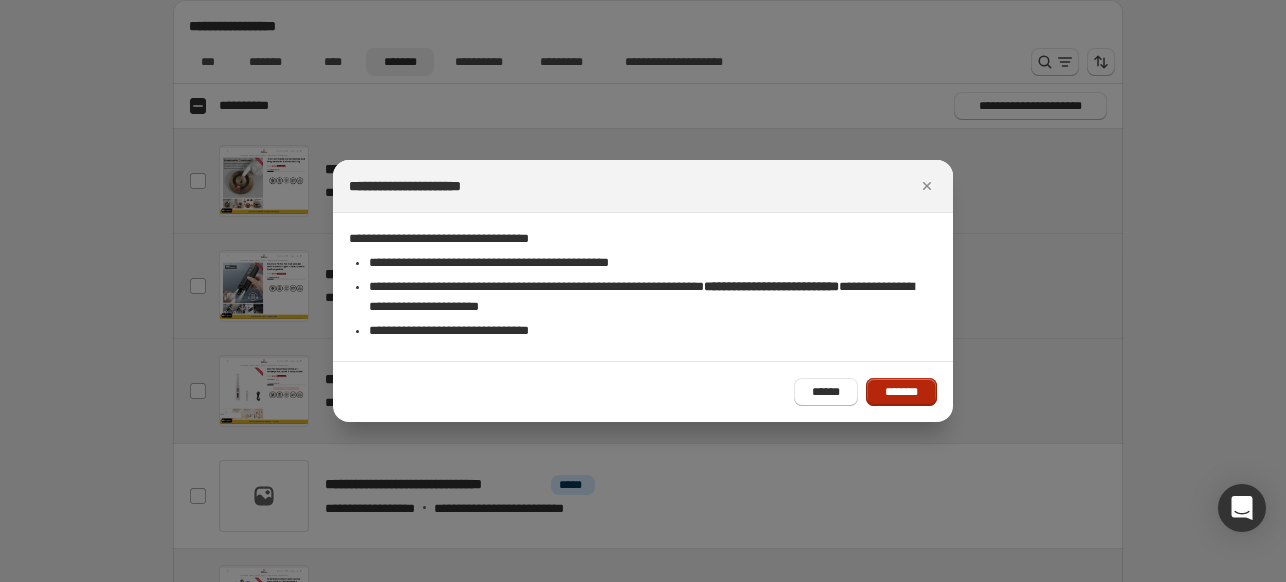click on "*******" at bounding box center (901, 392) 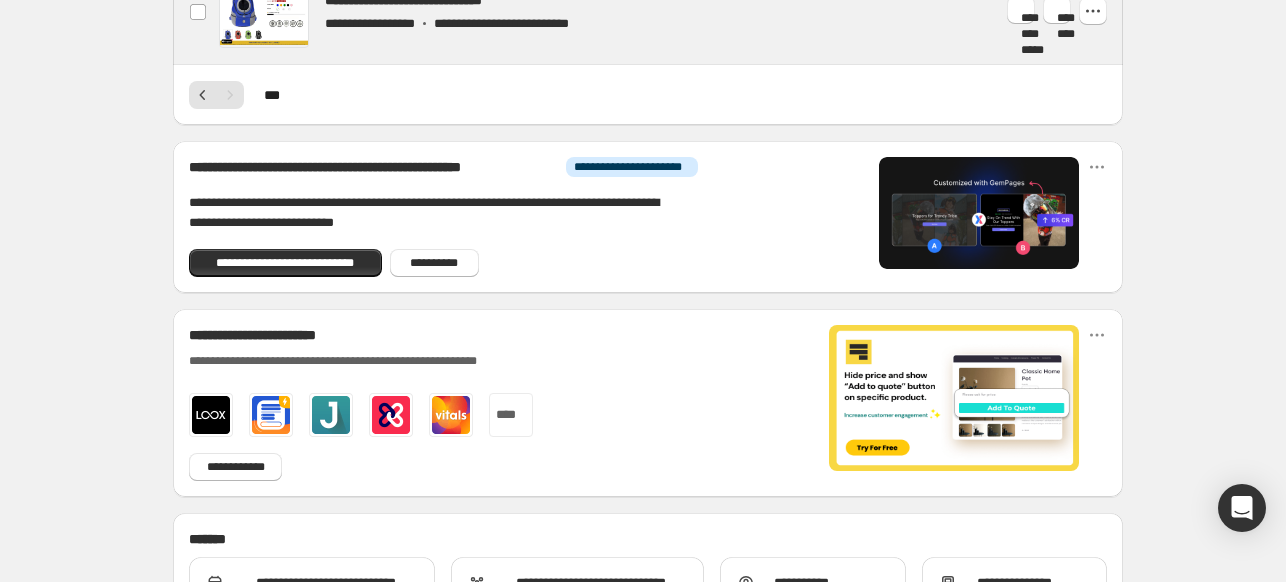 scroll, scrollTop: 1156, scrollLeft: 0, axis: vertical 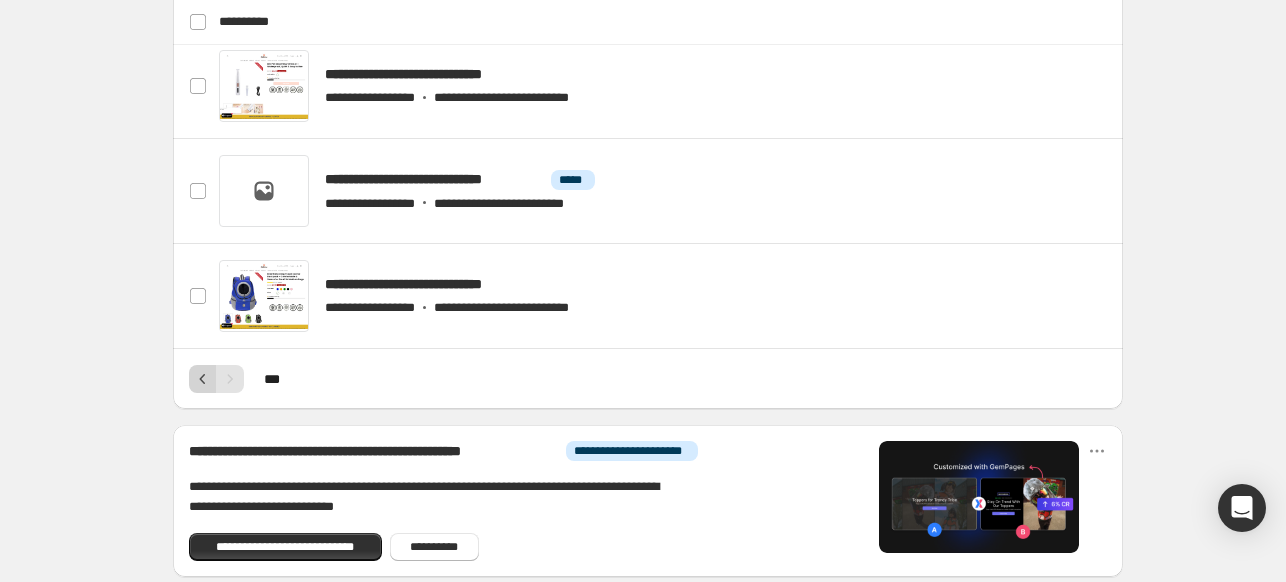 click 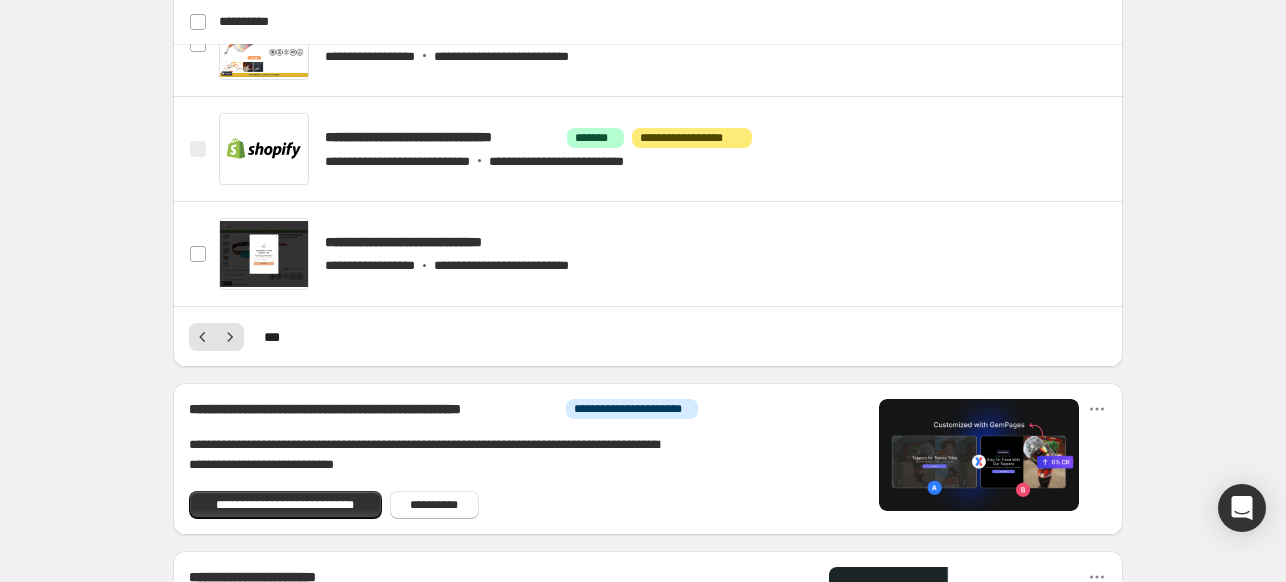 scroll, scrollTop: 1356, scrollLeft: 0, axis: vertical 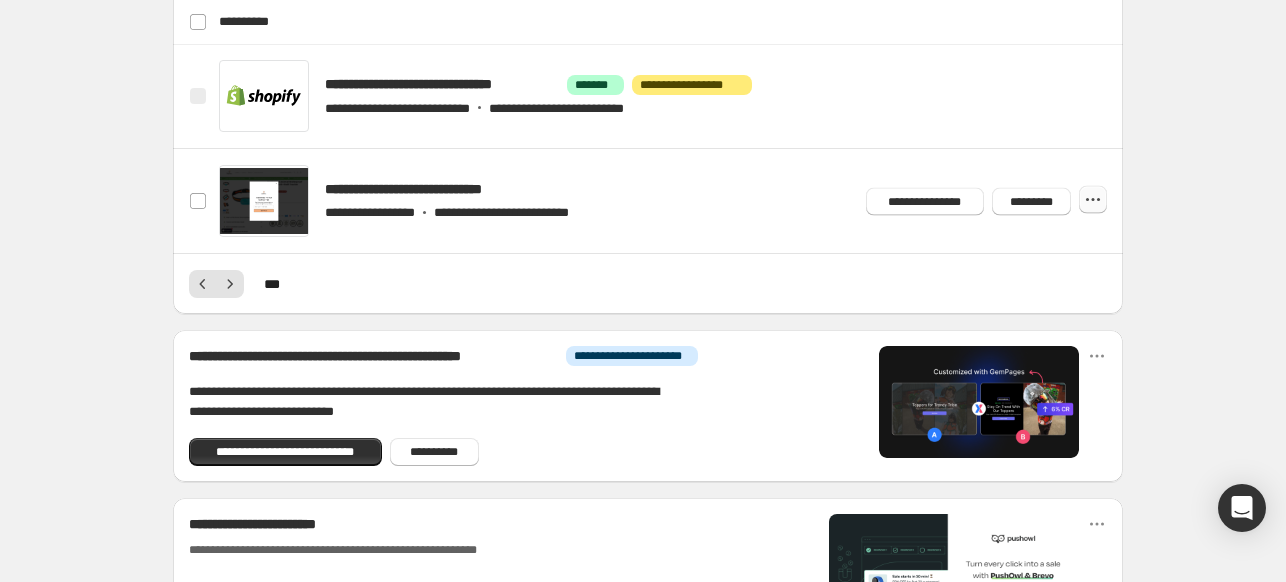 click 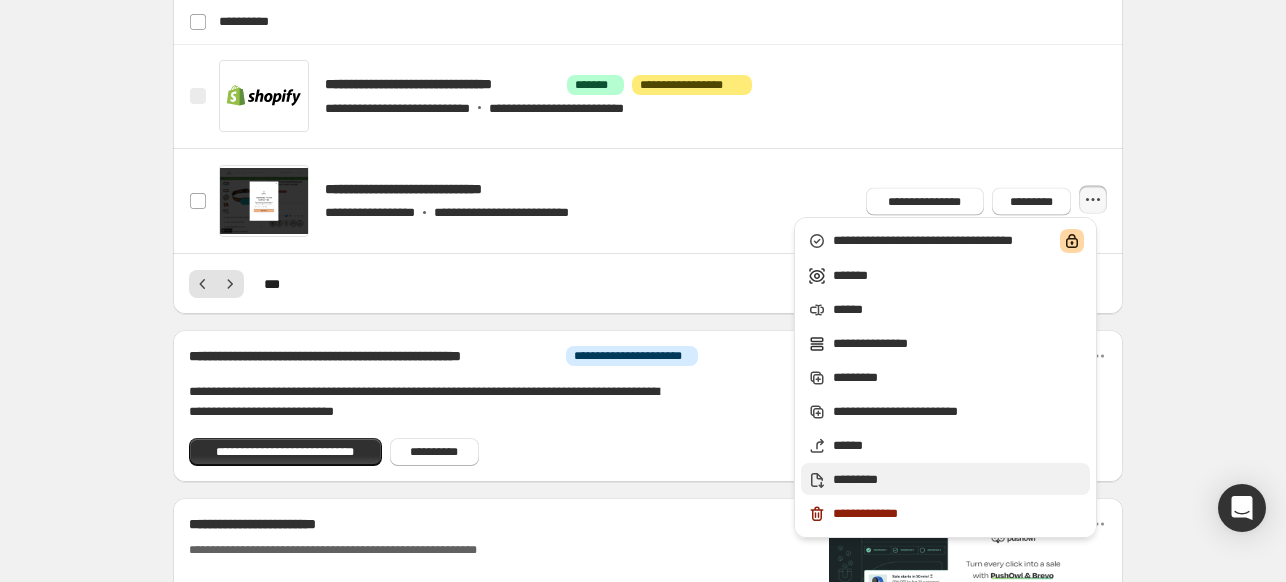 click on "*********" at bounding box center (958, 480) 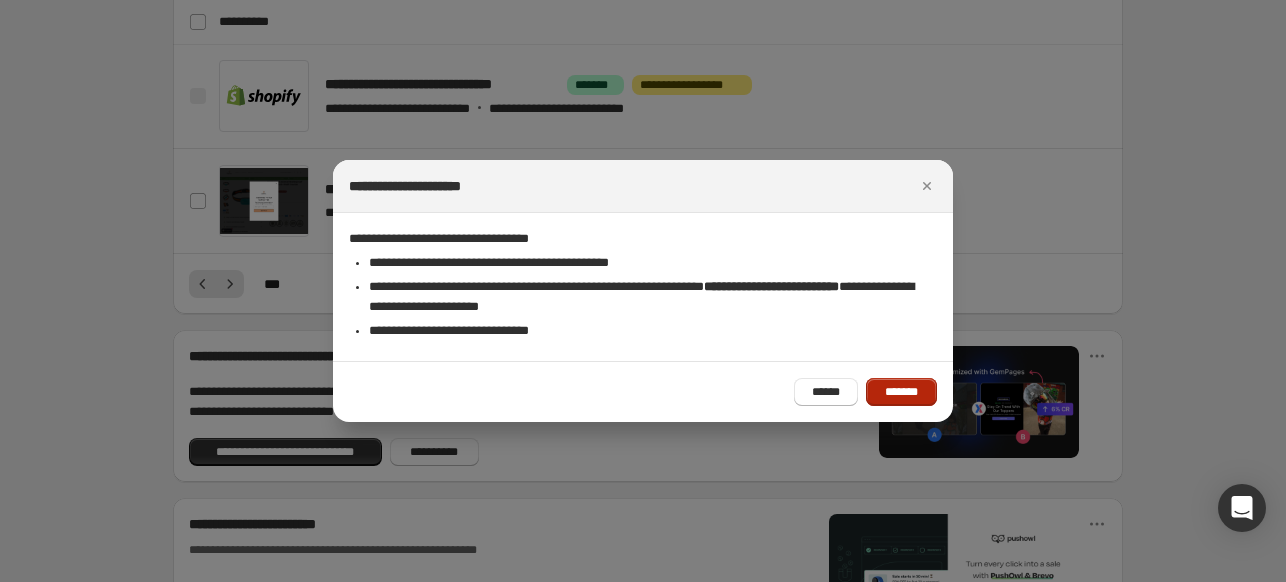 click on "*******" at bounding box center (901, 392) 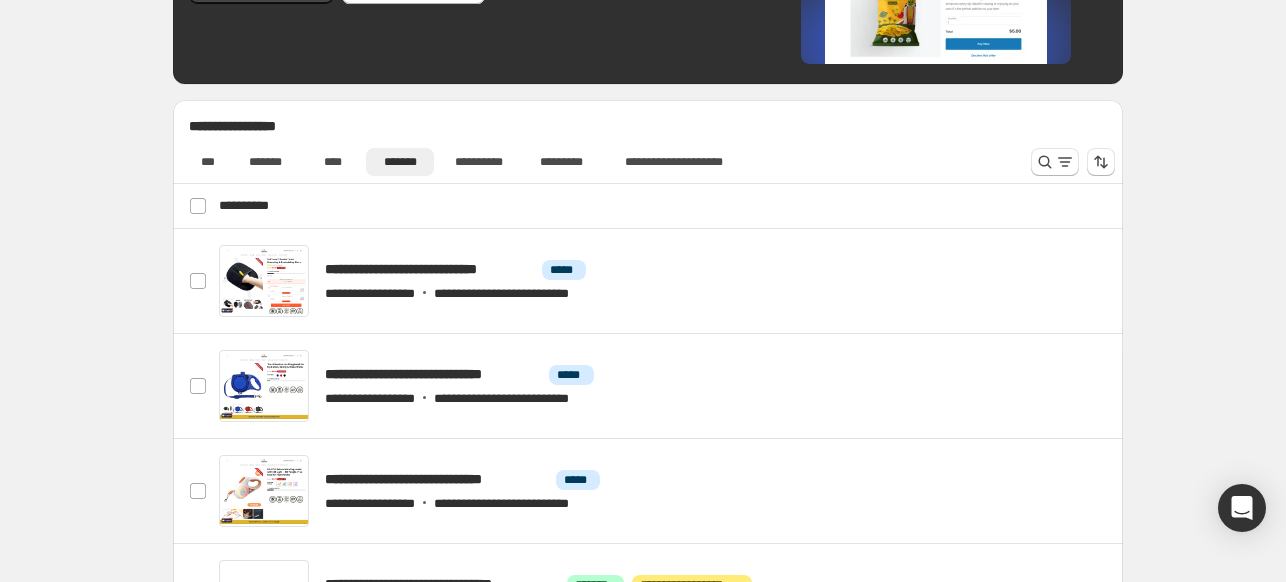 scroll, scrollTop: 856, scrollLeft: 0, axis: vertical 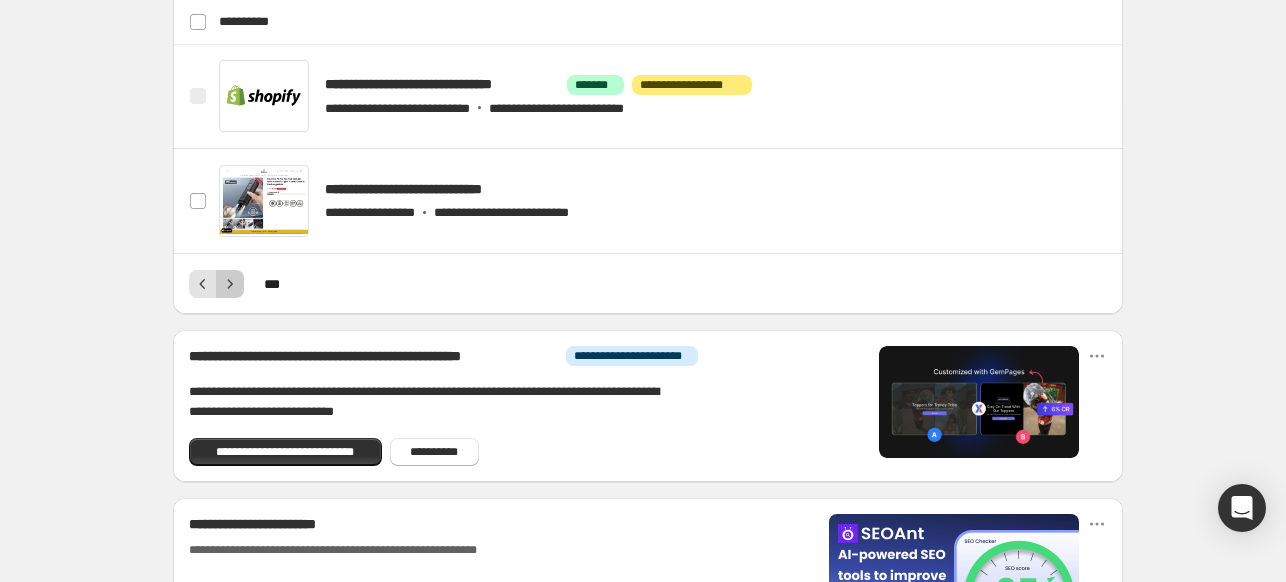 click 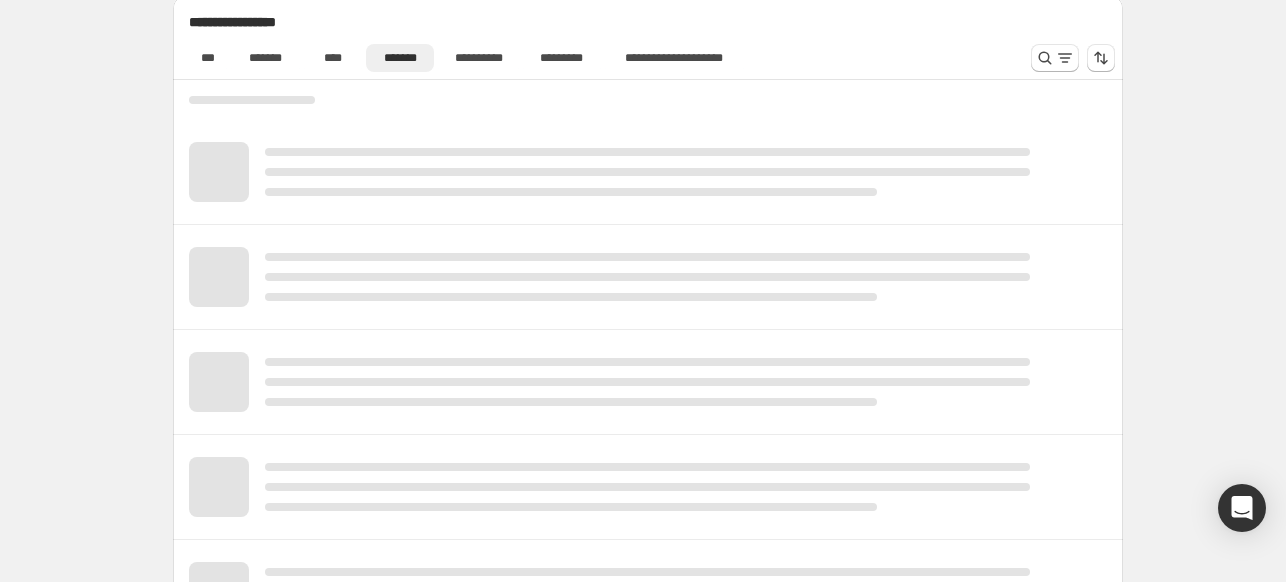 scroll, scrollTop: 956, scrollLeft: 0, axis: vertical 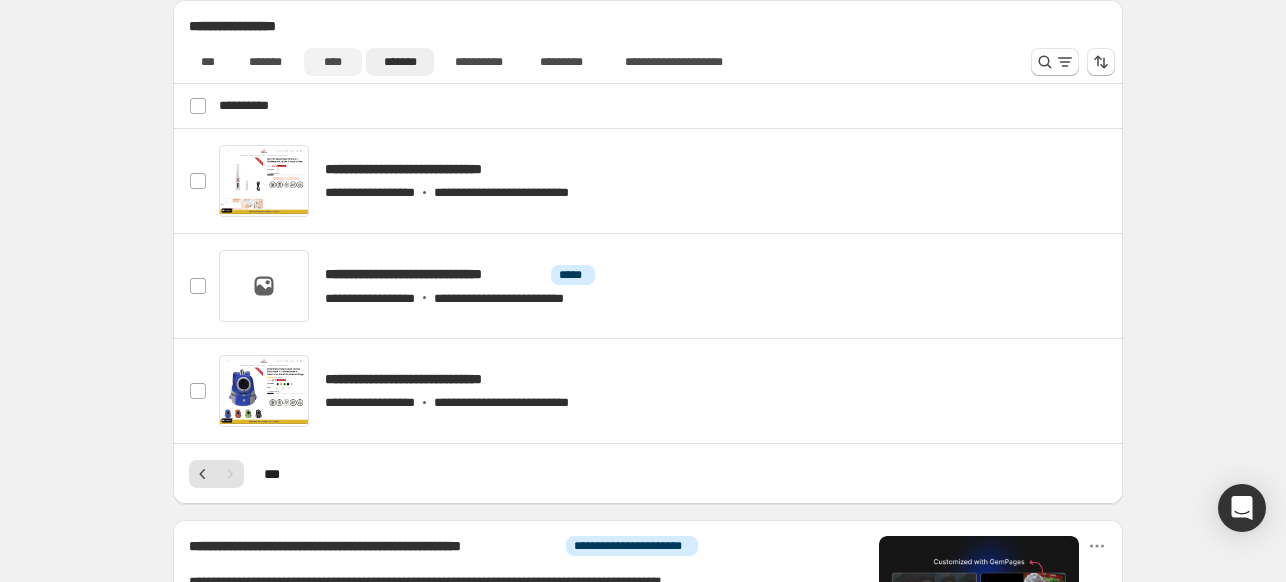 click on "****" at bounding box center [333, 62] 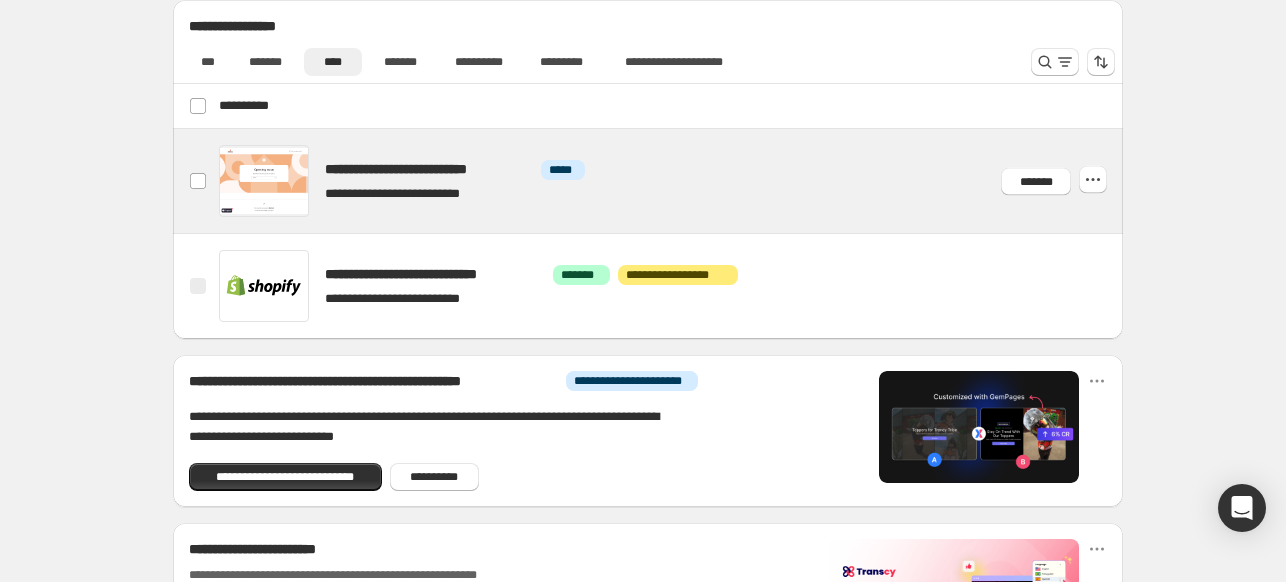 click at bounding box center (672, 181) 